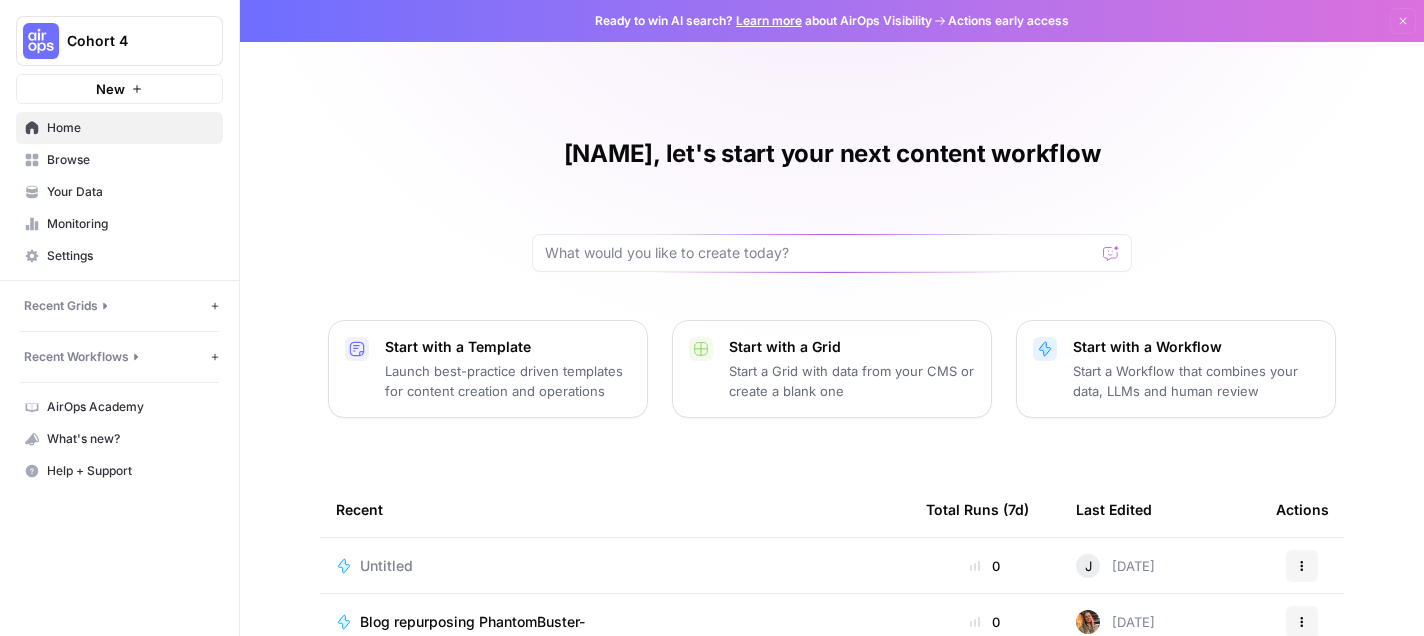 scroll, scrollTop: 0, scrollLeft: 0, axis: both 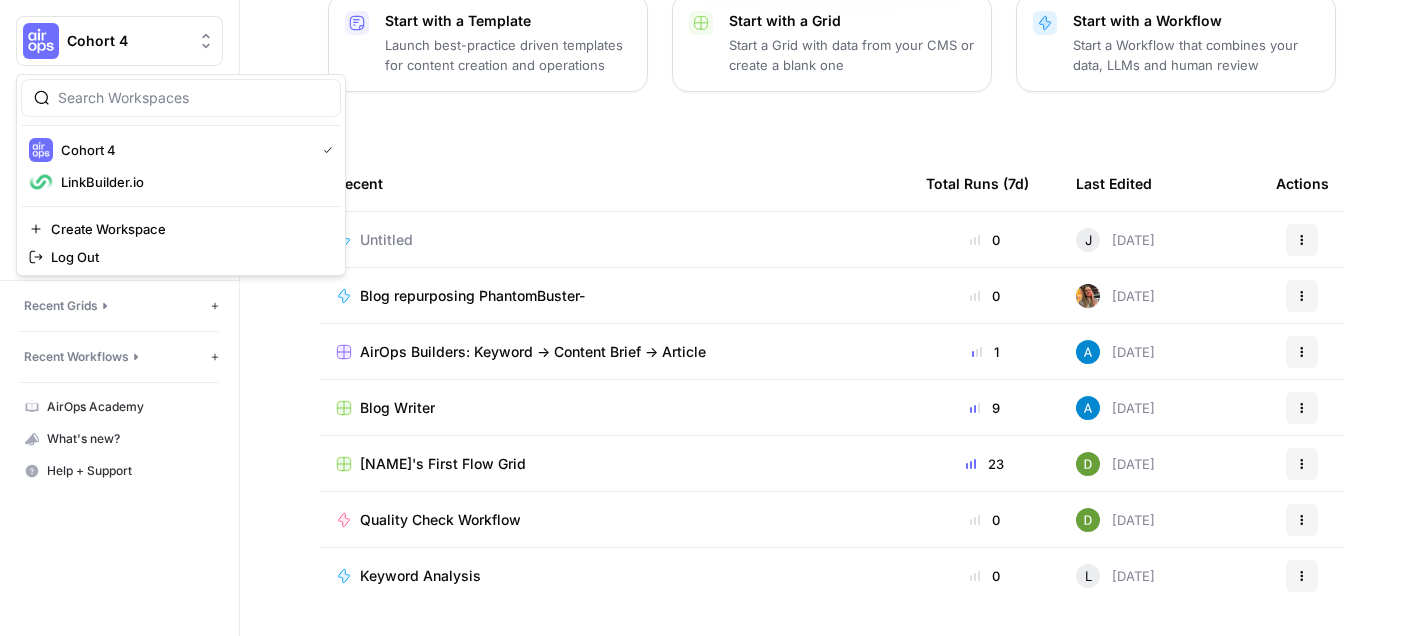 click on "Cohort 4" at bounding box center [119, 41] 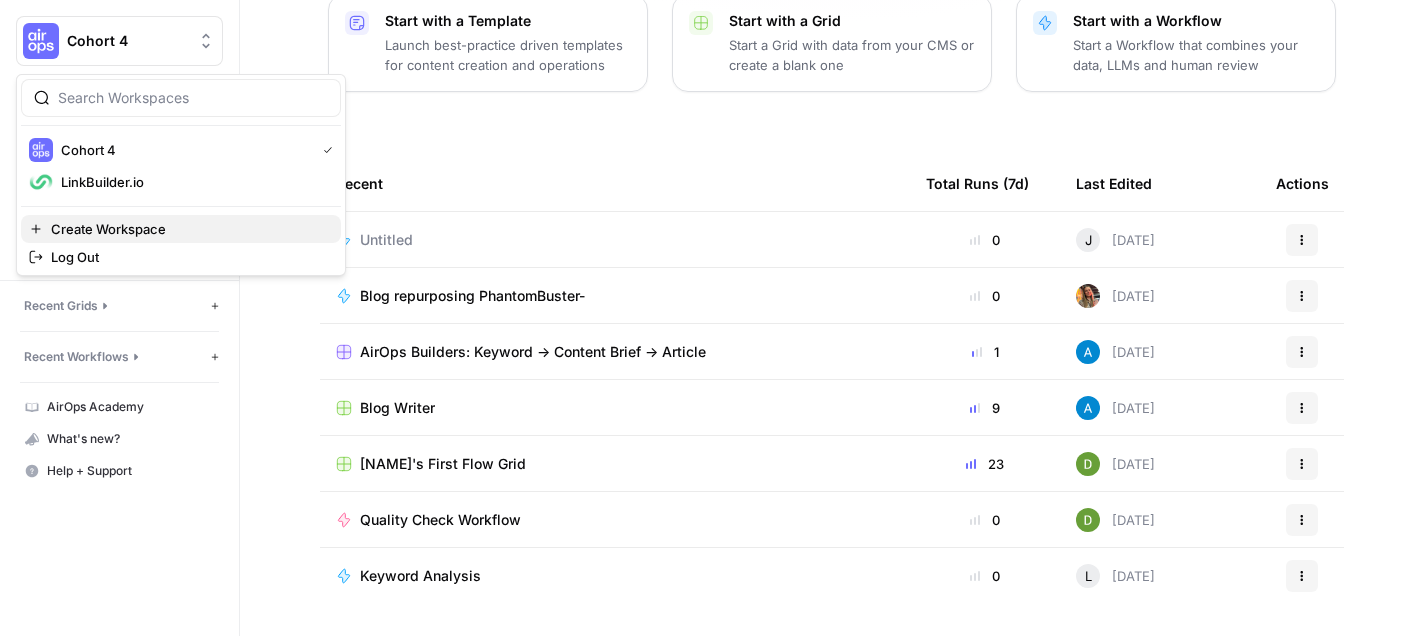 click on "Create Workspace" at bounding box center [188, 229] 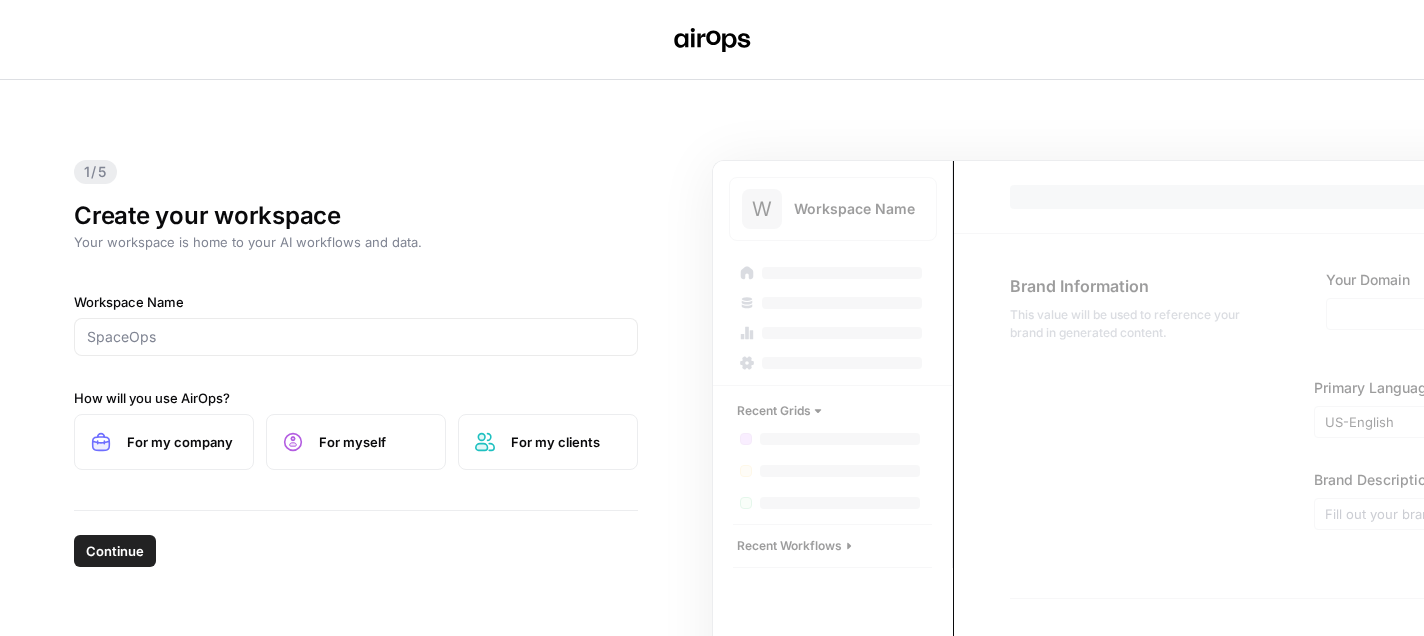 scroll, scrollTop: 0, scrollLeft: 0, axis: both 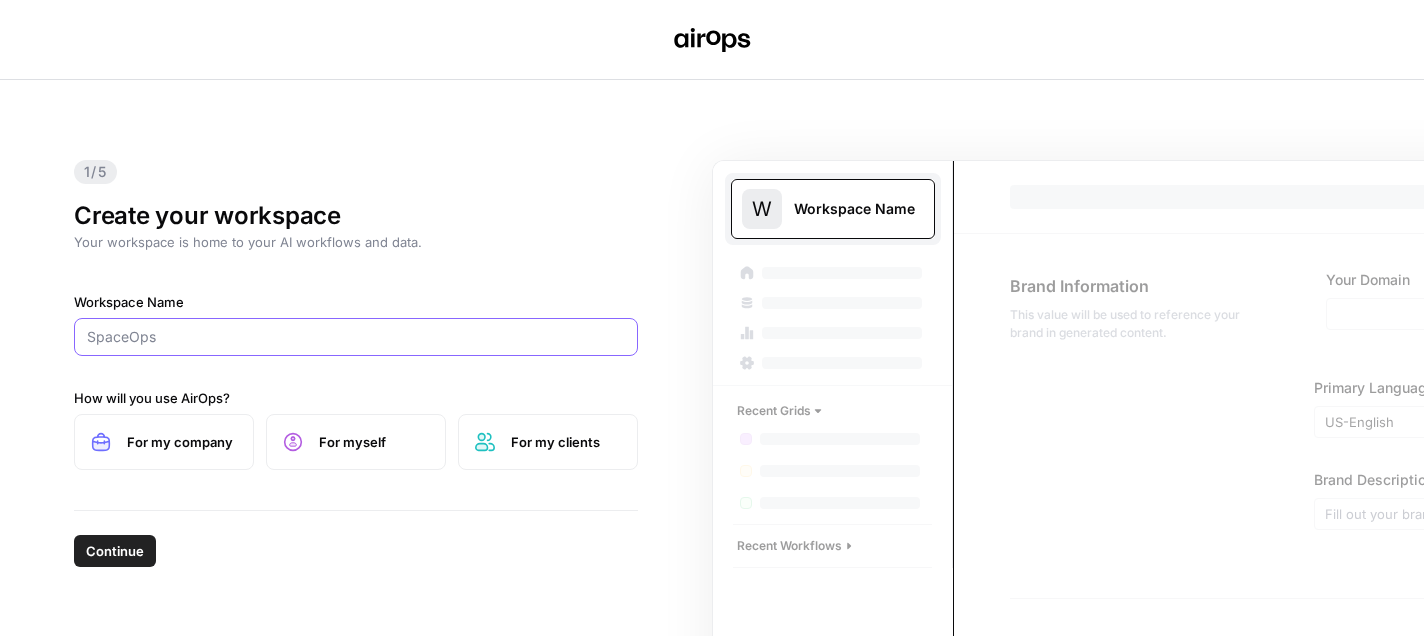click on "Workspace Name" at bounding box center (356, 337) 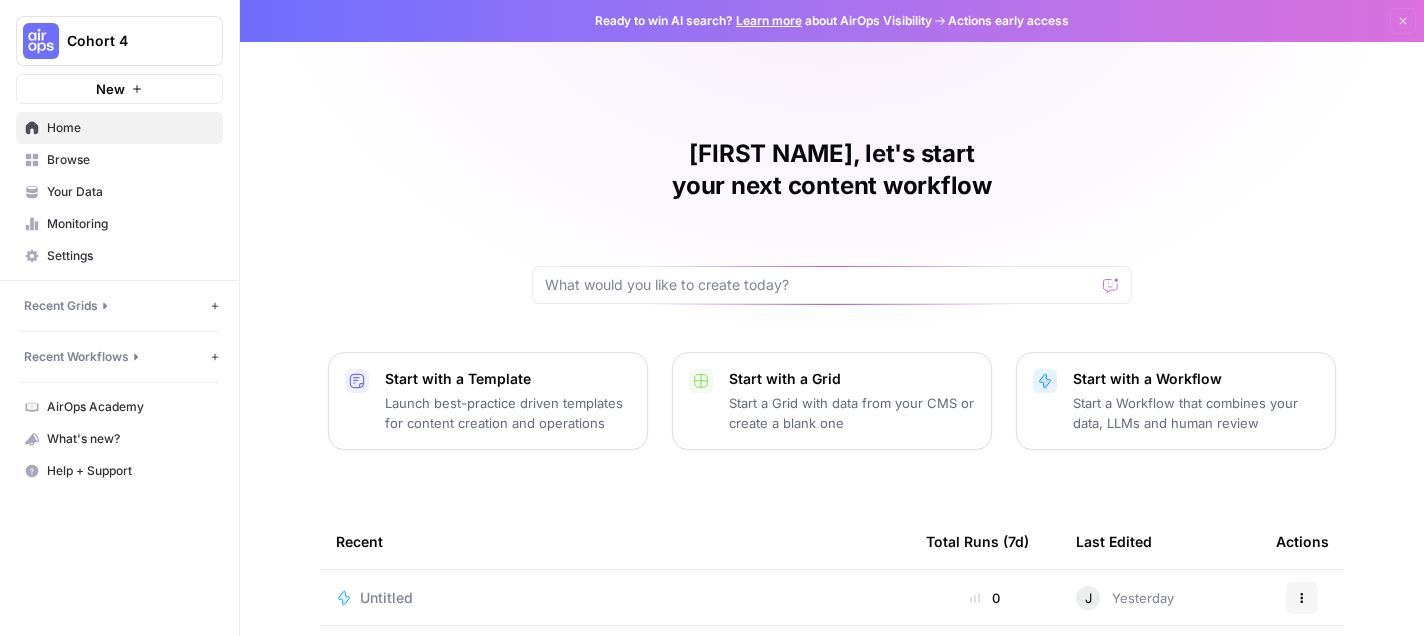 scroll, scrollTop: 0, scrollLeft: 0, axis: both 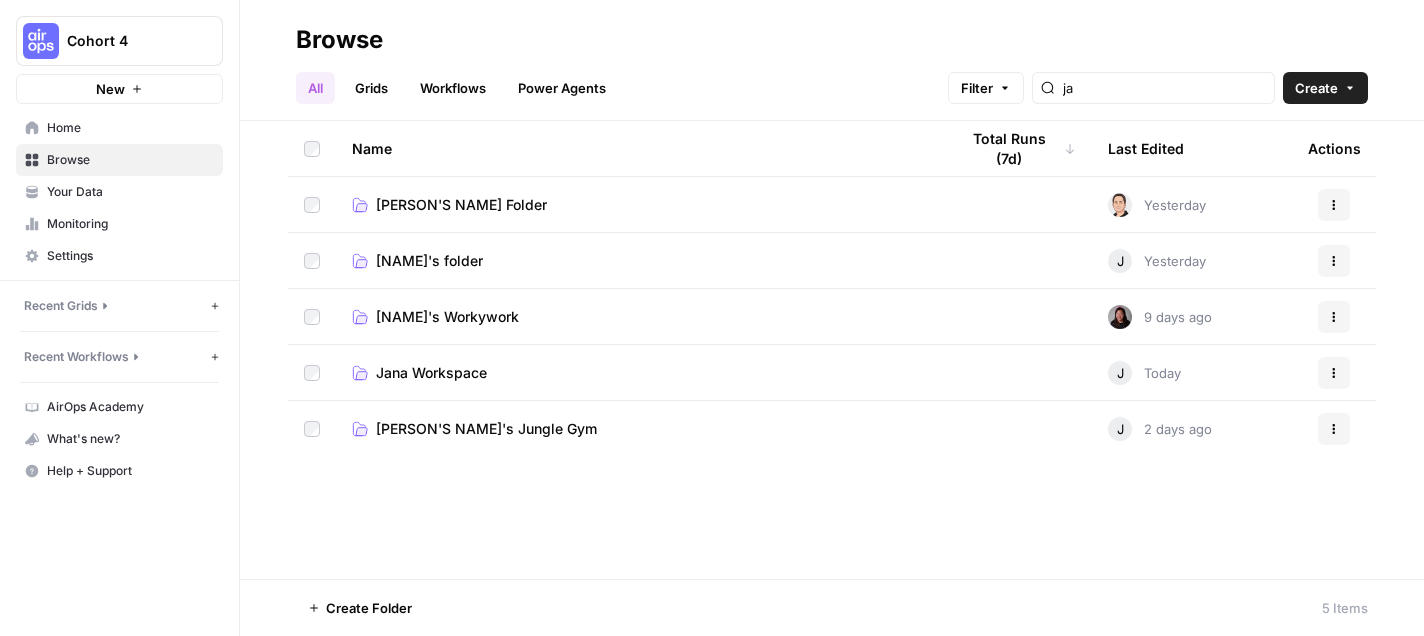click 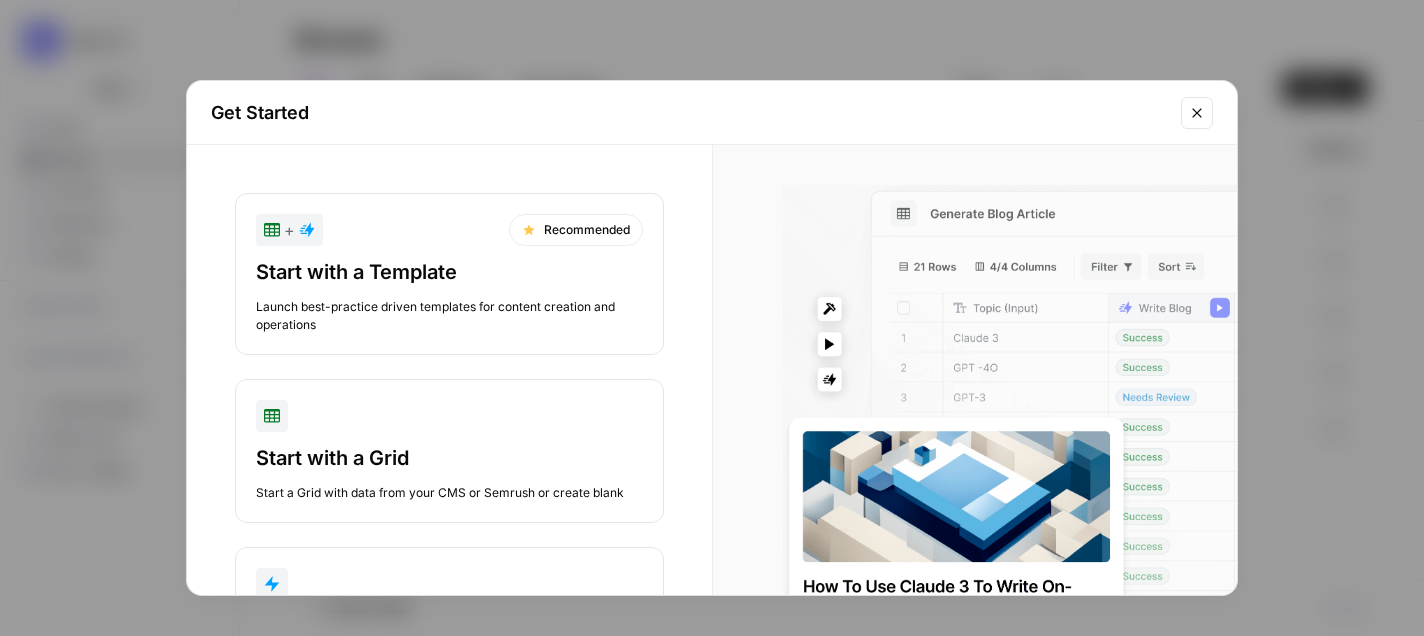 click 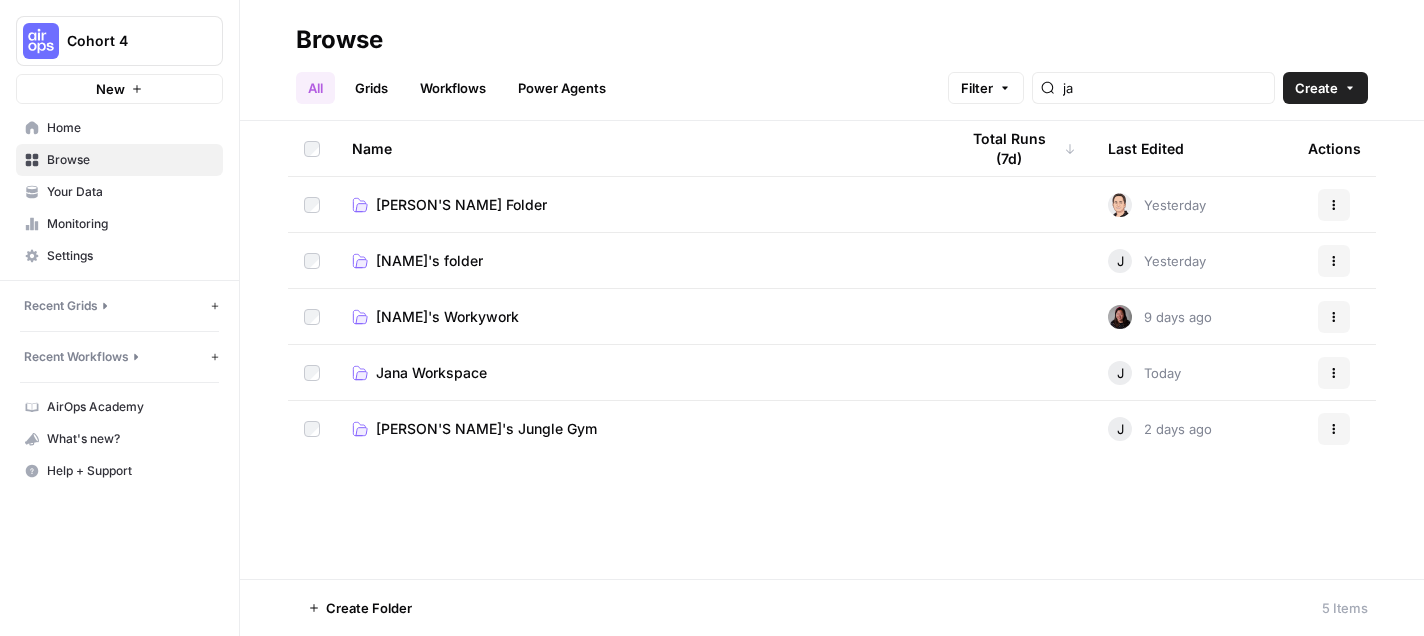 click on "[NAME]'s folder" at bounding box center [429, 261] 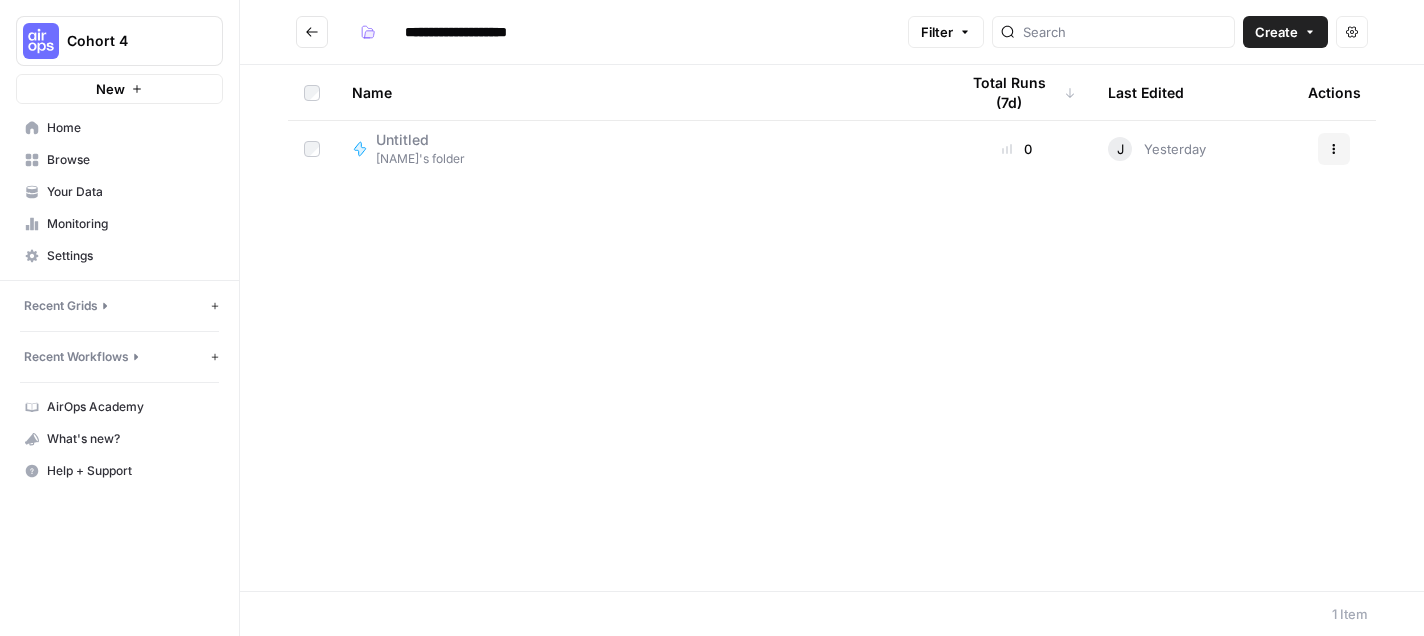 click on "Your Data" at bounding box center (130, 192) 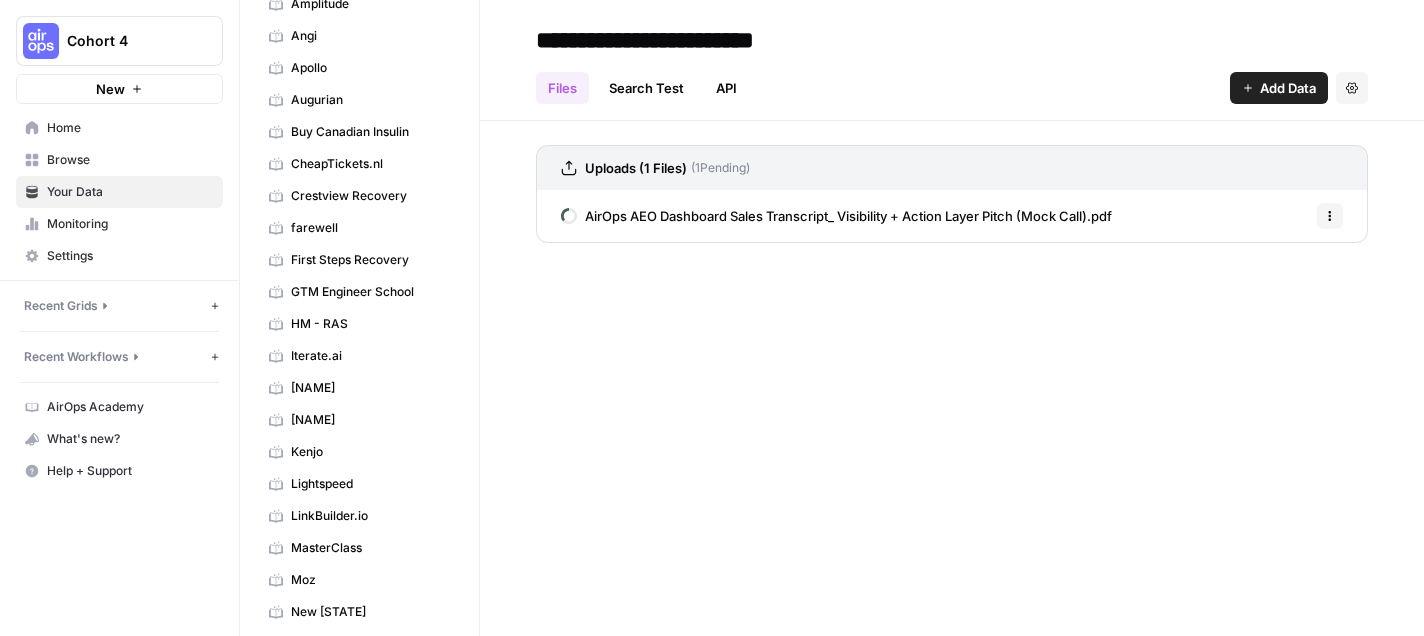 scroll, scrollTop: 0, scrollLeft: 0, axis: both 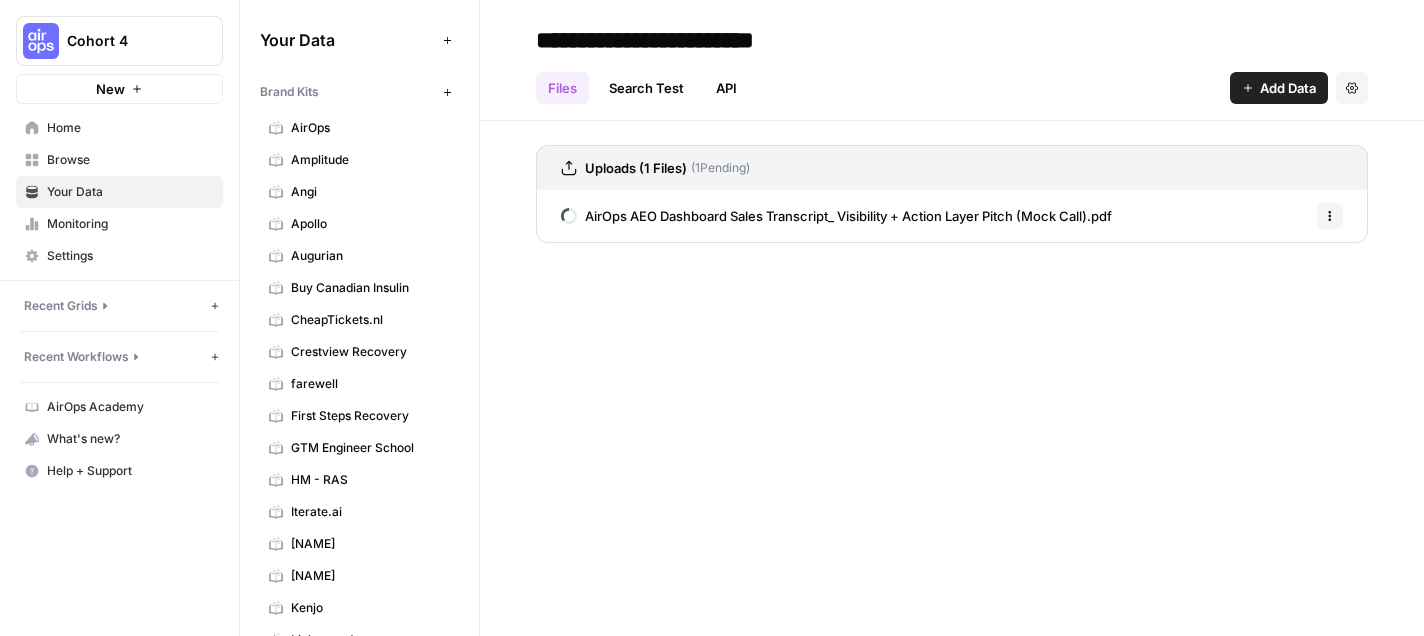 click 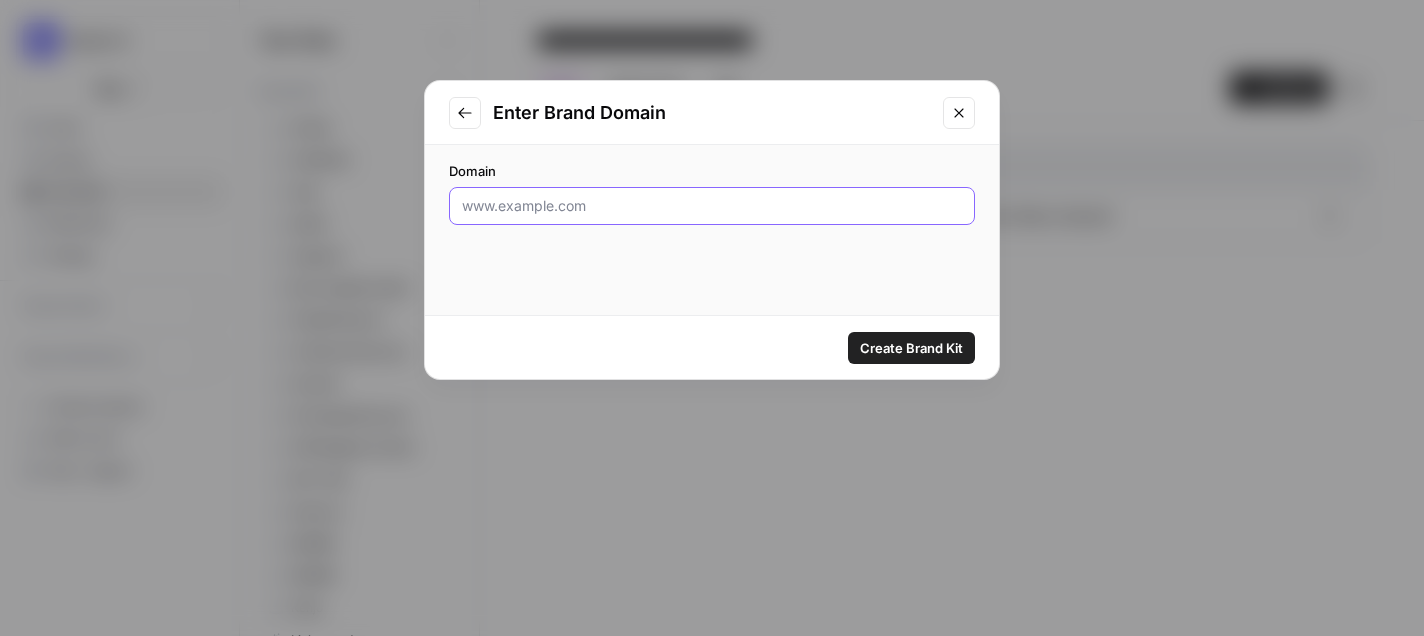 click on "Domain" at bounding box center [712, 206] 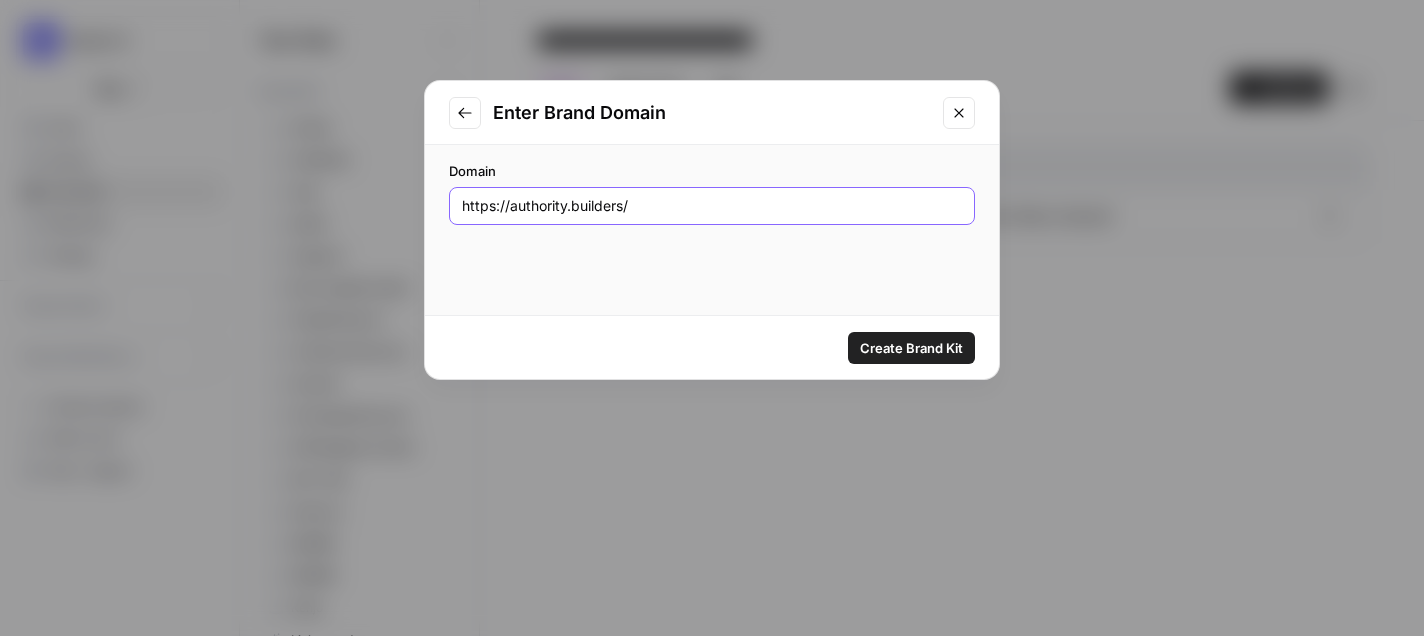 type on "https://authority.builders/" 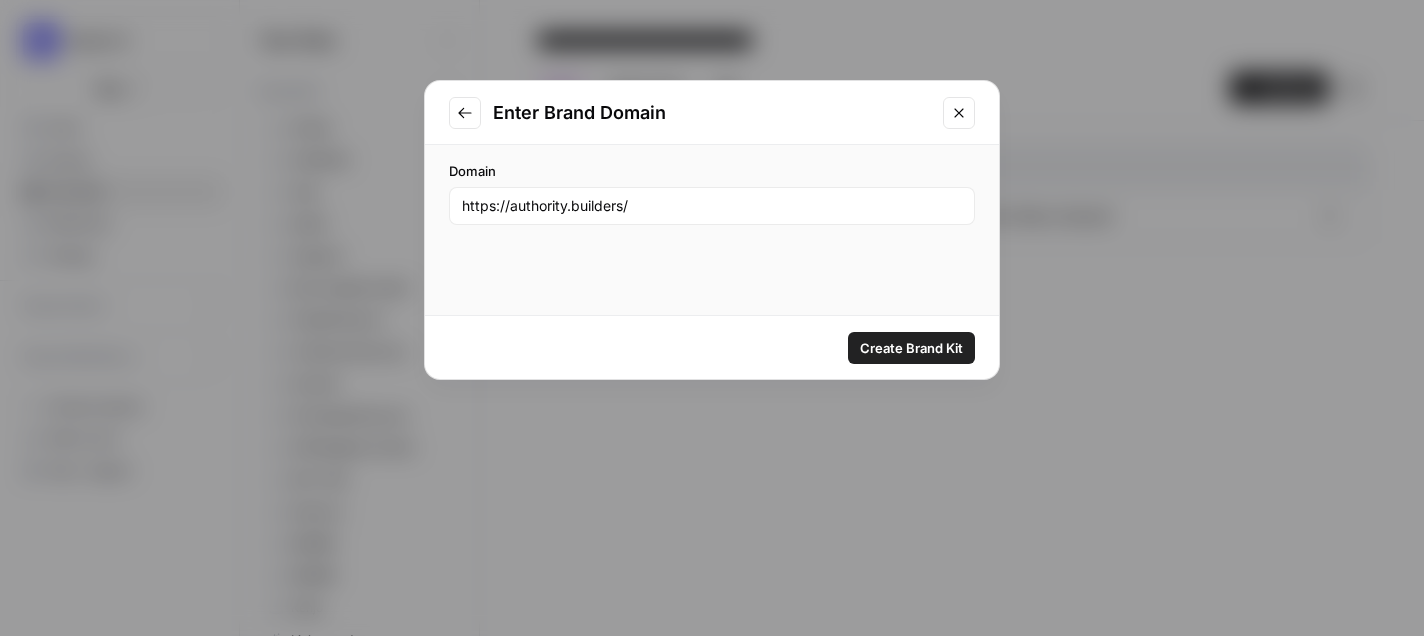 click on "Create Brand Kit" at bounding box center [911, 348] 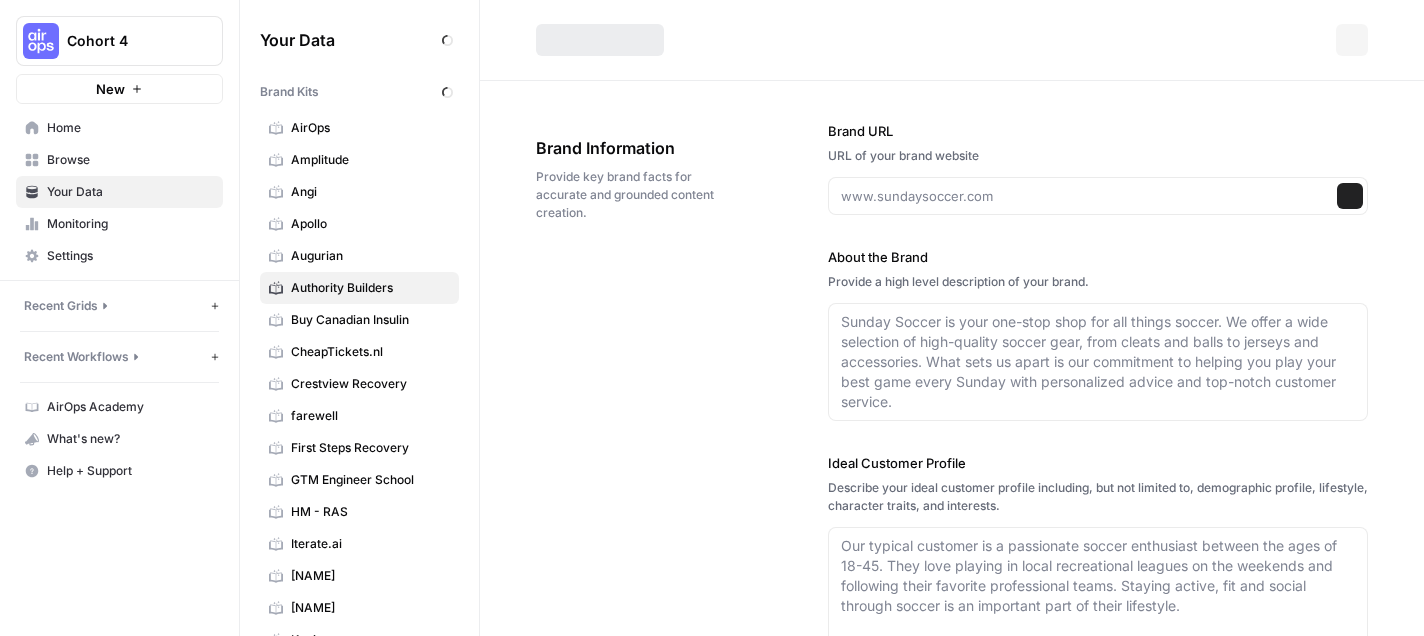 type on "https://authority.builders/" 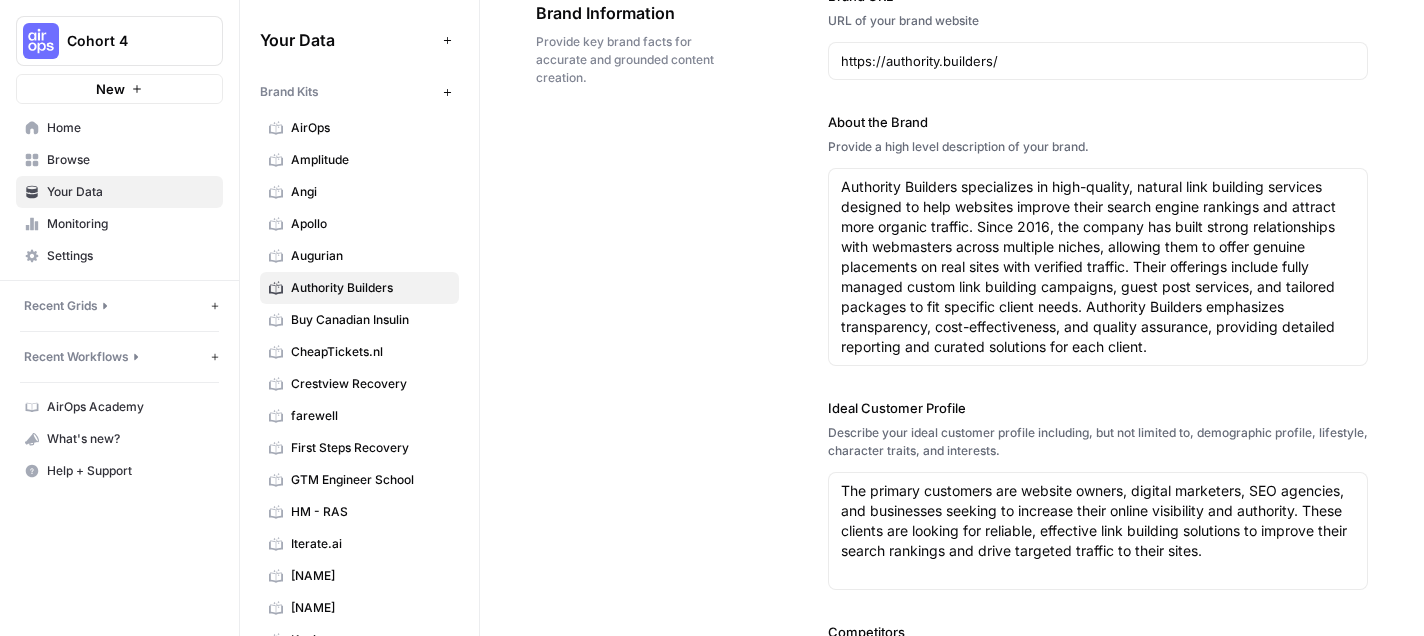 scroll, scrollTop: 137, scrollLeft: 0, axis: vertical 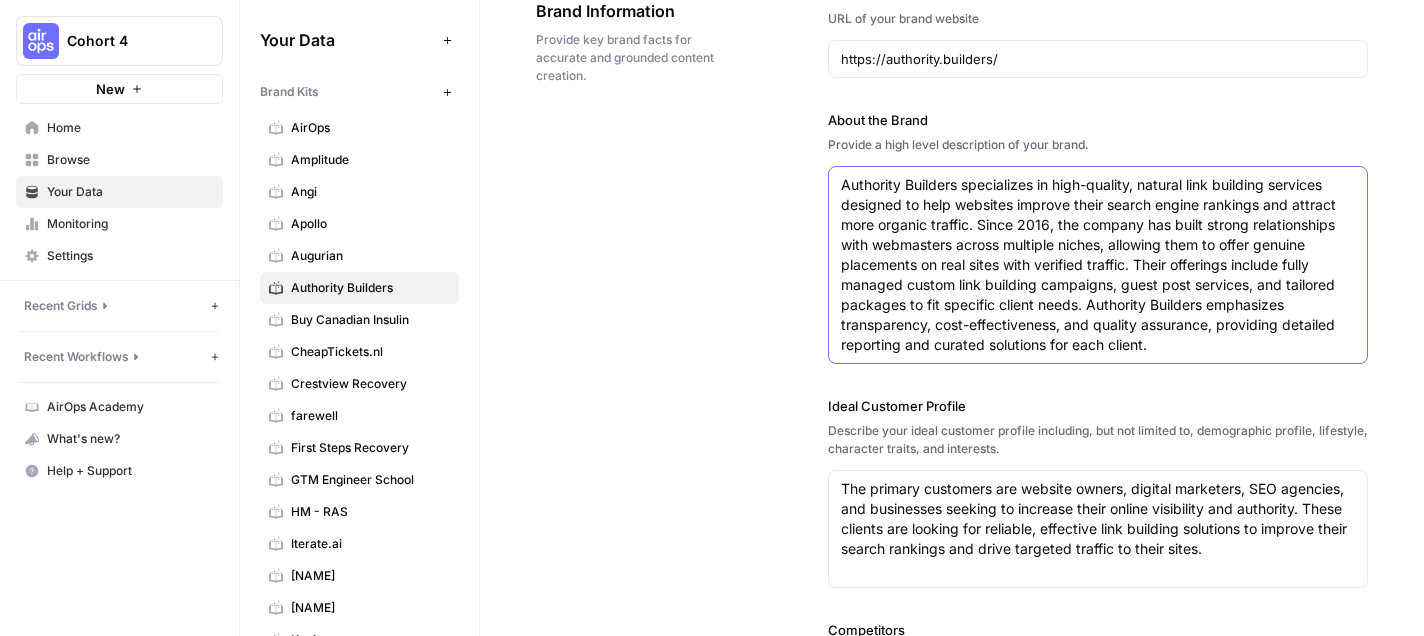 click on "Authority Builders specializes in high-quality, natural link building services designed to help websites improve their search engine rankings and attract more organic traffic. Since 2016, the company has built strong relationships with webmasters across multiple niches, allowing them to offer genuine placements on real sites with verified traffic. Their offerings include fully managed custom link building campaigns, guest post services, and tailored packages to fit specific client needs. Authority Builders emphasizes transparency, cost-effectiveness, and quality assurance, providing detailed reporting and curated solutions for each client." at bounding box center [1098, 265] 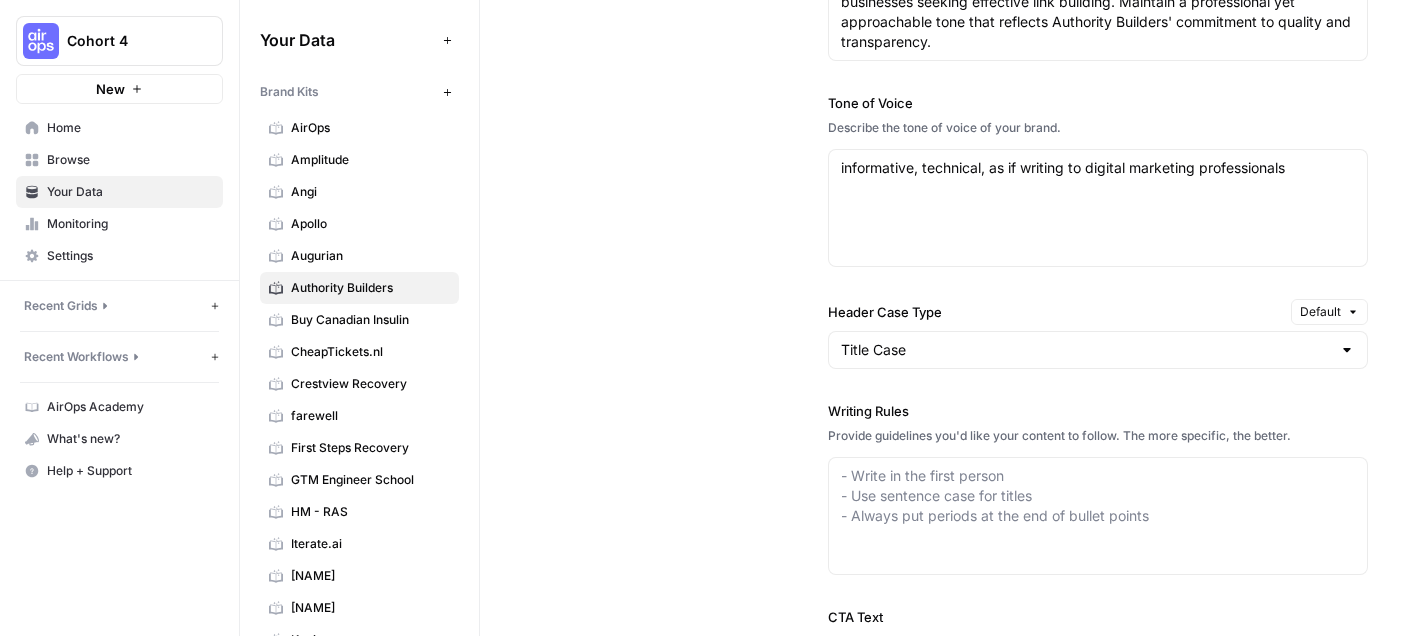 scroll, scrollTop: 1378, scrollLeft: 0, axis: vertical 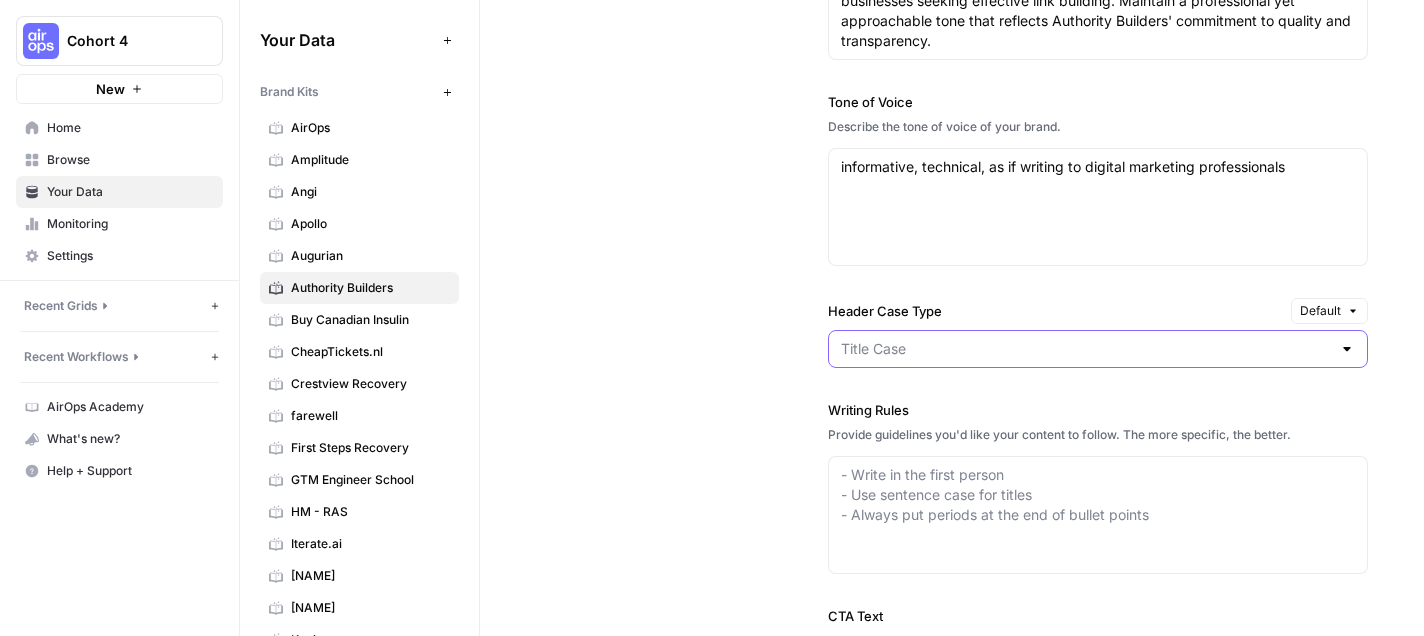 click on "Header Case Type" at bounding box center (1086, 349) 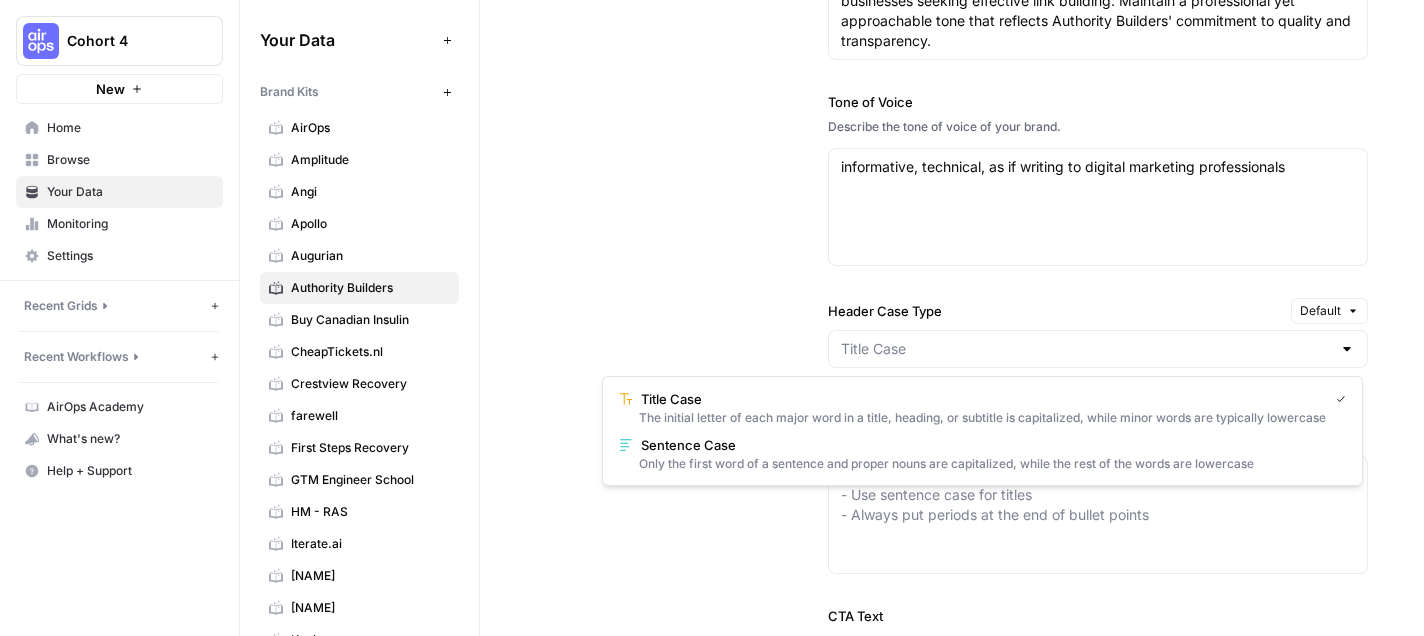 type on "Title Case" 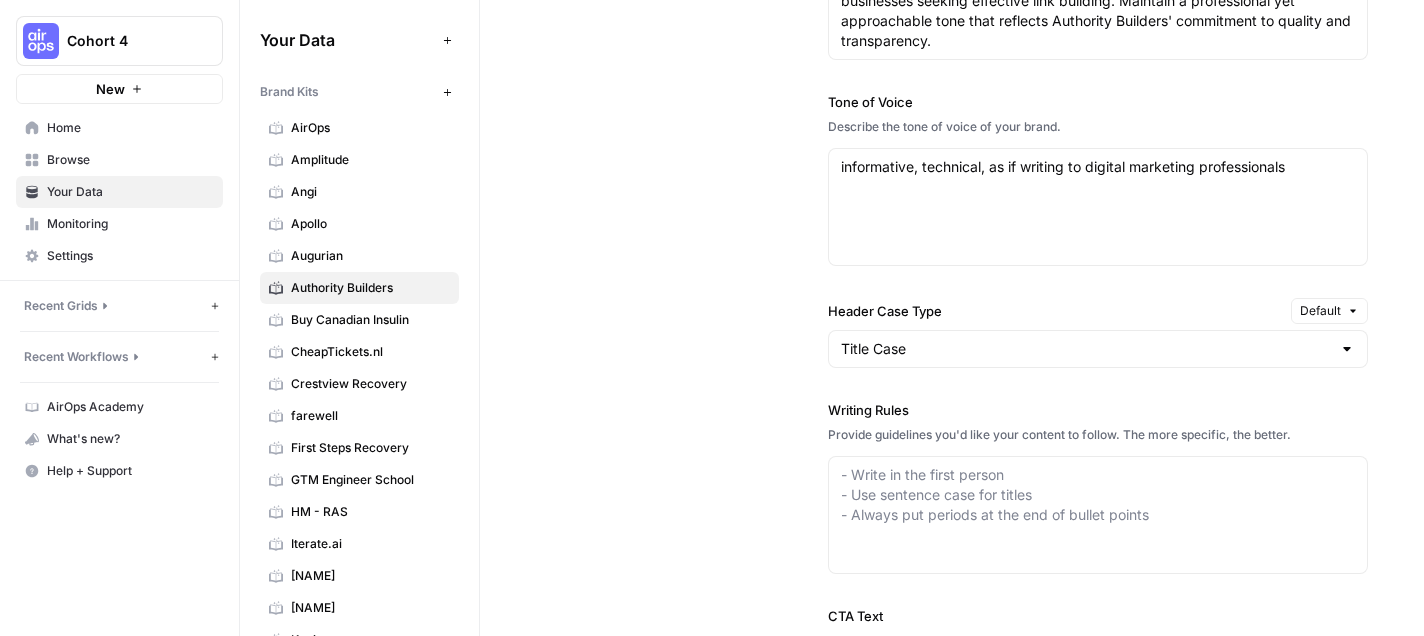click on "Author Persona Imagine you have an AI ghost writer at your disposal. Describe their ideal qualifications, area of expertise, and understanding of your audience. You are an expert in SEO and digital marketing with deep knowledge of Authority Builders' services, values, and client needs. Write content that is clear, trustworthy, and focused on delivering actionable insights for businesses seeking effective link building. Maintain a professional yet approachable tone that reflects Authority Builders' commitment to quality and transparency. You are an expert in SEO and digital marketing with deep knowledge of Authority Builders' services, values, and client needs. Write content that is clear, trustworthy, and focused on delivering actionable insights for businesses seeking effective link building. Maintain a professional yet approachable tone that reflects Authority Builders' commitment to quality and transparency. Tone of Voice Describe the tone of voice of your brand. Header Case Type Default Title Case" at bounding box center (1098, 337) 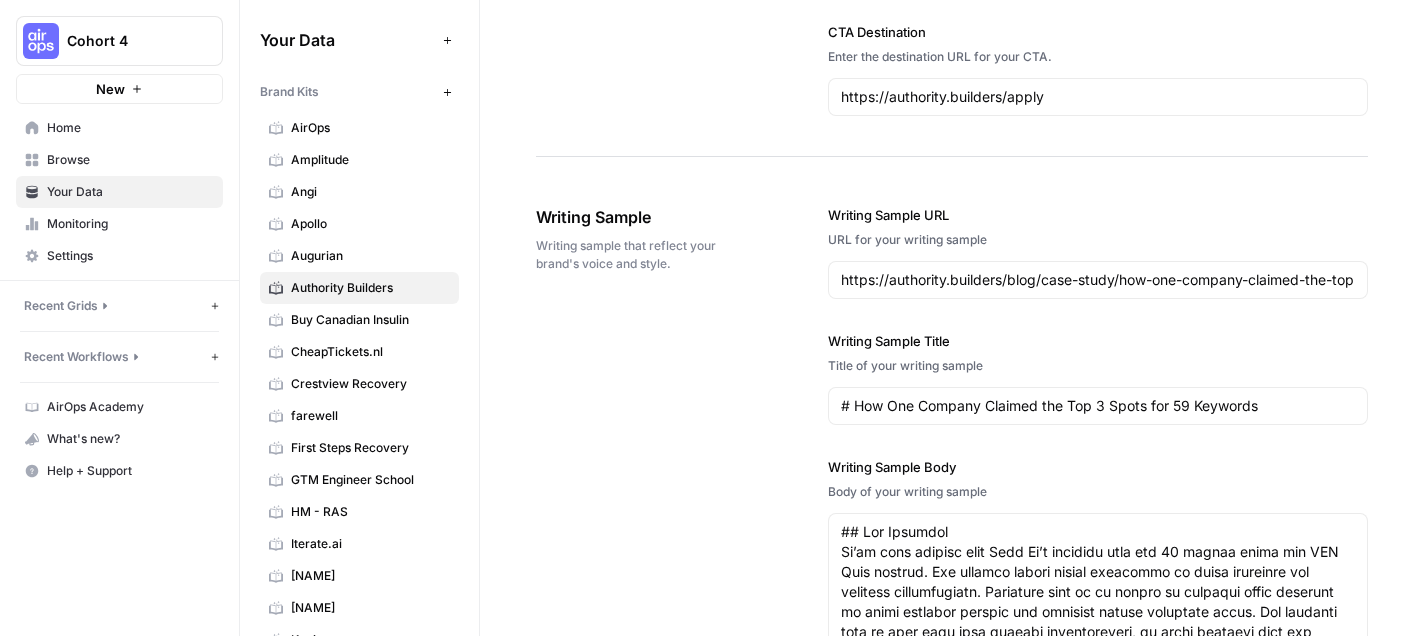 scroll, scrollTop: 2117, scrollLeft: 0, axis: vertical 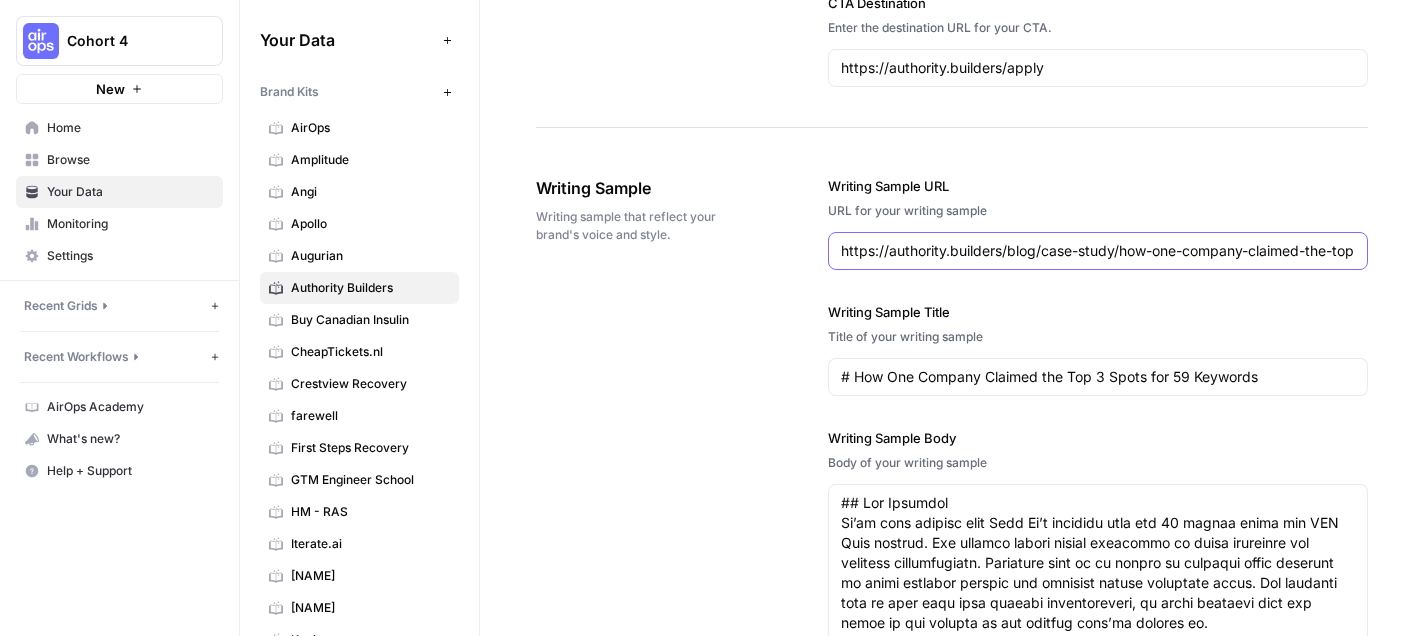click on "https://authority.builders/blog/case-study/how-one-company-claimed-the-top-3-spots-for-59-keywords/" at bounding box center [1098, 251] 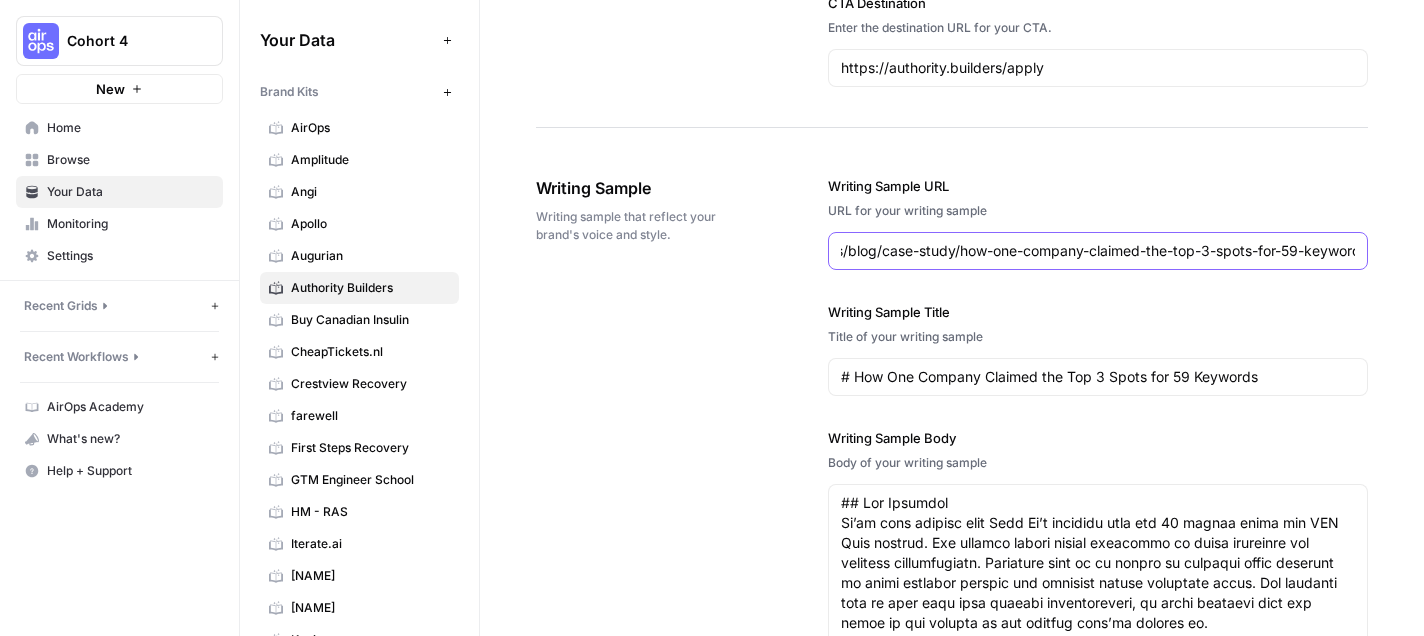 scroll, scrollTop: 0, scrollLeft: 187, axis: horizontal 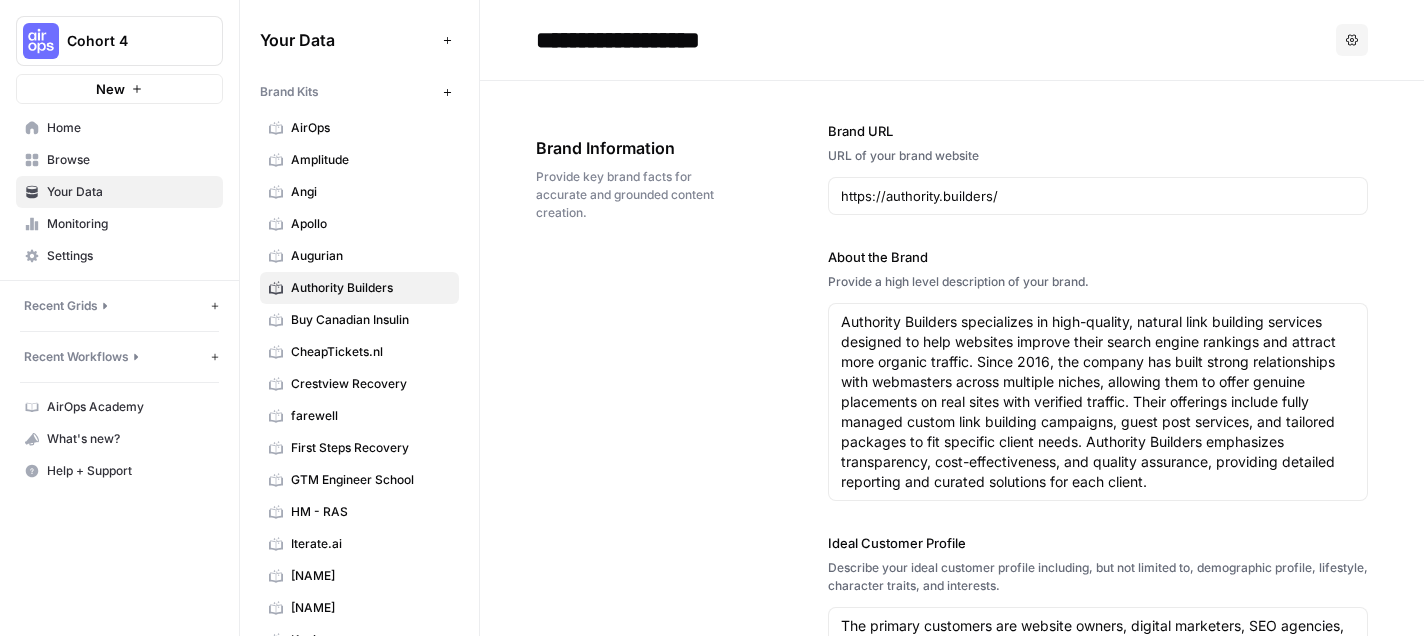 click 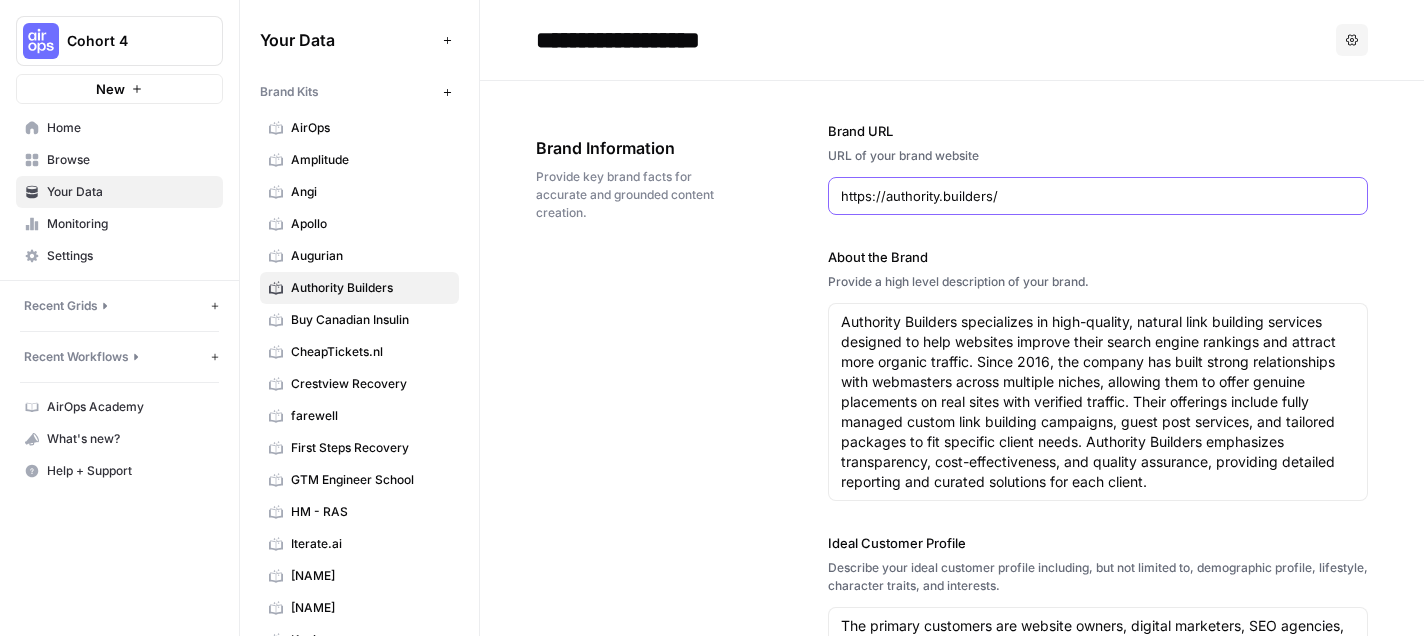 click on "https://authority.builders/" at bounding box center (1098, 196) 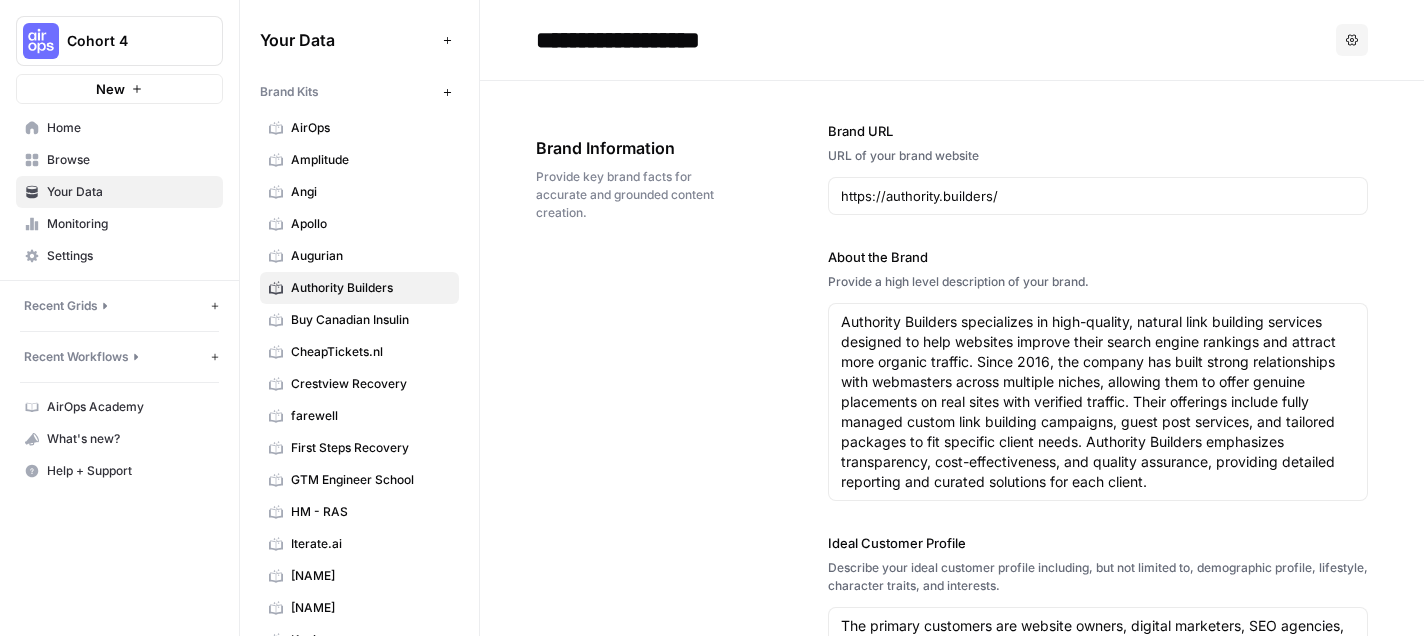 click on "Browse" at bounding box center (130, 160) 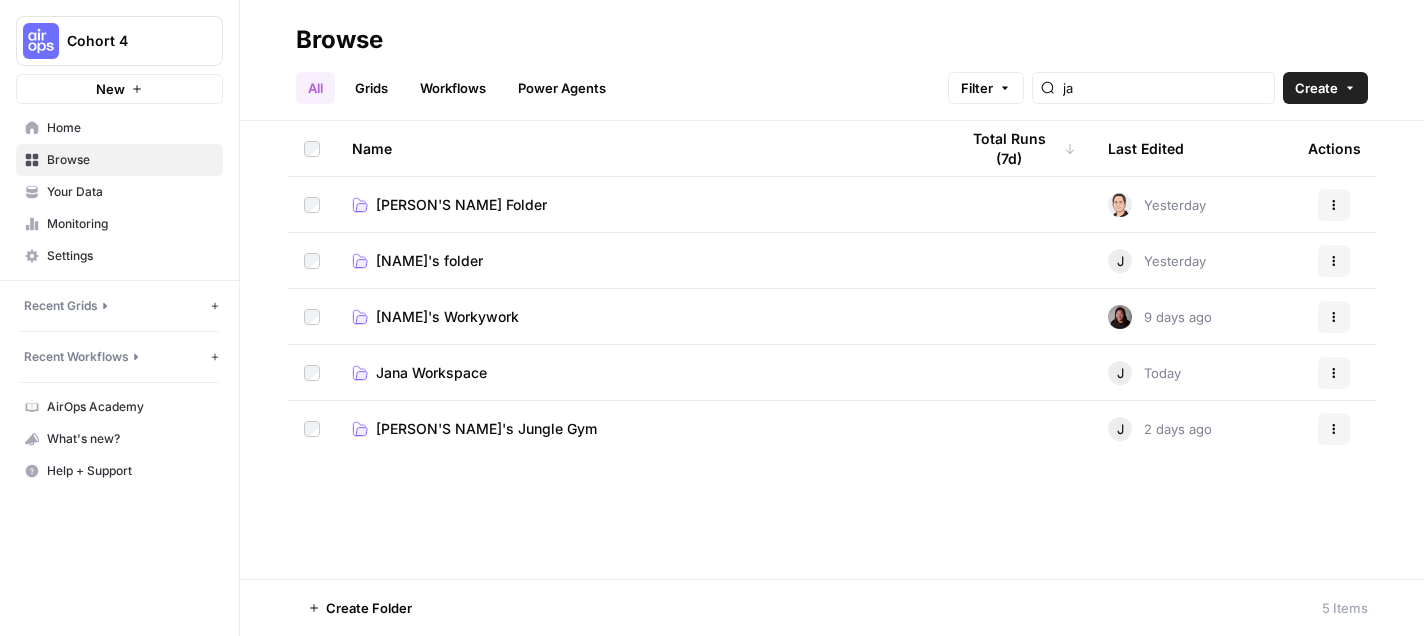 click on "[NAME]'s folder" at bounding box center (429, 261) 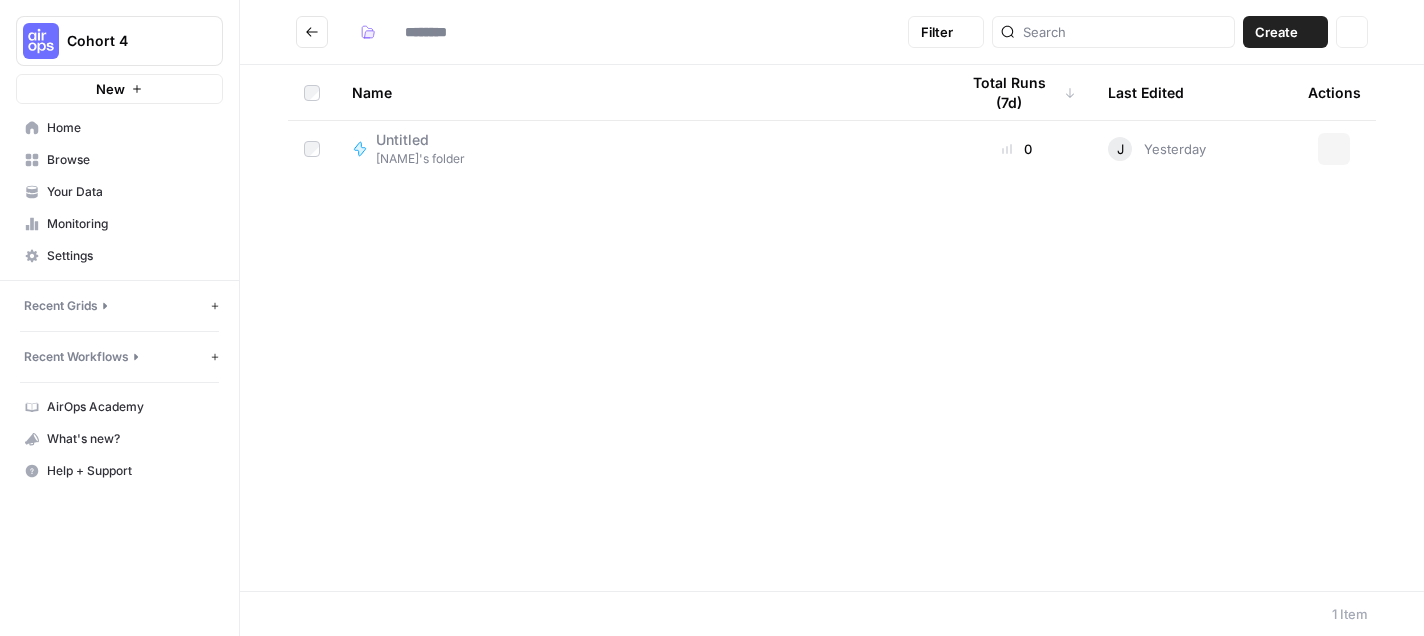 type on "**********" 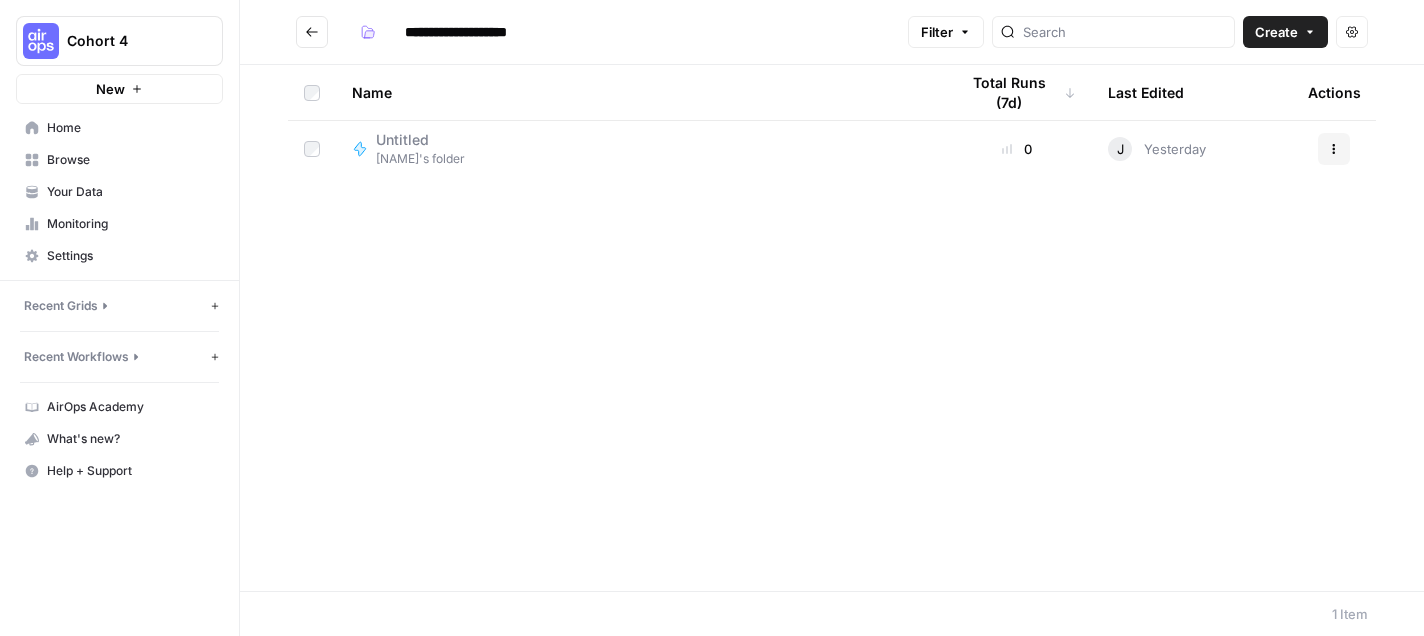 click on "Untitled Jake Serota's folder" at bounding box center [639, 149] 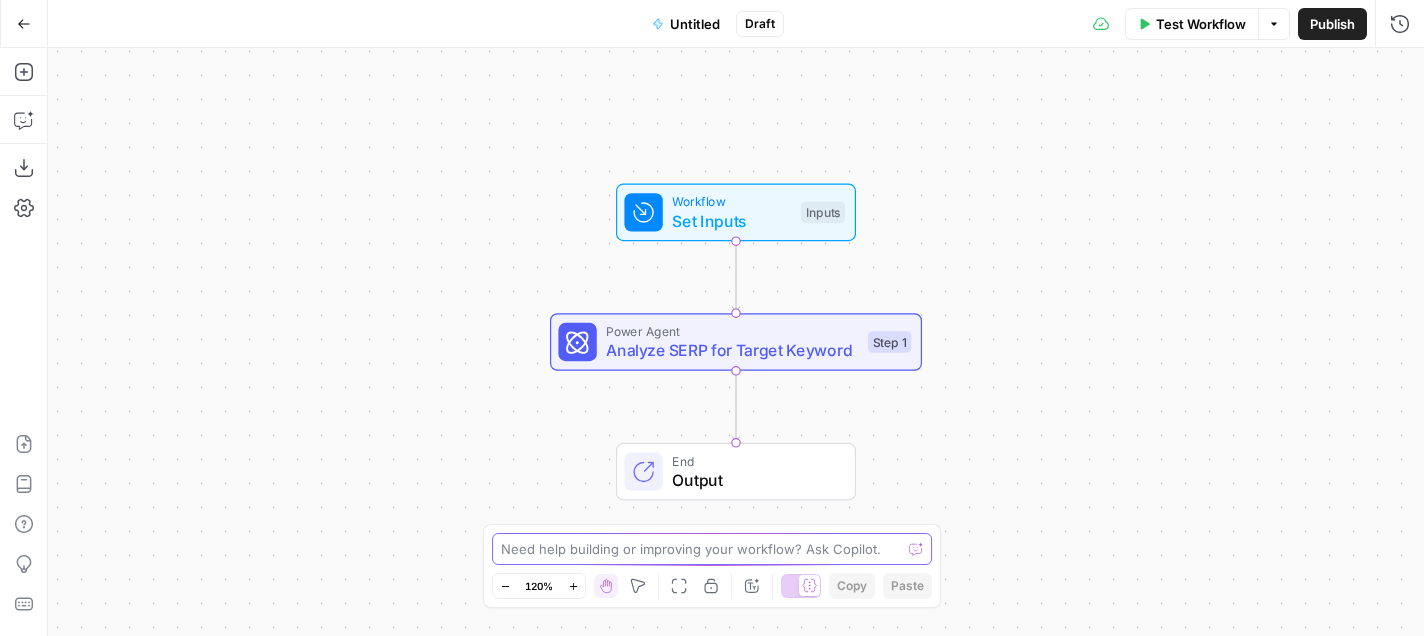 click at bounding box center [701, 549] 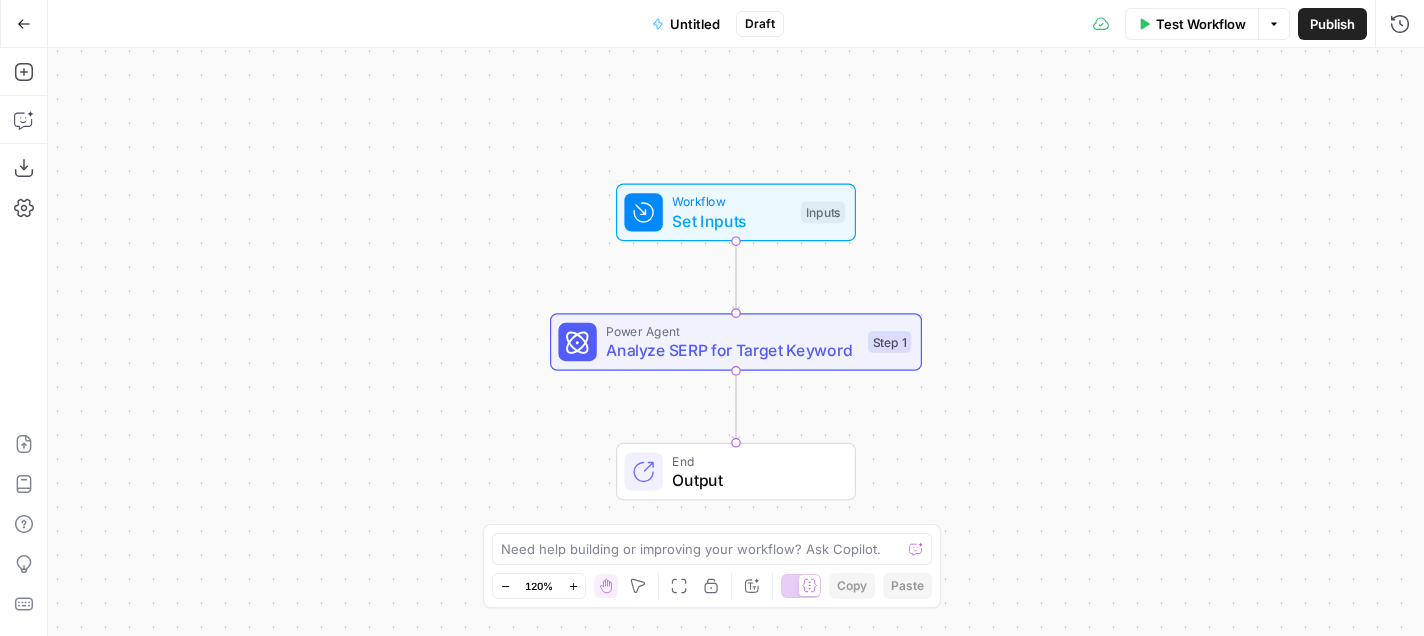 click 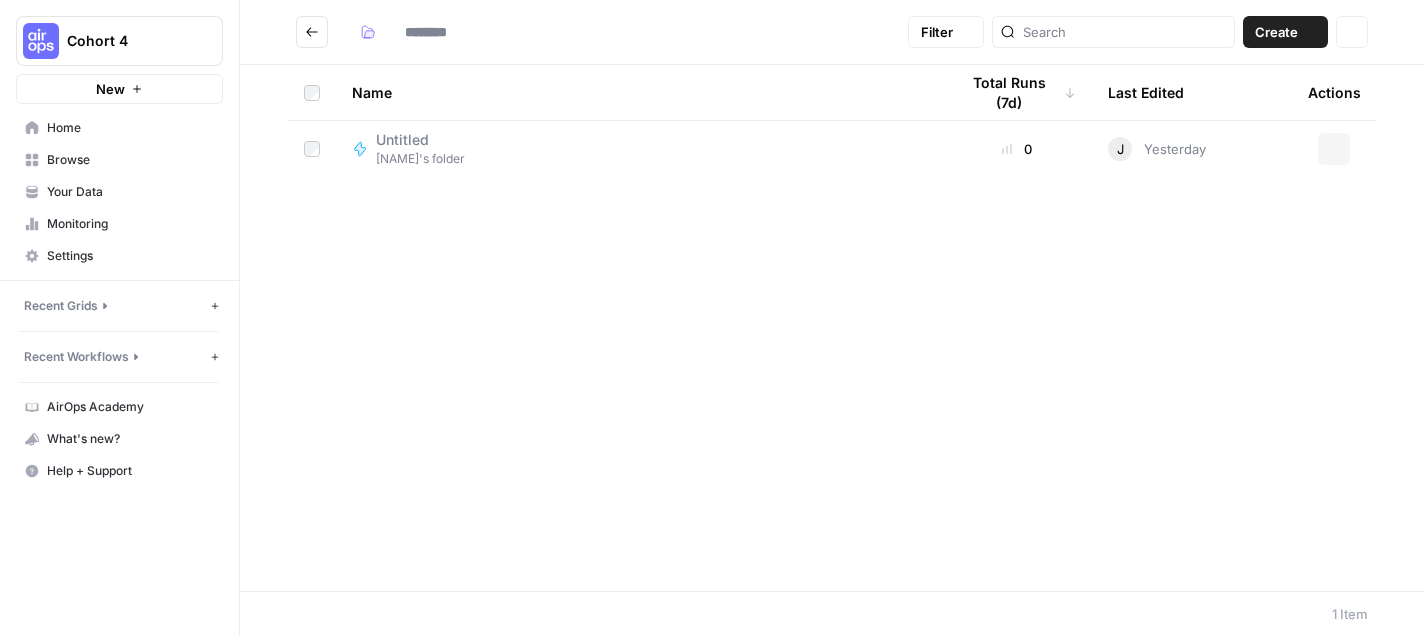 type on "**********" 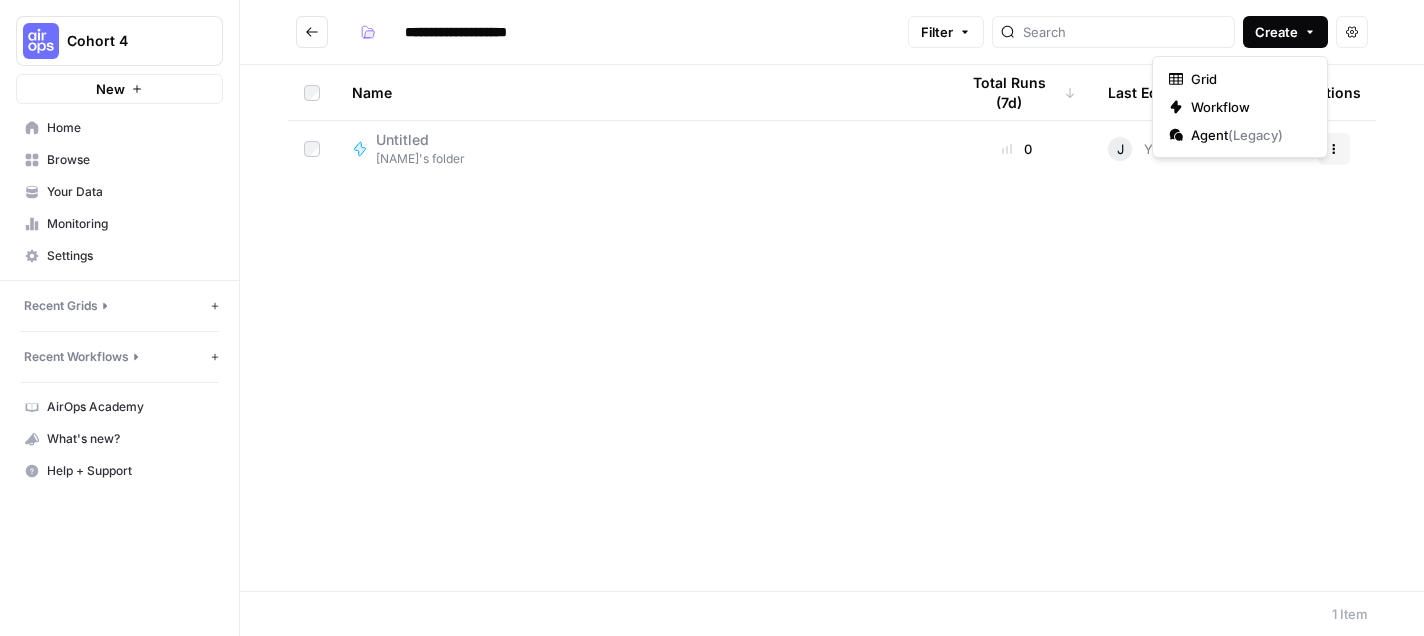 click on "Create" at bounding box center [1276, 32] 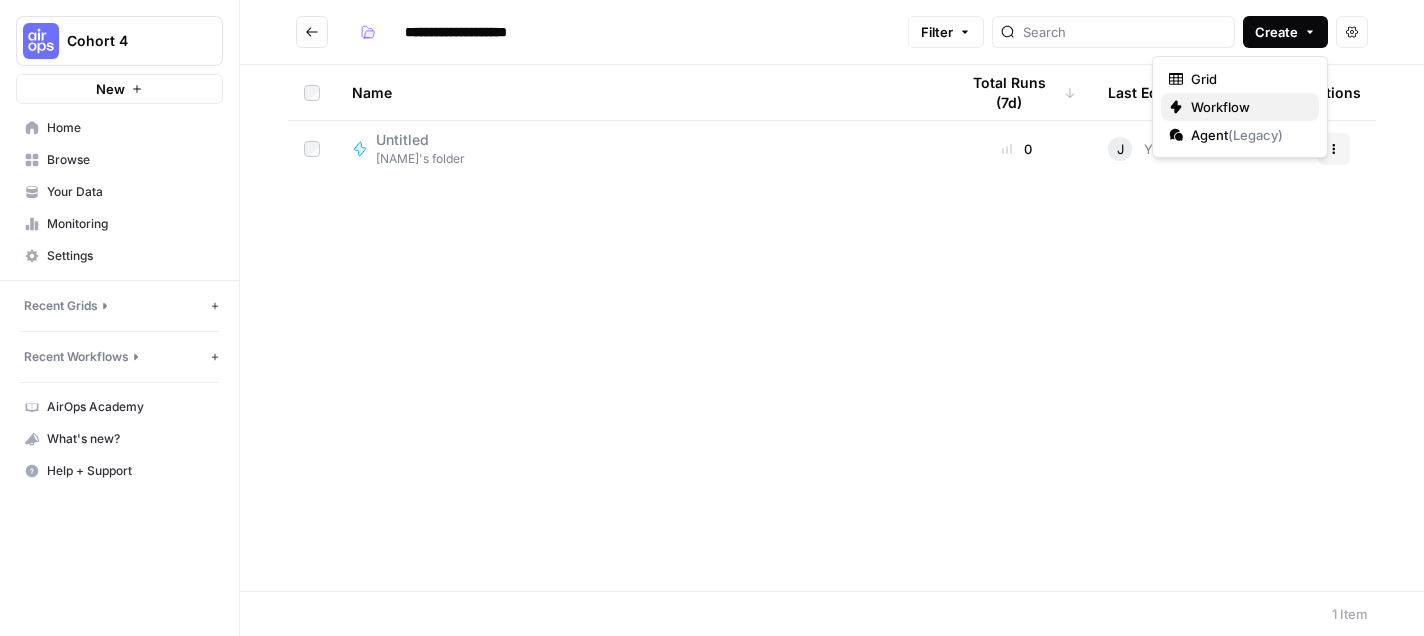 click on "Workflow" at bounding box center [1247, 107] 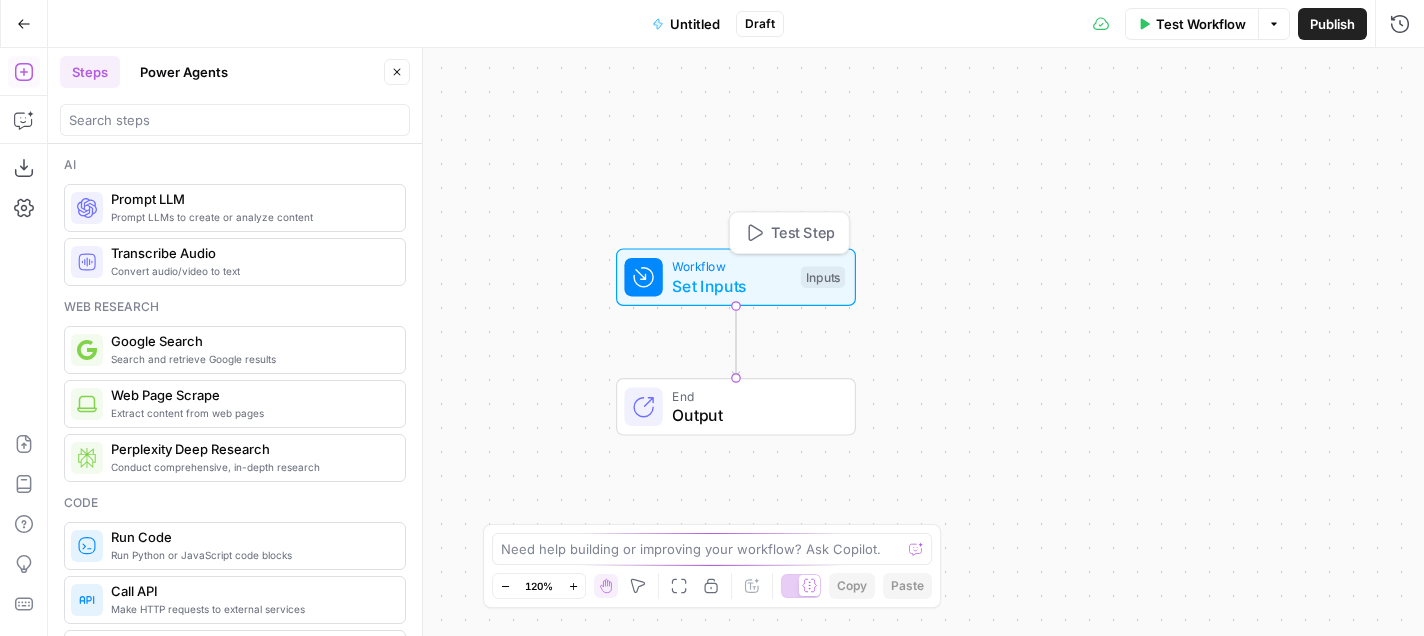 click on "Set Inputs" at bounding box center [731, 286] 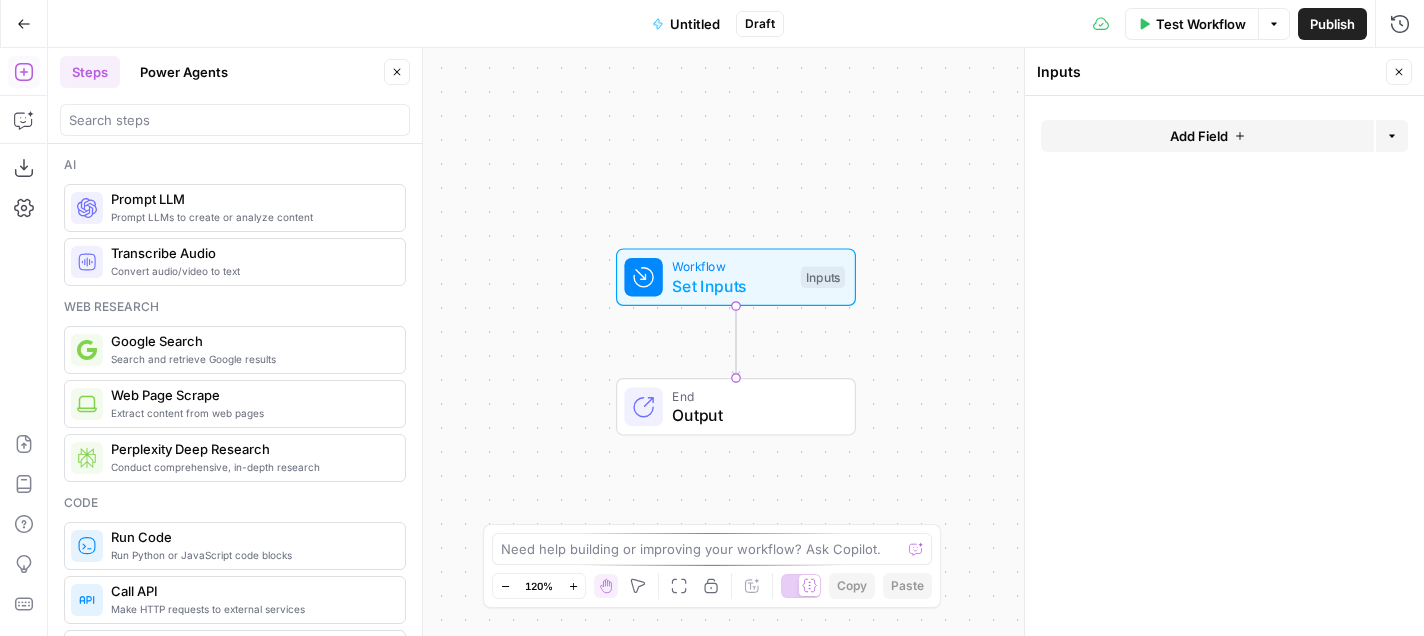 click on "Add Field" at bounding box center (1207, 136) 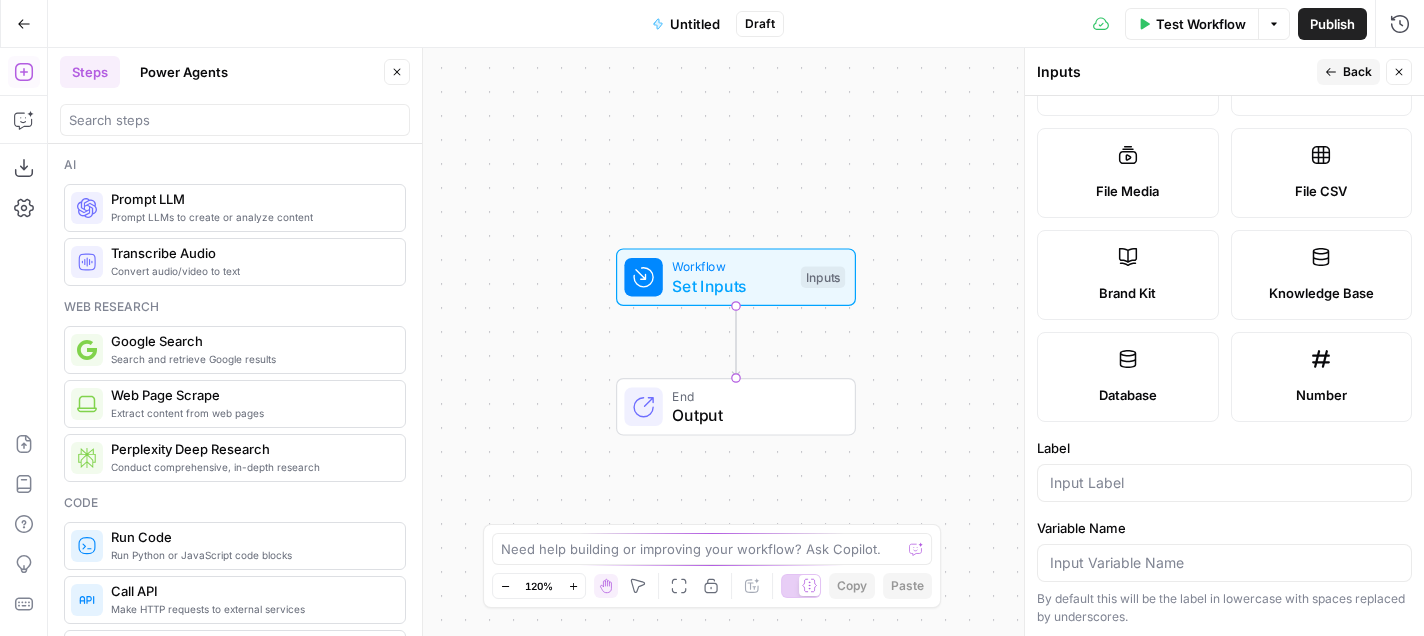 scroll, scrollTop: 320, scrollLeft: 0, axis: vertical 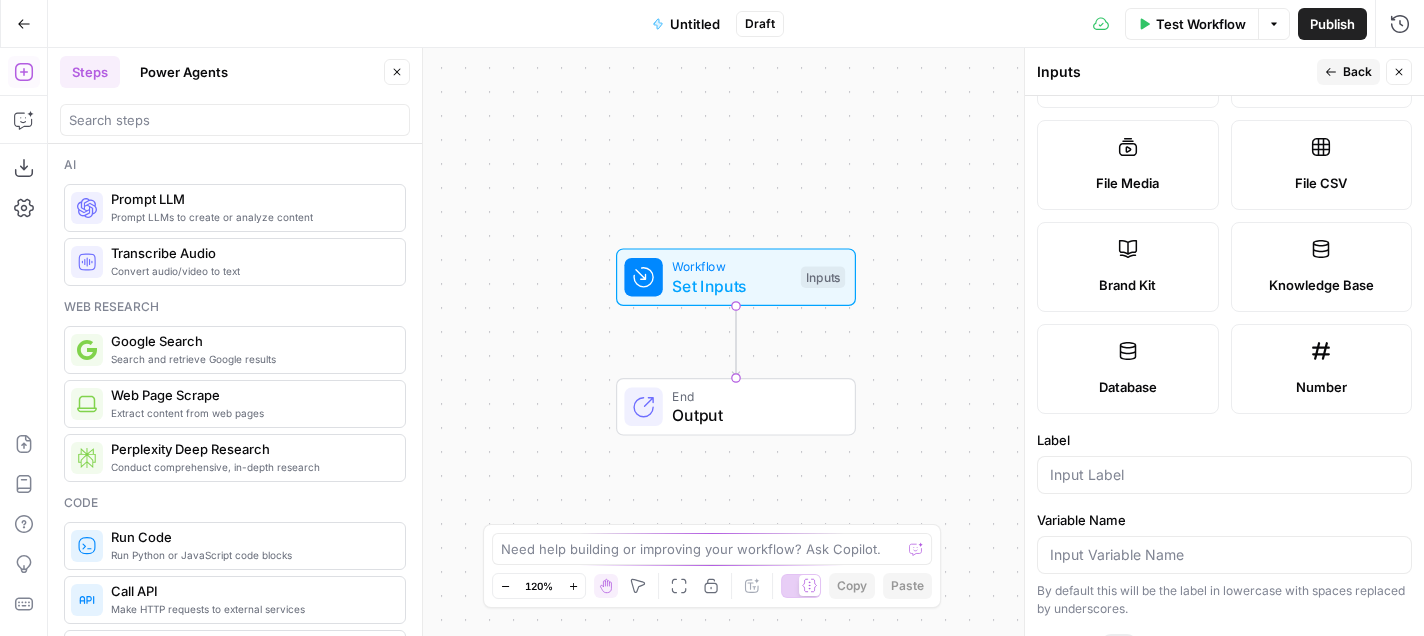 click on "Brand Kit" at bounding box center (1127, 285) 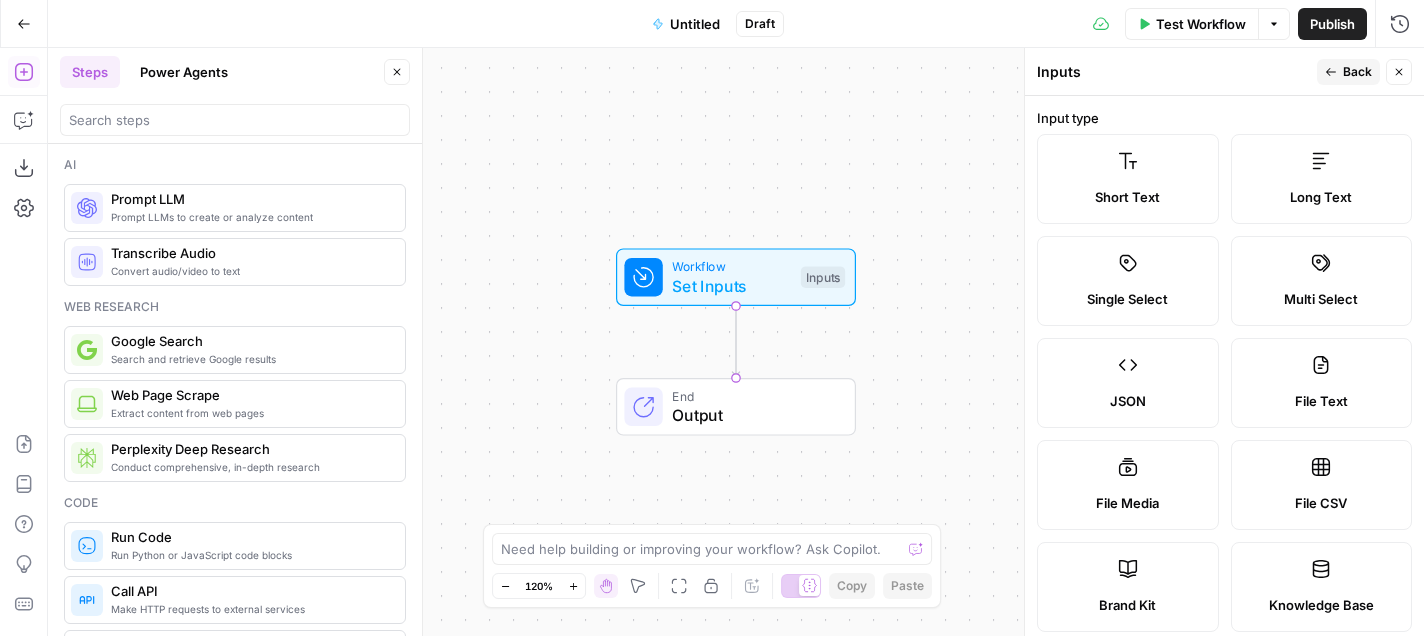 scroll, scrollTop: 462, scrollLeft: 0, axis: vertical 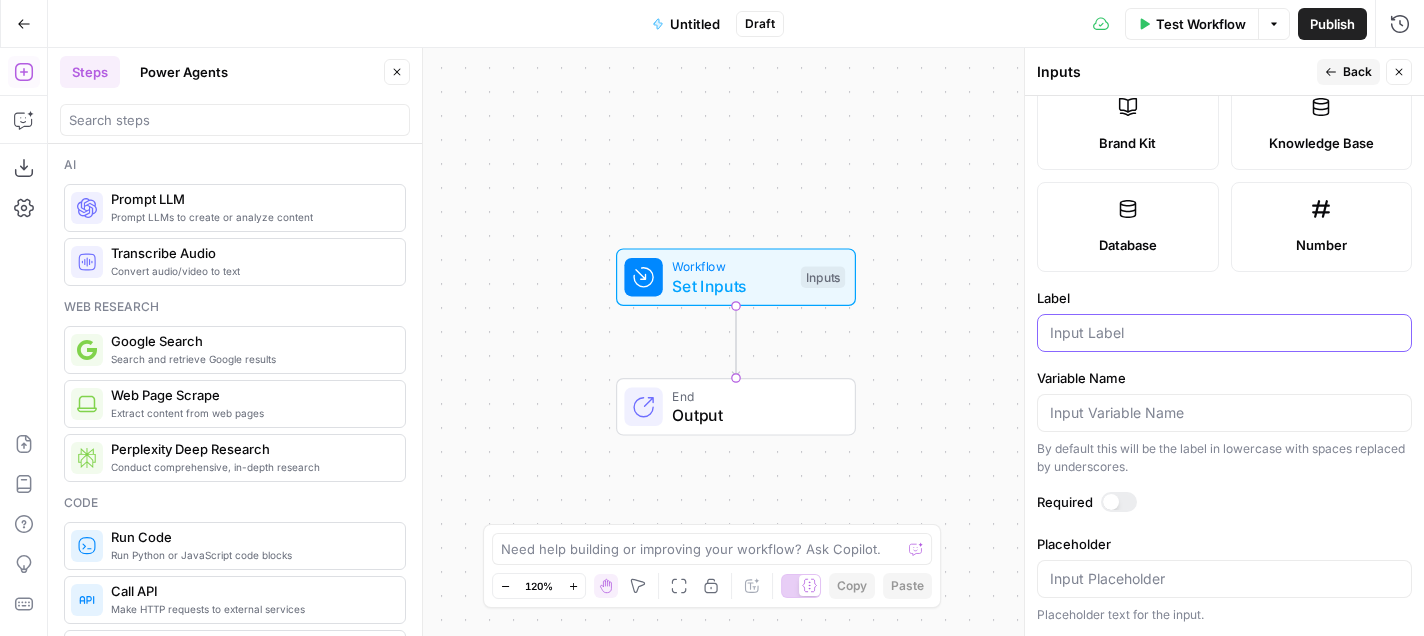 click on "Label" at bounding box center (1224, 333) 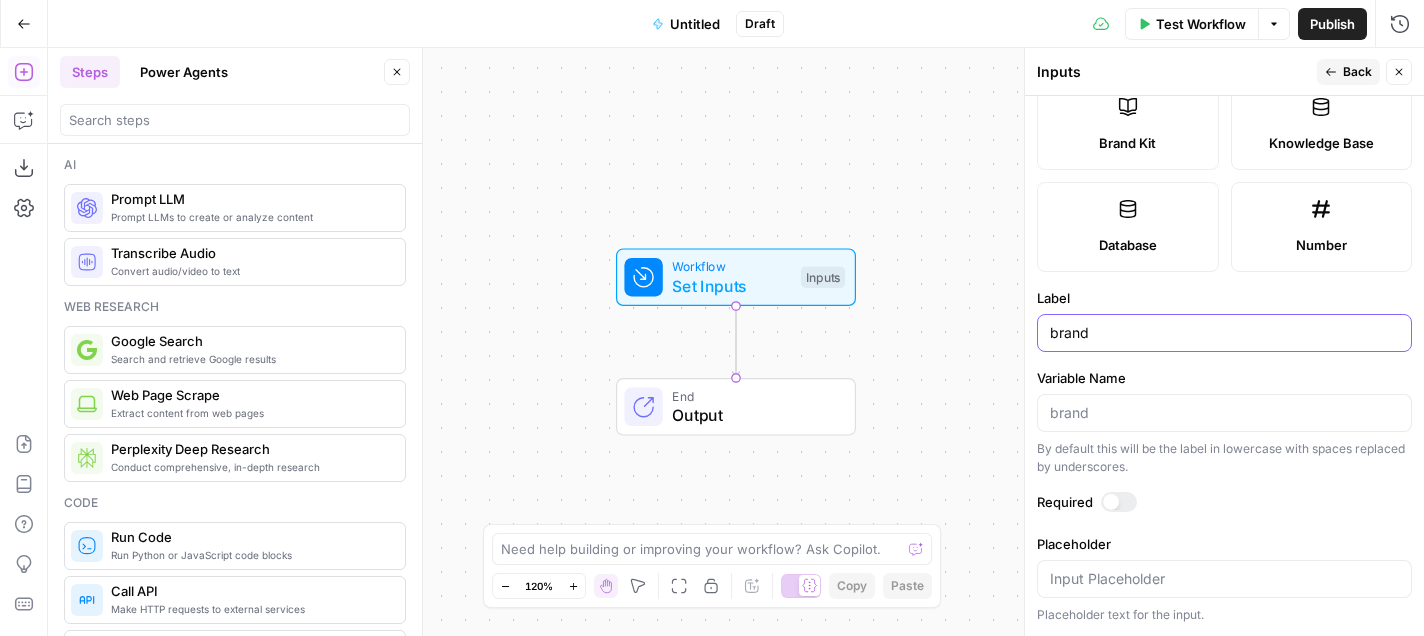 type on "brand" 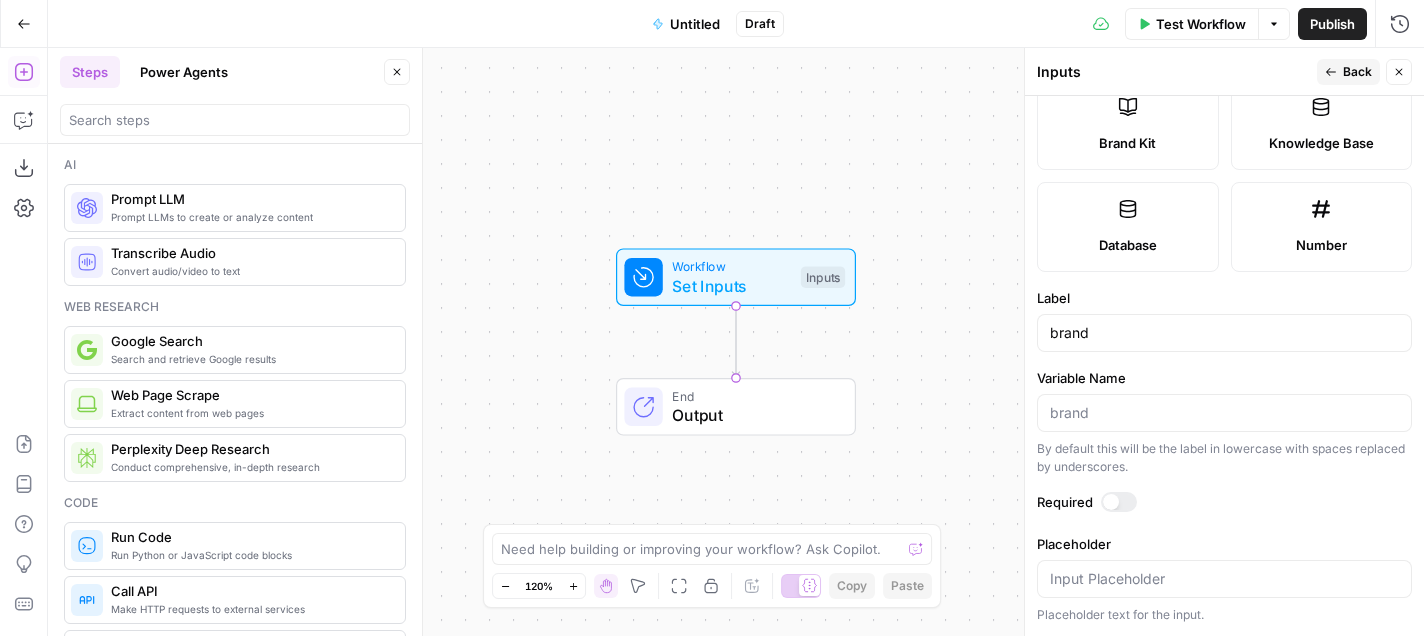 click on "Back" at bounding box center [1348, 72] 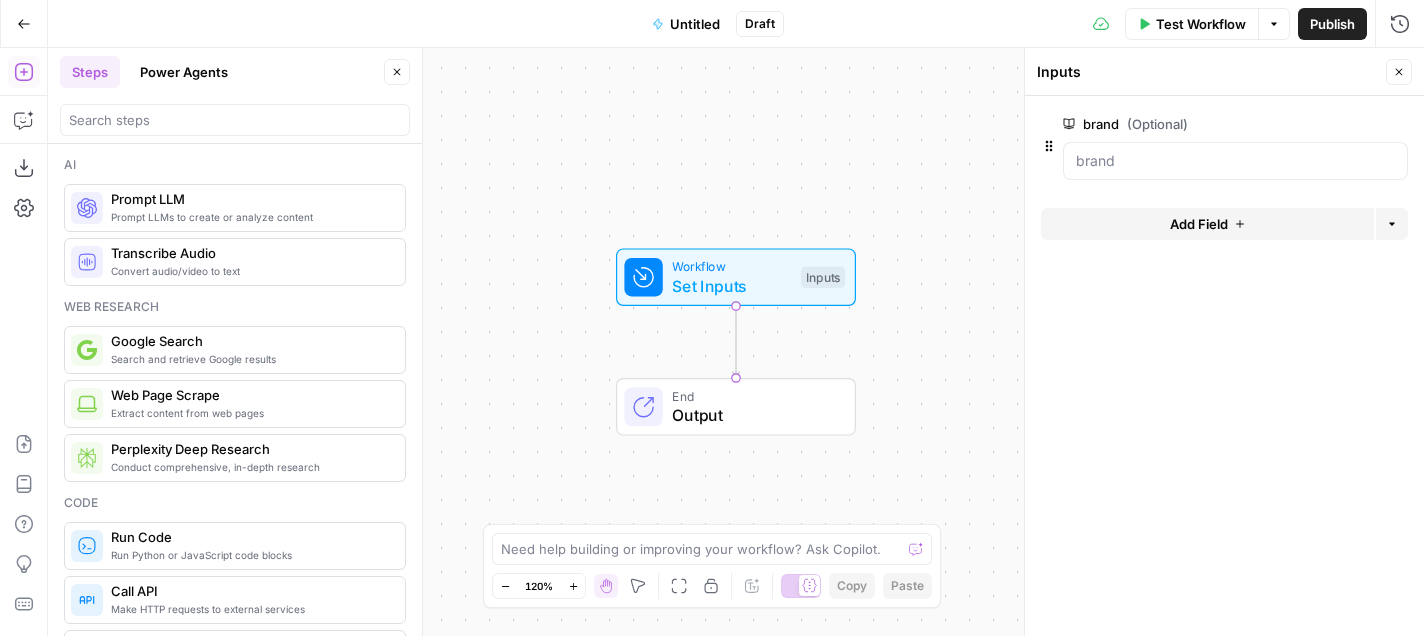 click on "Add Field" at bounding box center (1199, 224) 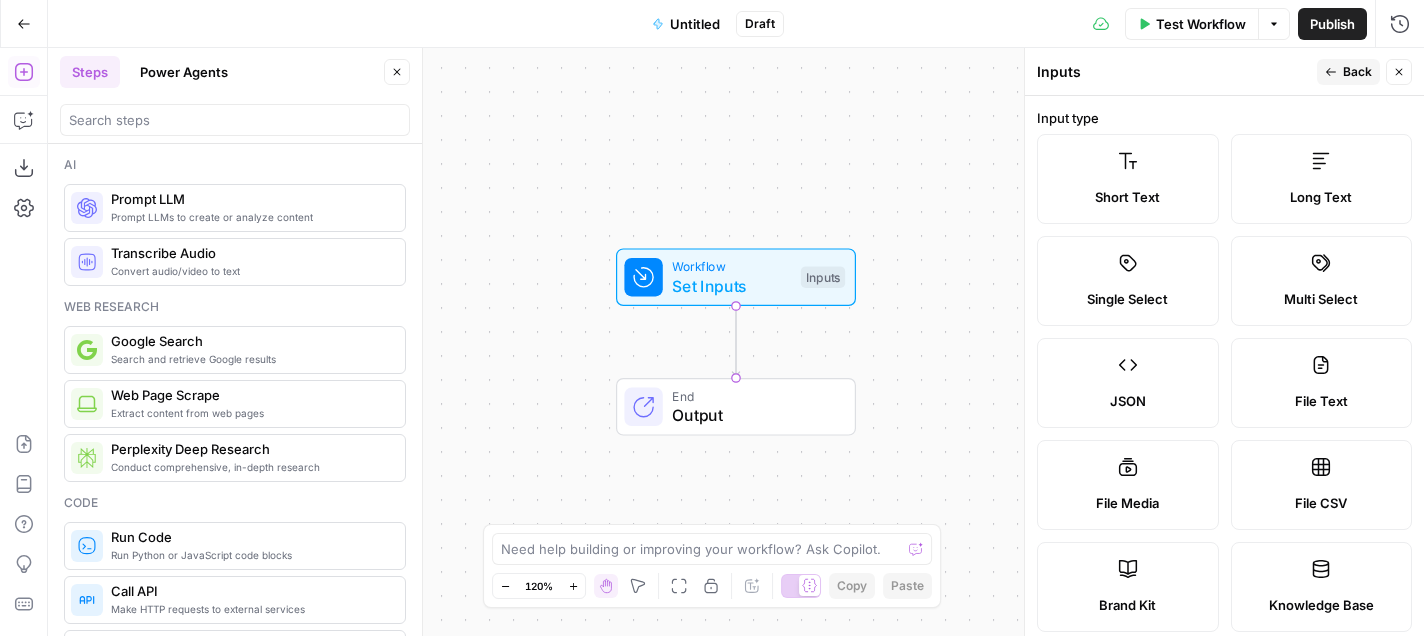 click 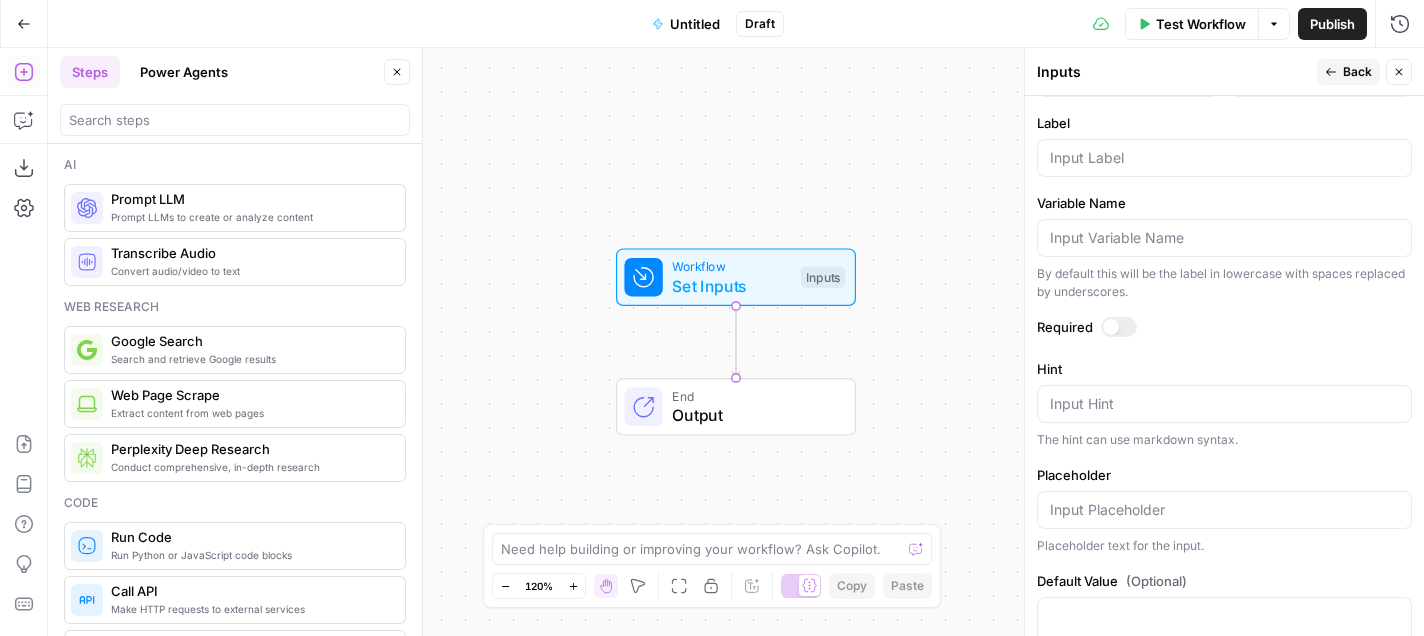 scroll, scrollTop: 715, scrollLeft: 0, axis: vertical 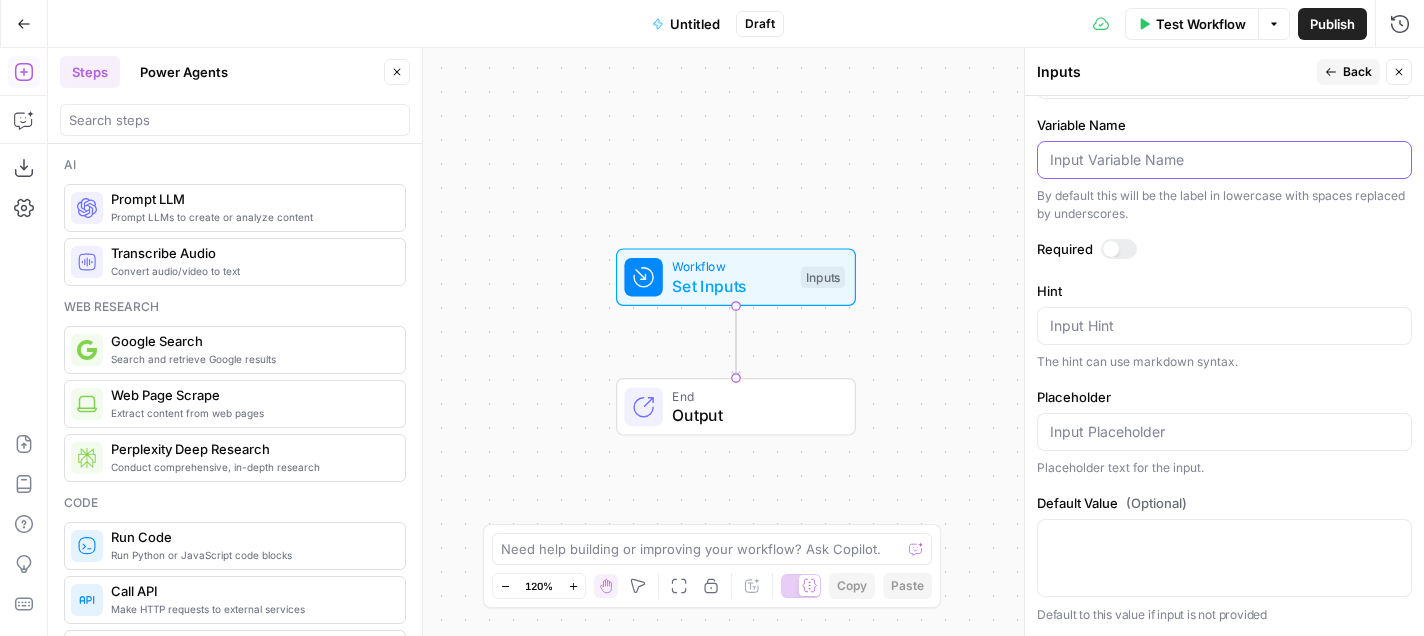 click on "Variable Name" at bounding box center [1224, 160] 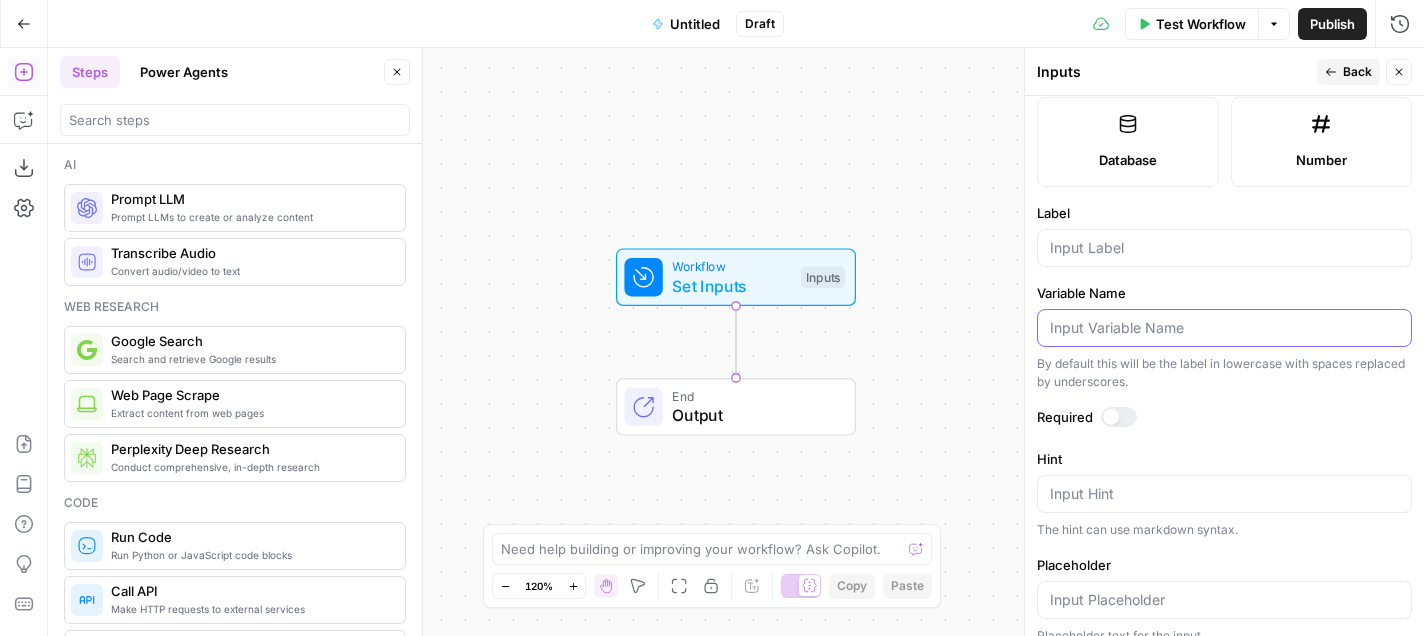 scroll, scrollTop: 559, scrollLeft: 0, axis: vertical 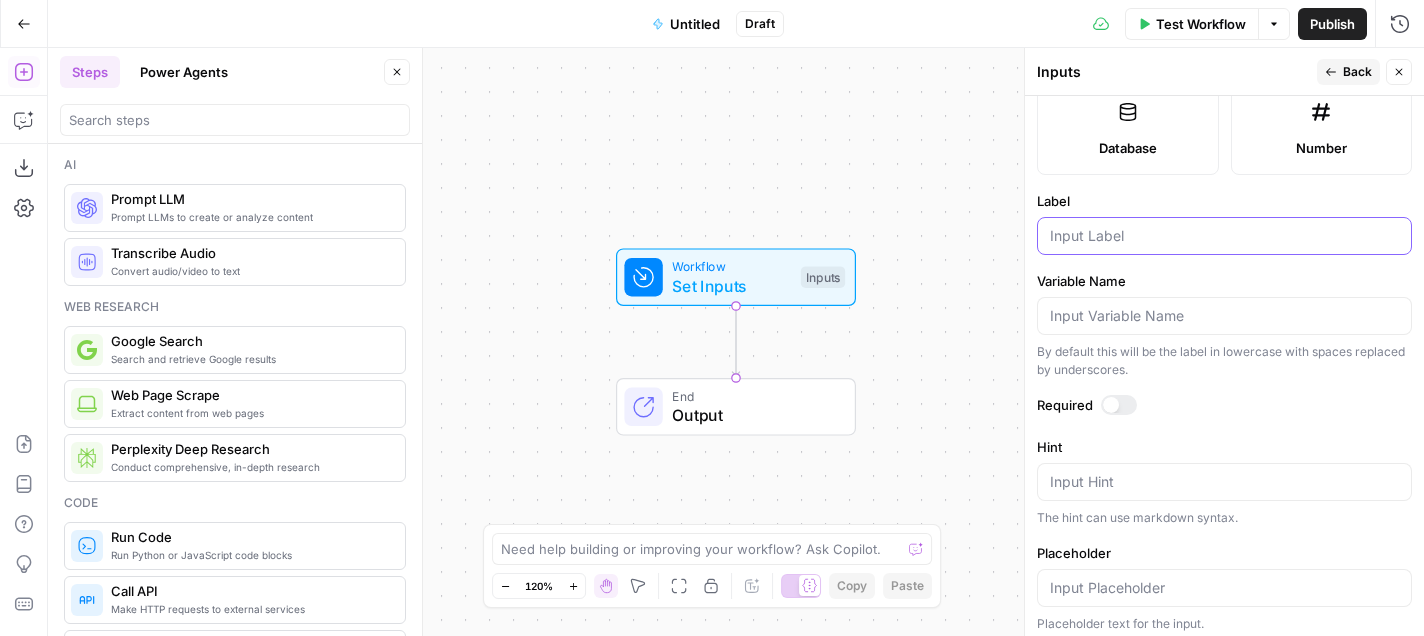 click on "Label" at bounding box center [1224, 236] 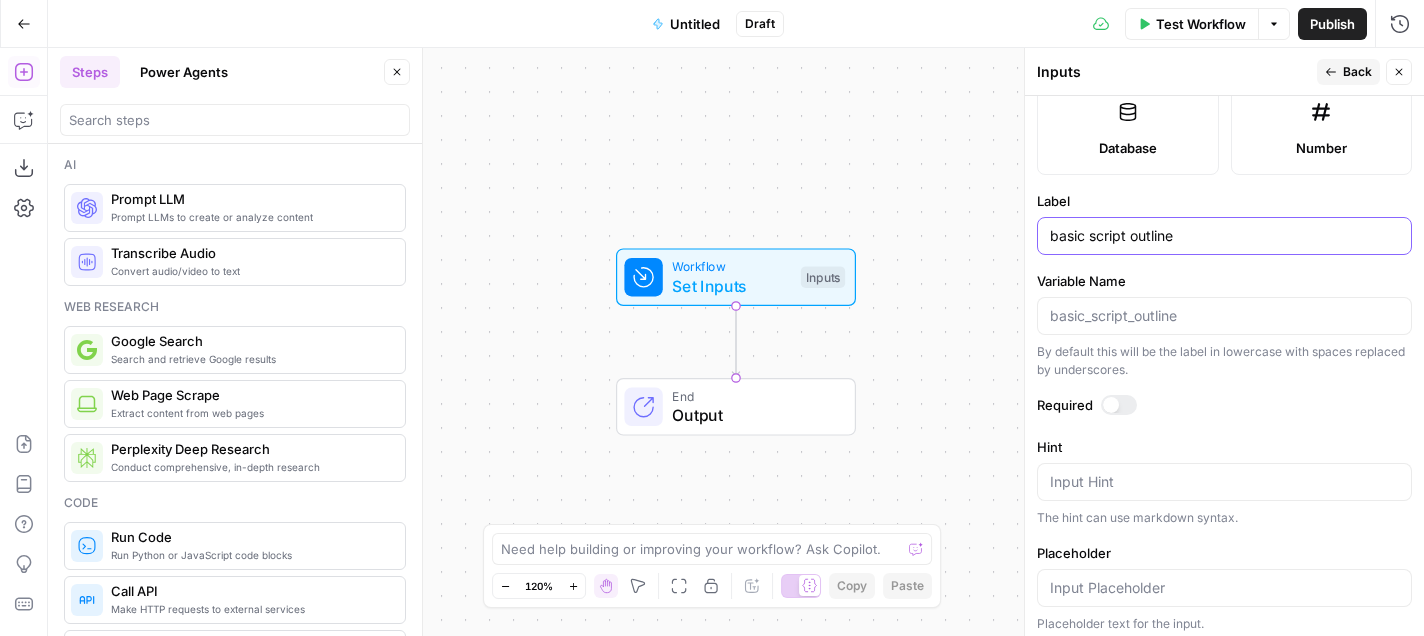 type on "basic script outline" 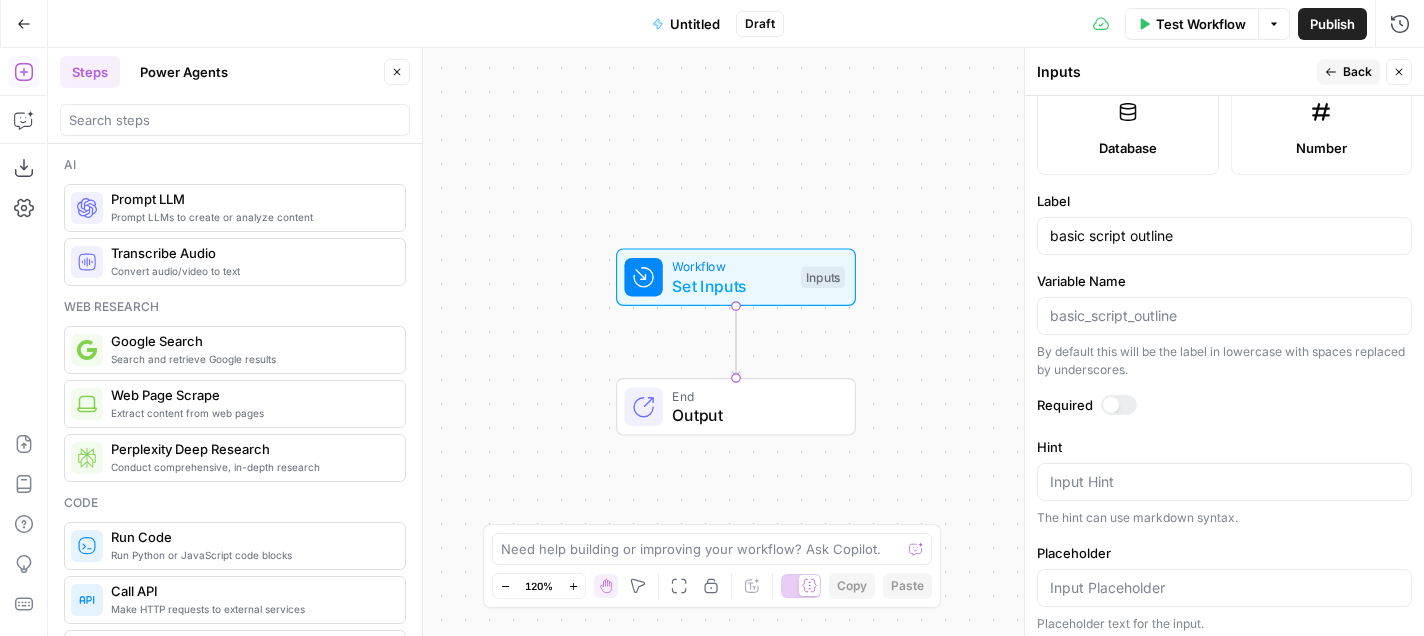 click on "Back" at bounding box center [1357, 72] 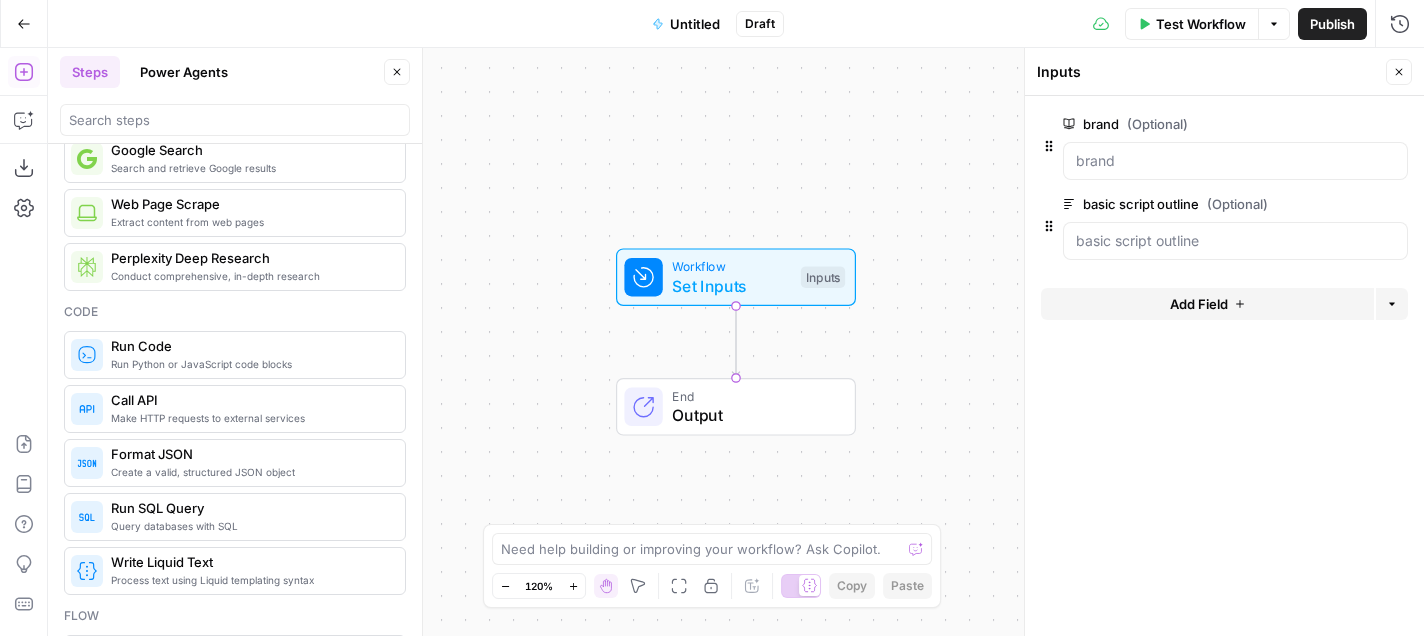 scroll, scrollTop: 0, scrollLeft: 0, axis: both 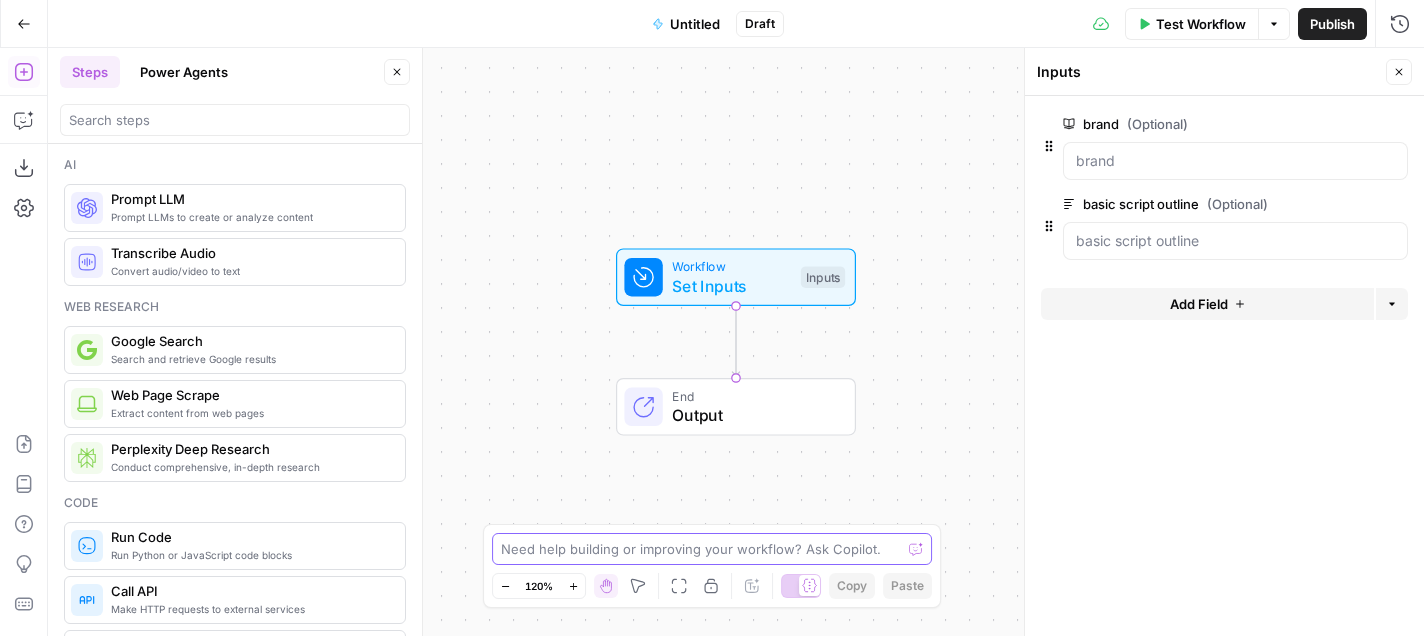 click at bounding box center (701, 549) 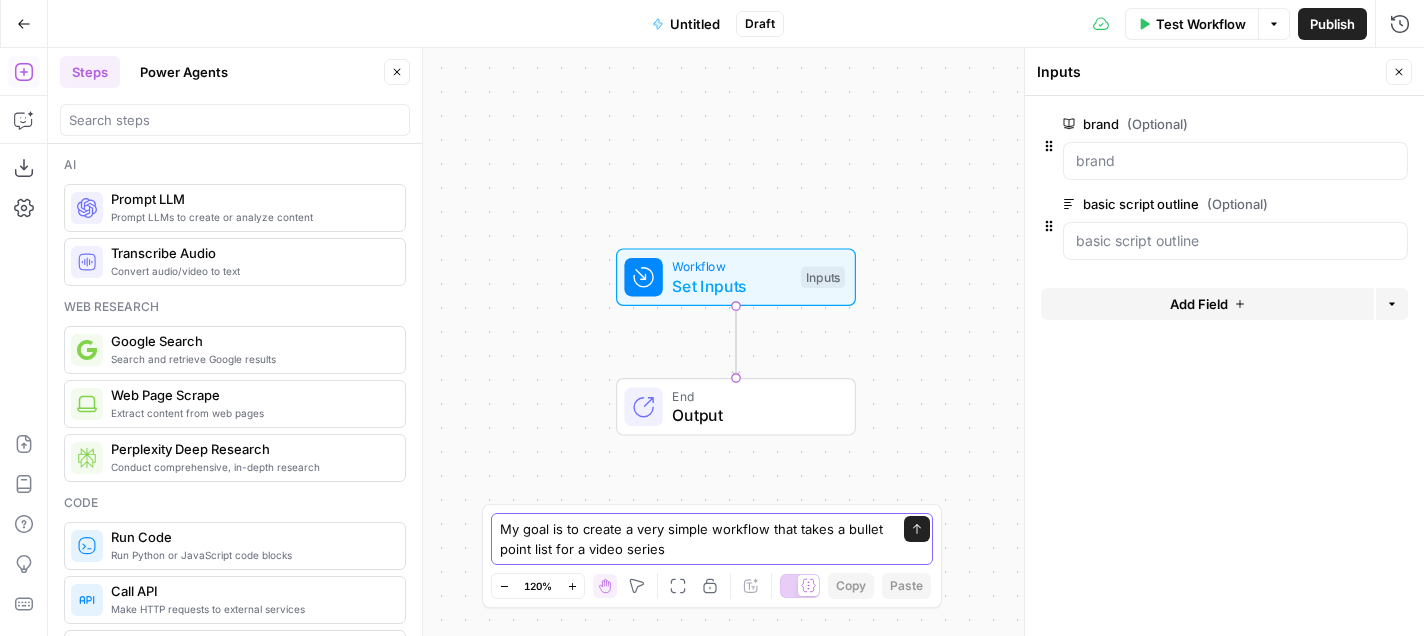 click on "My goal is to create a very simple workflow that takes a bullet point list for a video series" at bounding box center (692, 539) 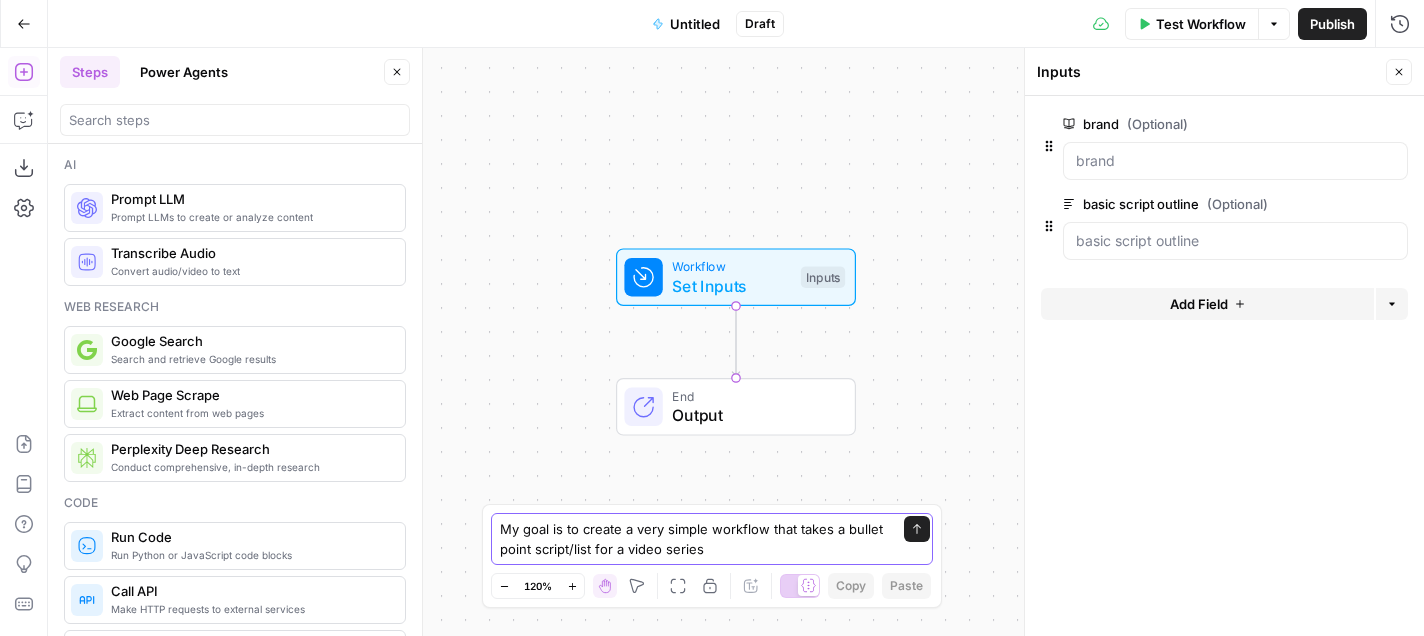 click on "My goal is to create a very simple workflow that takes a bullet point script/list for a video series" at bounding box center [692, 539] 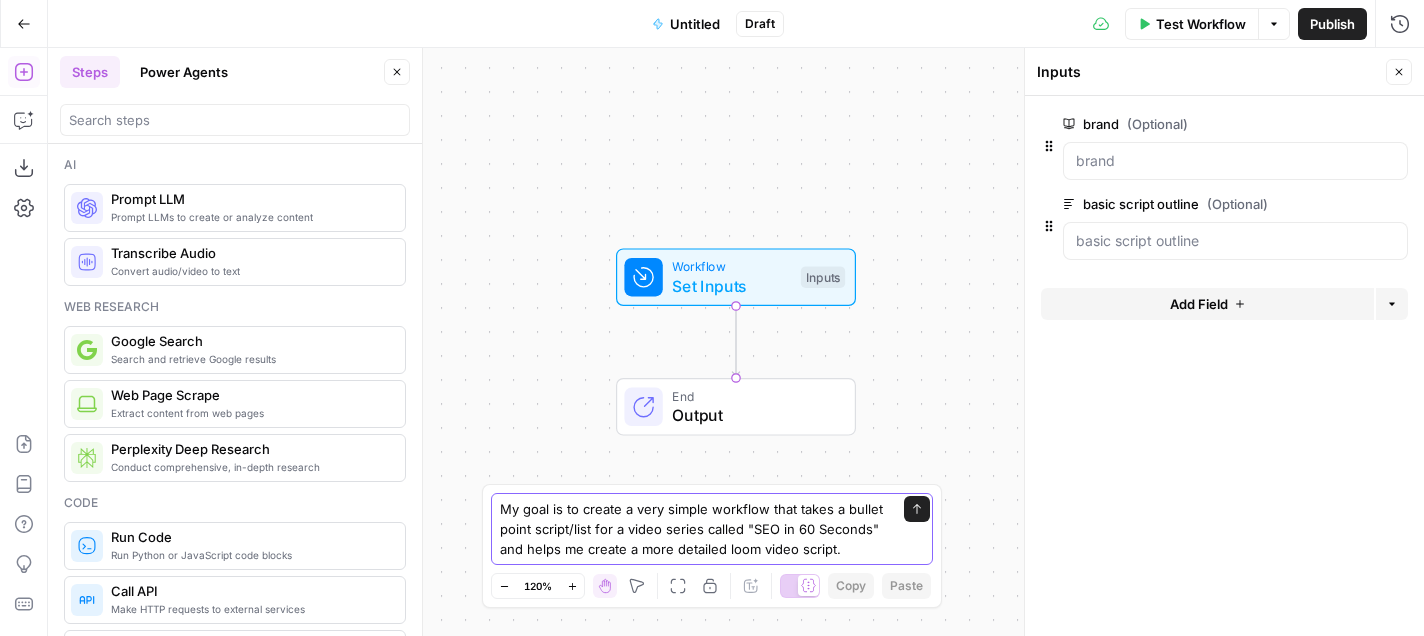 click on "My goal is to create a very simple workflow that takes a bullet point script/list for a video series called "SEO in 60 Seconds" and helps me create a more detailed loom video script." at bounding box center (692, 529) 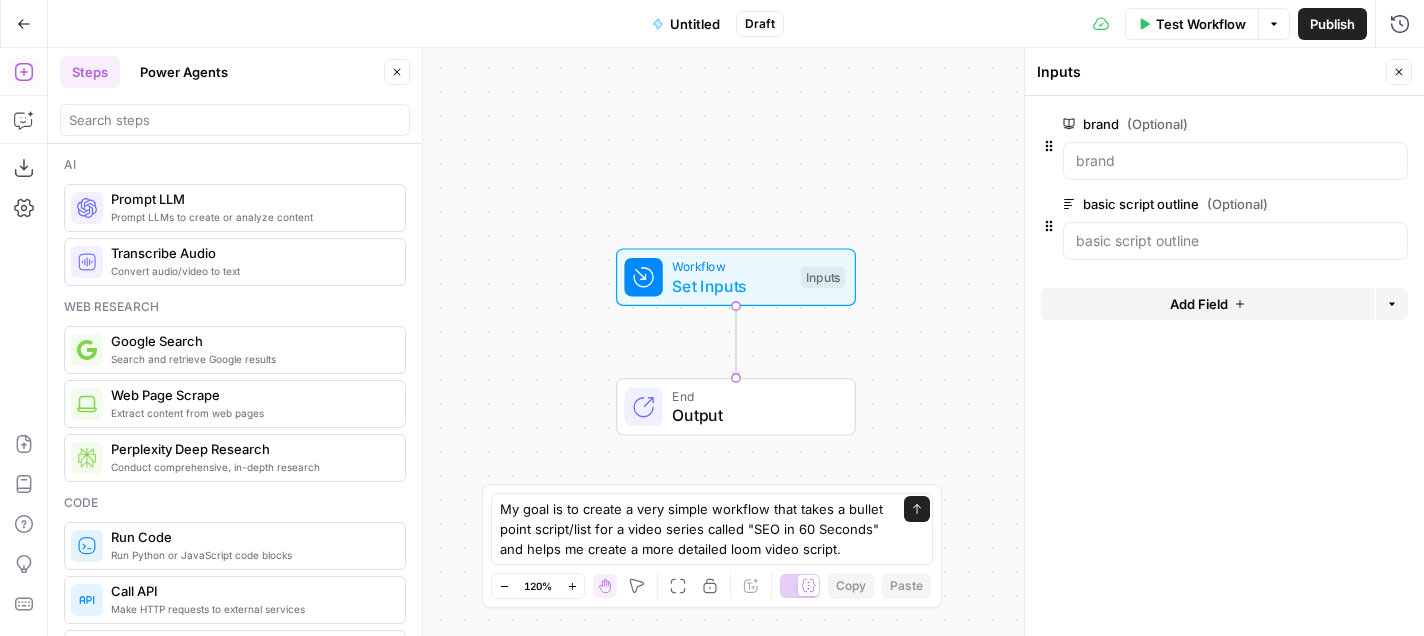 click on "My goal is to create a very simple workflow that takes a bullet point script/list for a video series called "SEO in 60 Seconds" and helps me create a more detailed loom video script.
My goal is to create a very simple workflow that takes a bullet point script/list for a video series called "SEO in 60 Seconds" and helps me create a more detailed loom video script.
Send" at bounding box center (712, 529) 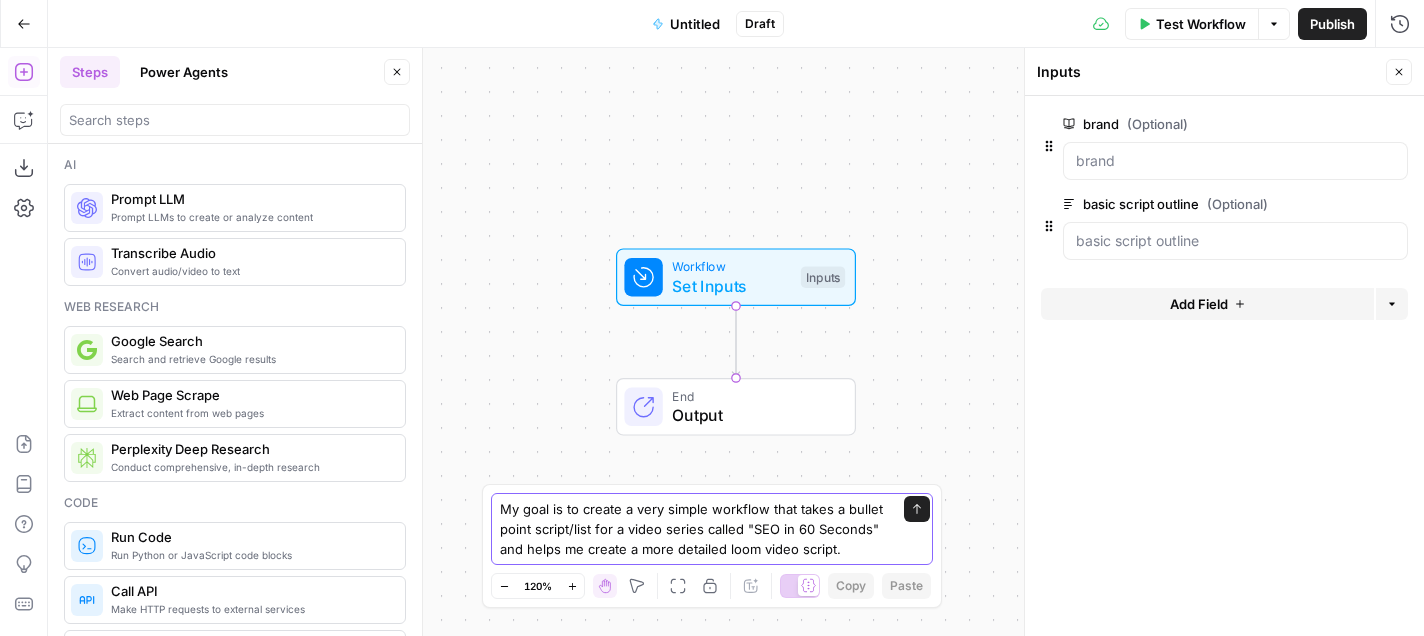 click on "My goal is to create a very simple workflow that takes a bullet point script/list for a video series called "SEO in 60 Seconds" and helps me create a more detailed loom video script." at bounding box center [692, 529] 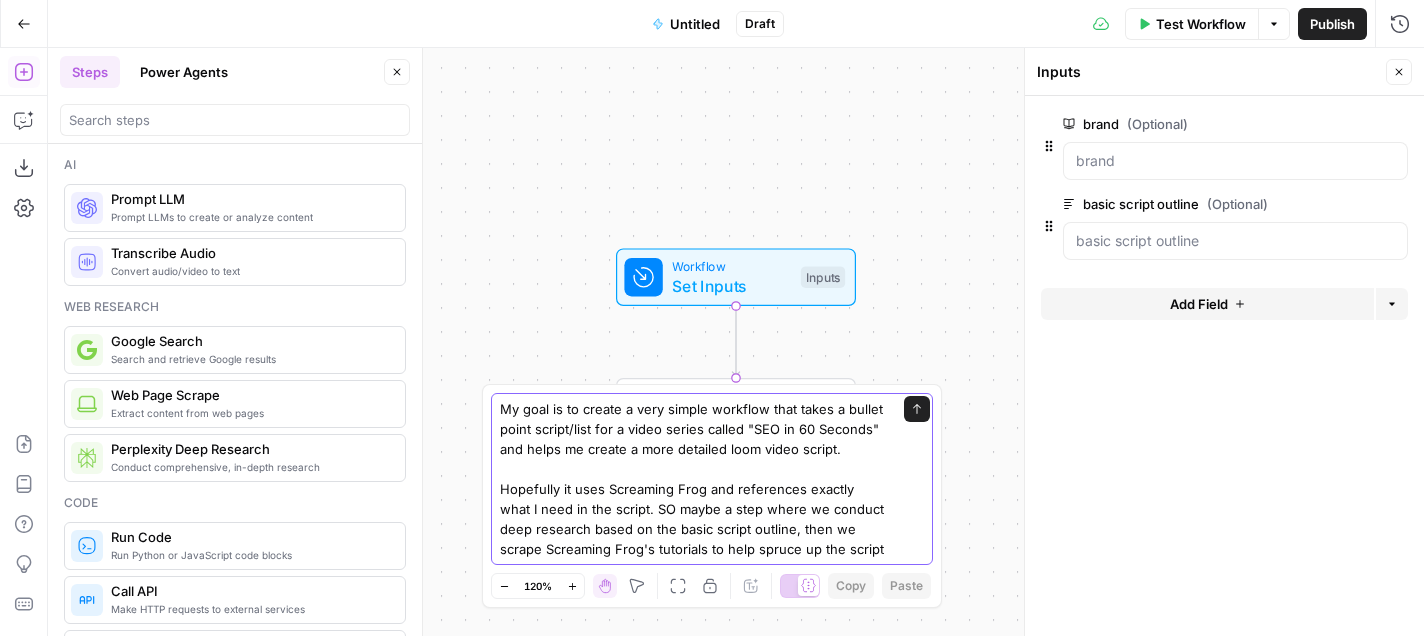 type on "My goal is to create a very simple workflow that takes a bullet point script/list for a video series called "SEO in 60 Seconds" and helps me create a more detailed loom video script.
Hopefully it uses Screaming Frog and references exactly what I need in the script. SO maybe a step where we conduct deep research based on the basic script outline, then we scrape Screaming Frog's tutorials to help spruce up the script?" 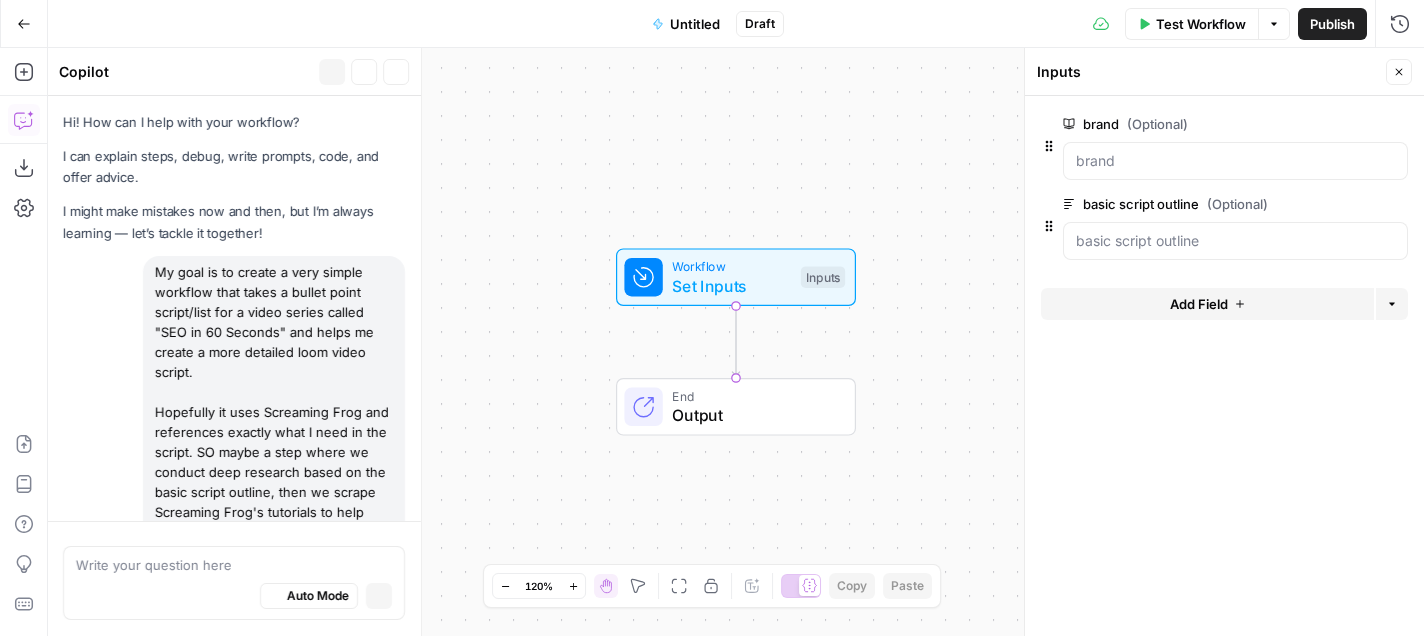 scroll, scrollTop: 74, scrollLeft: 0, axis: vertical 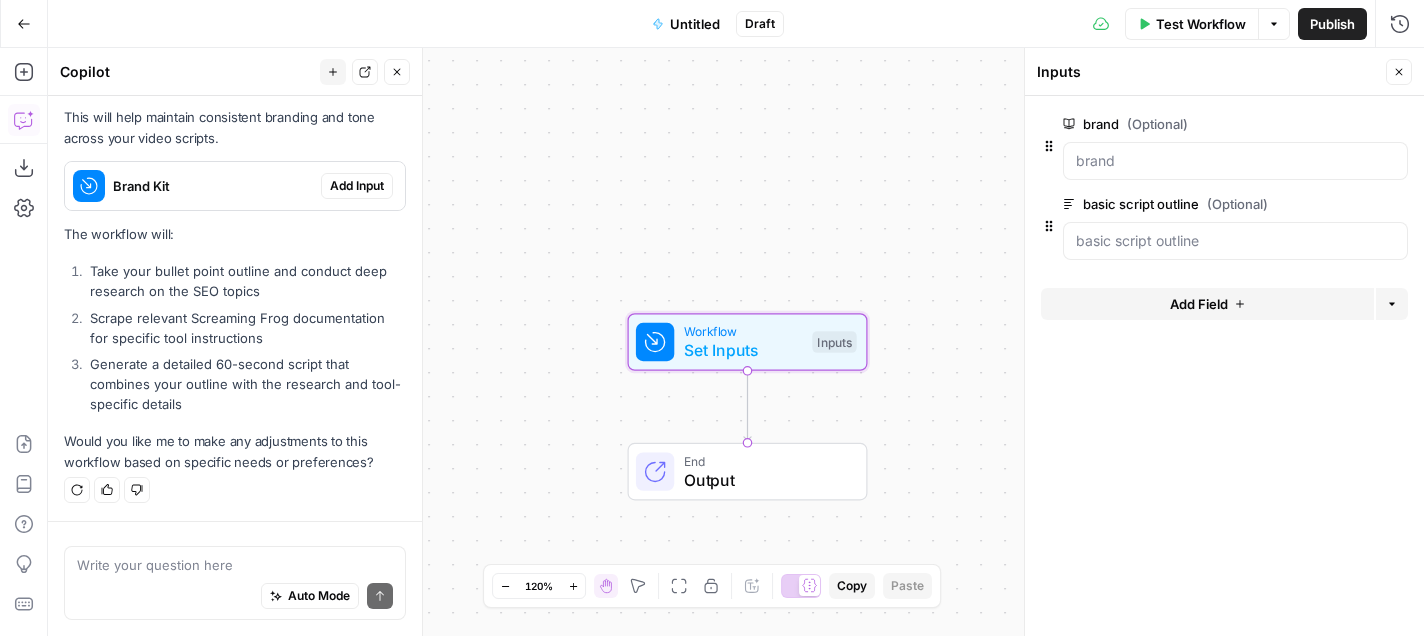 click on "Add Input" at bounding box center (357, 186) 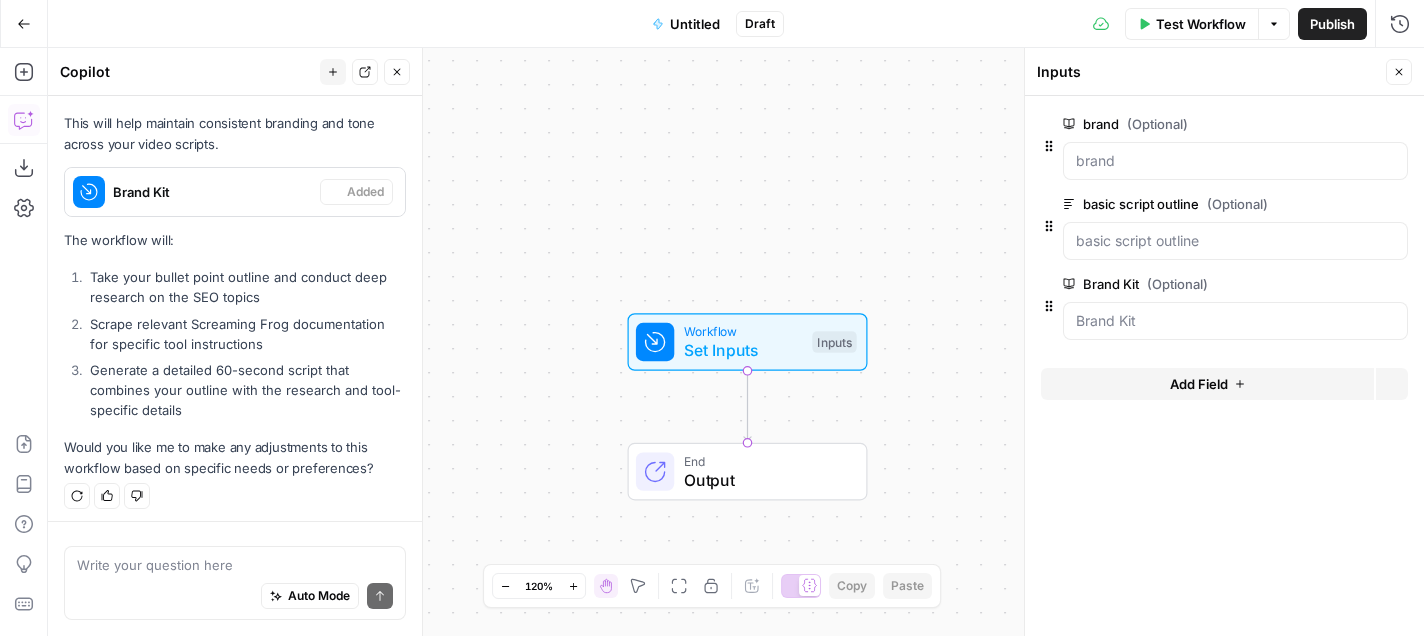 scroll, scrollTop: 1315, scrollLeft: 0, axis: vertical 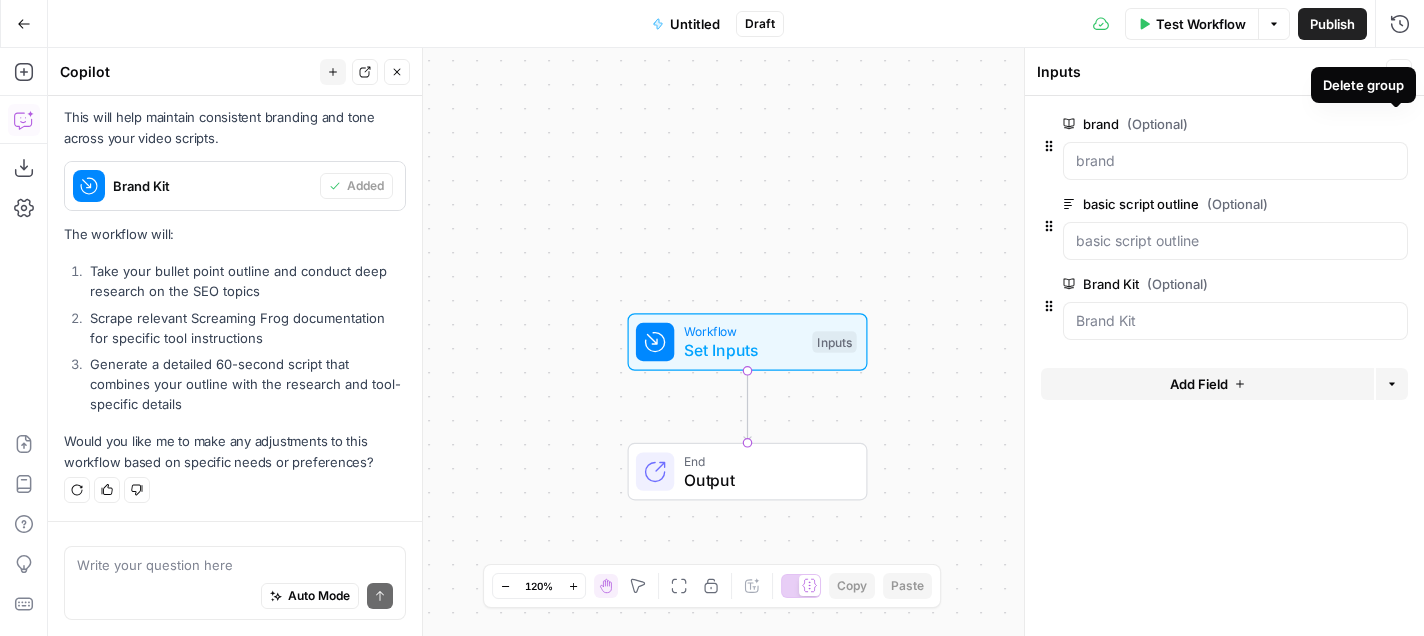 click on "Delete group" at bounding box center [1396, 124] 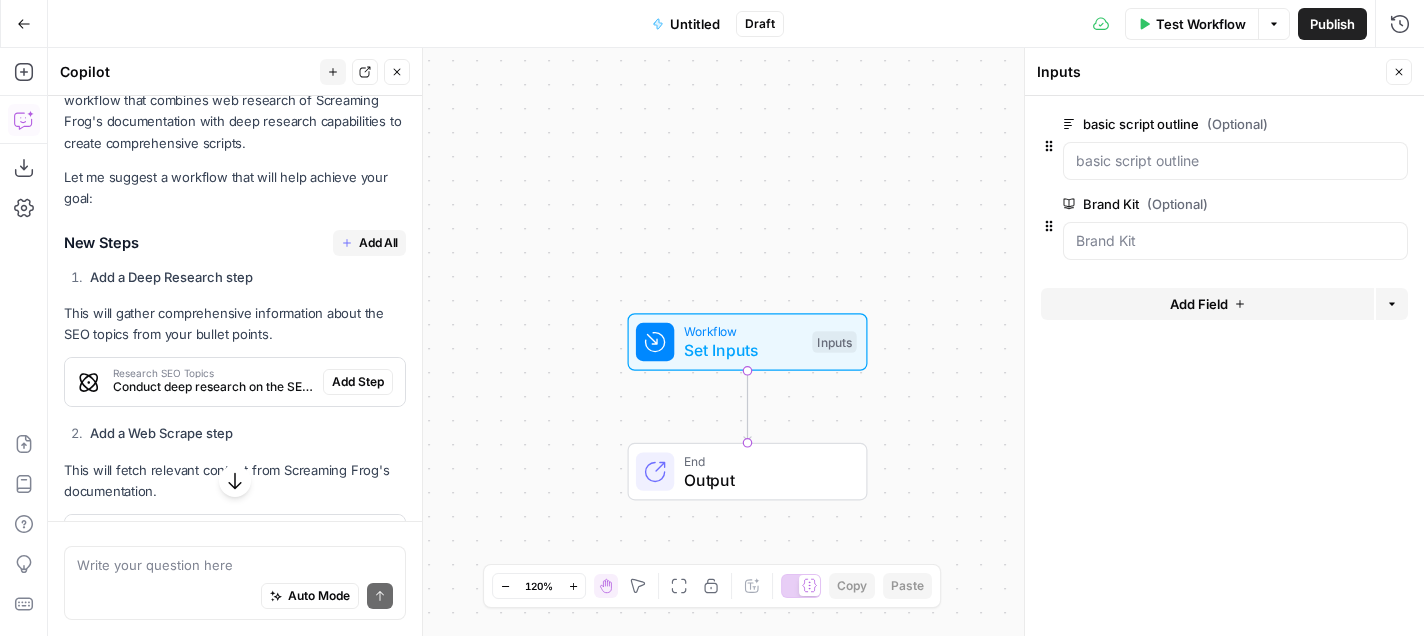 scroll, scrollTop: 610, scrollLeft: 0, axis: vertical 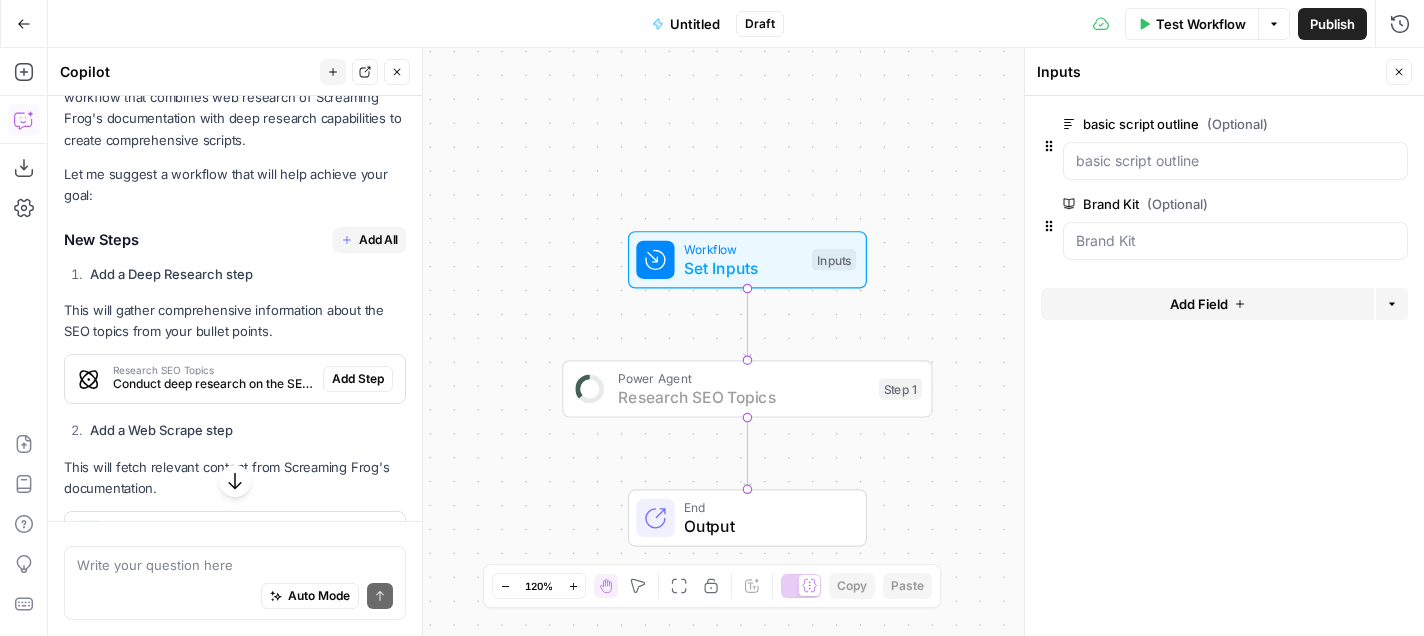 click on "Add Step" at bounding box center (358, 379) 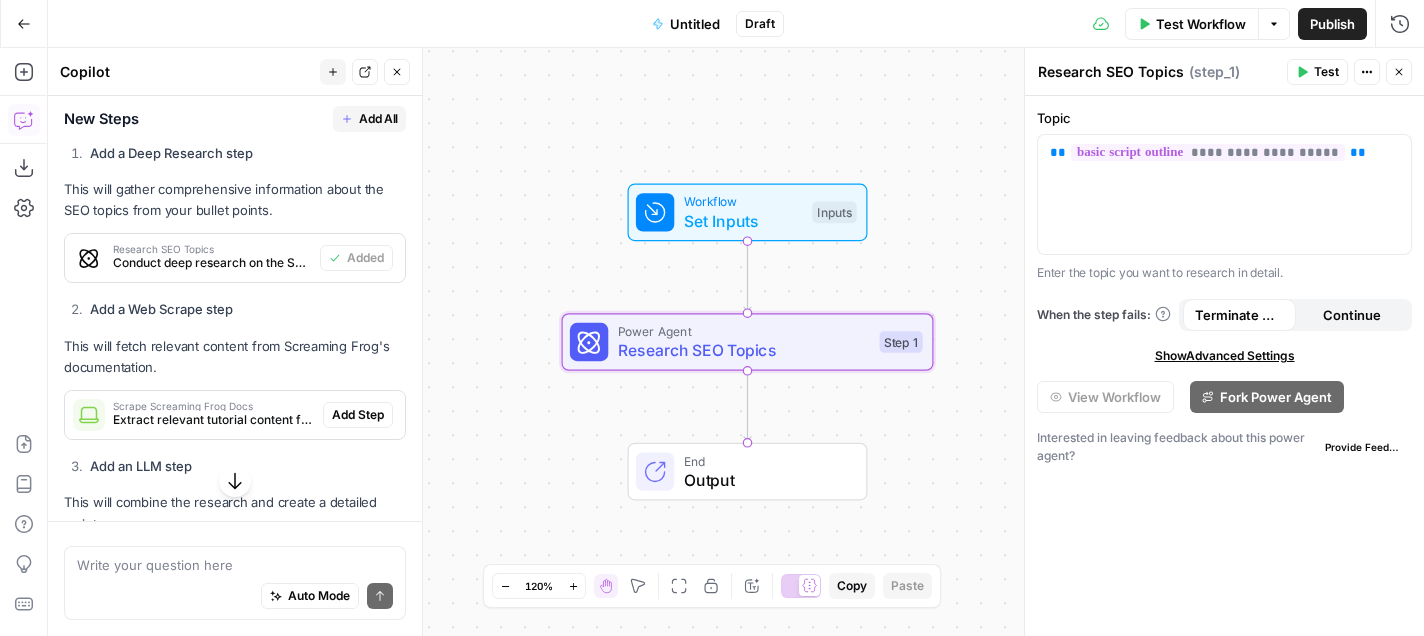 scroll, scrollTop: 736, scrollLeft: 0, axis: vertical 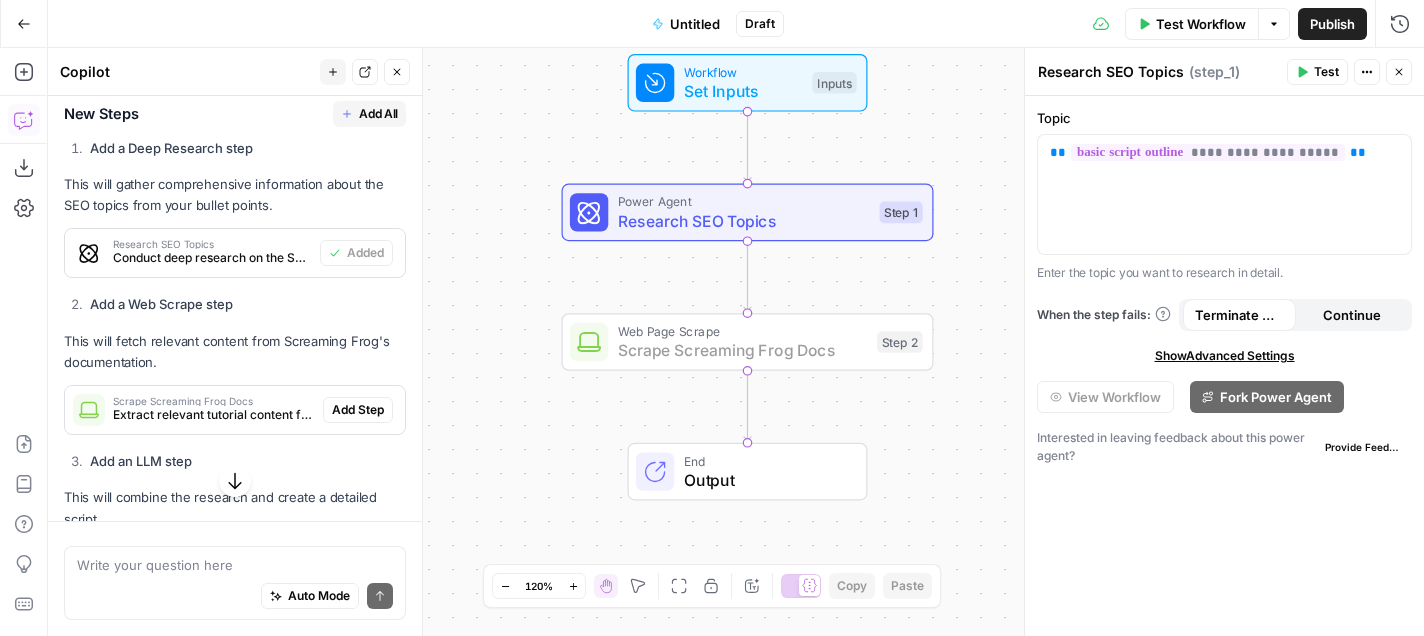 click on "Add Step" at bounding box center (358, 410) 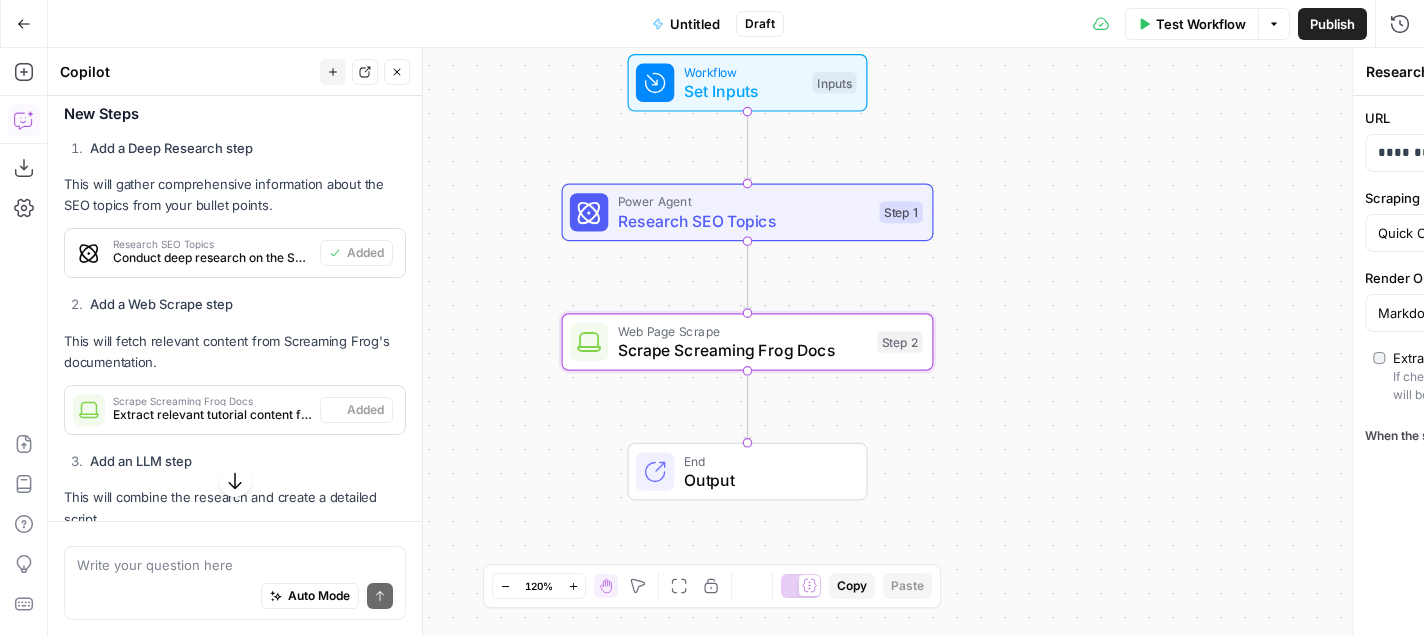type on "Scrape Screaming Frog Docs" 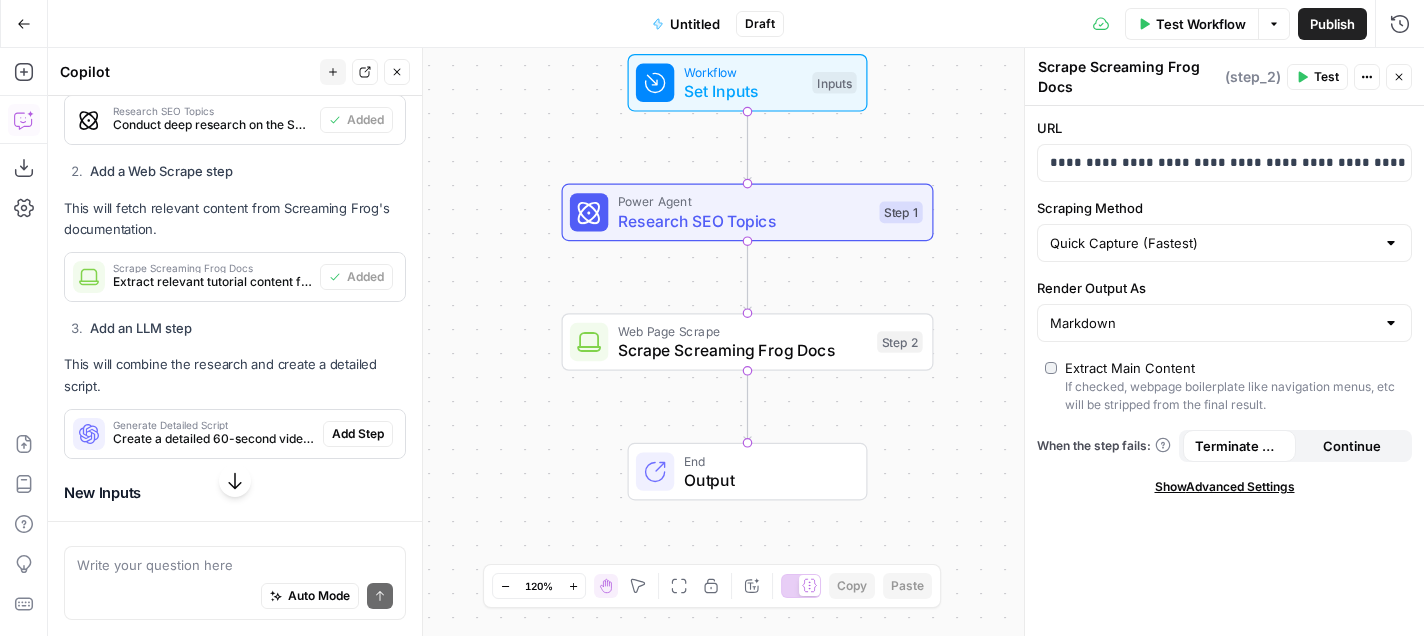 scroll, scrollTop: 897, scrollLeft: 0, axis: vertical 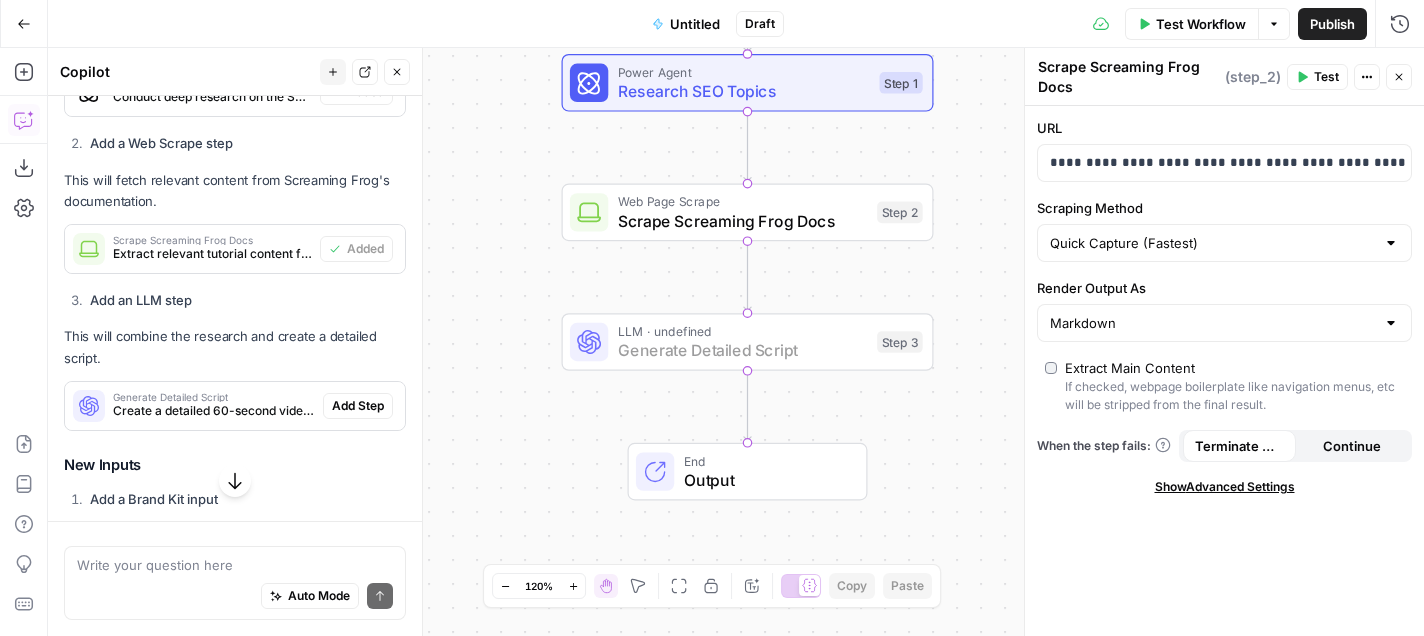 click on "Add Step" at bounding box center [358, 406] 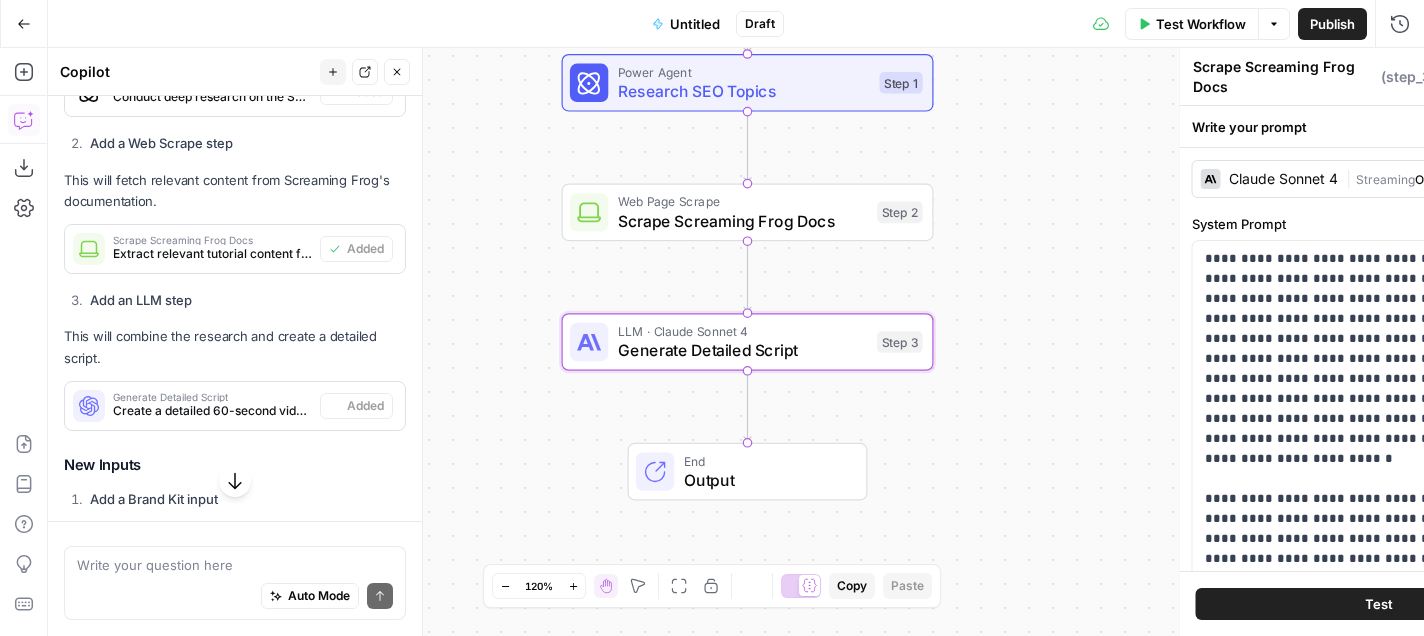 type on "Generate Detailed Script" 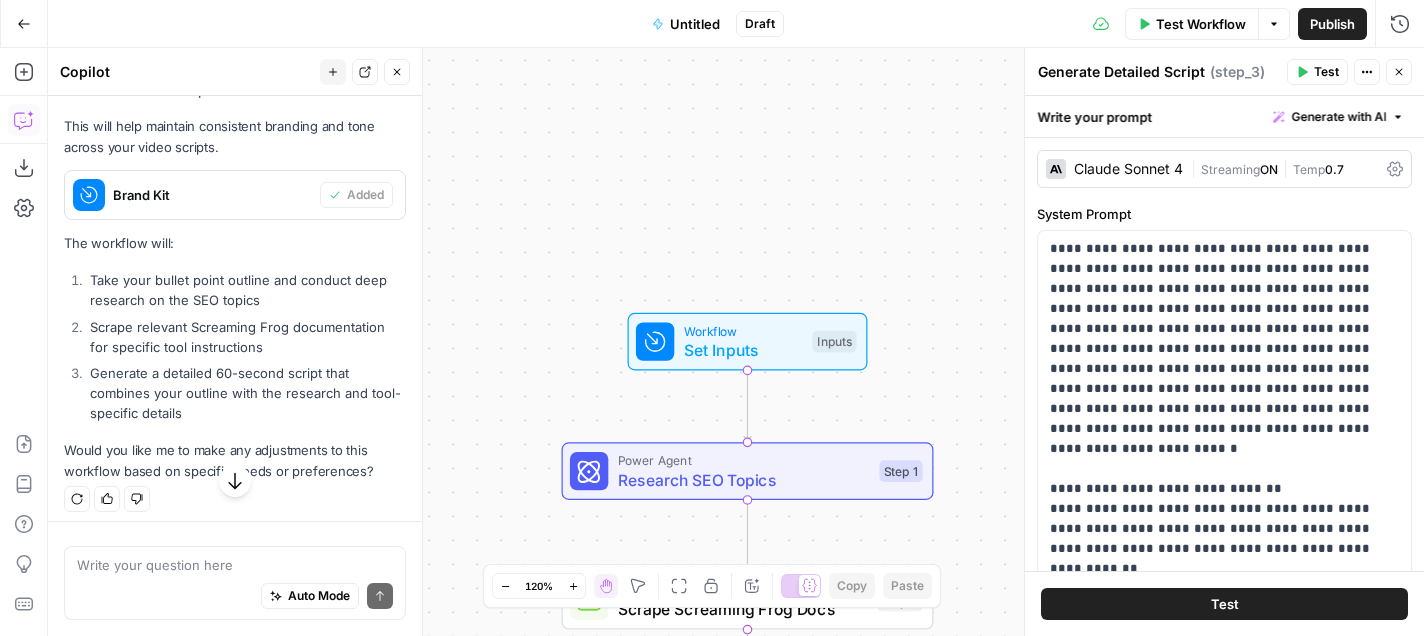 scroll, scrollTop: 1315, scrollLeft: 0, axis: vertical 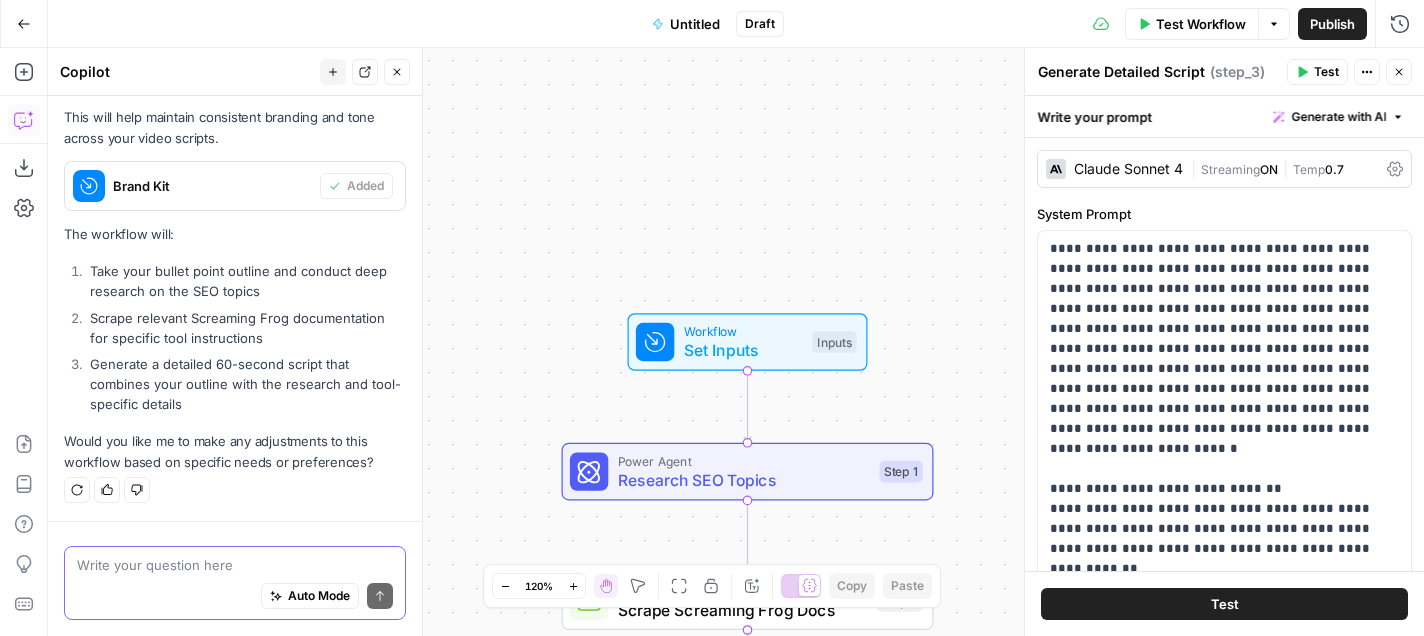 click at bounding box center [235, 565] 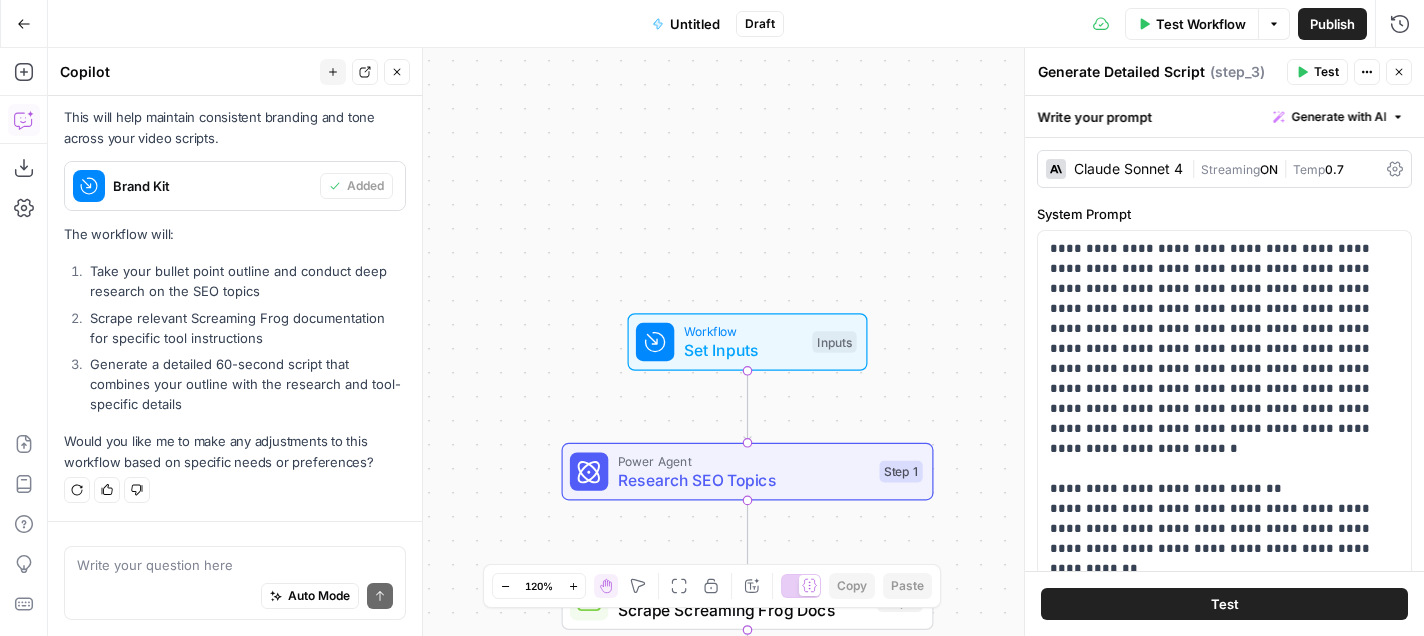 click on "Test Workflow" at bounding box center [1201, 24] 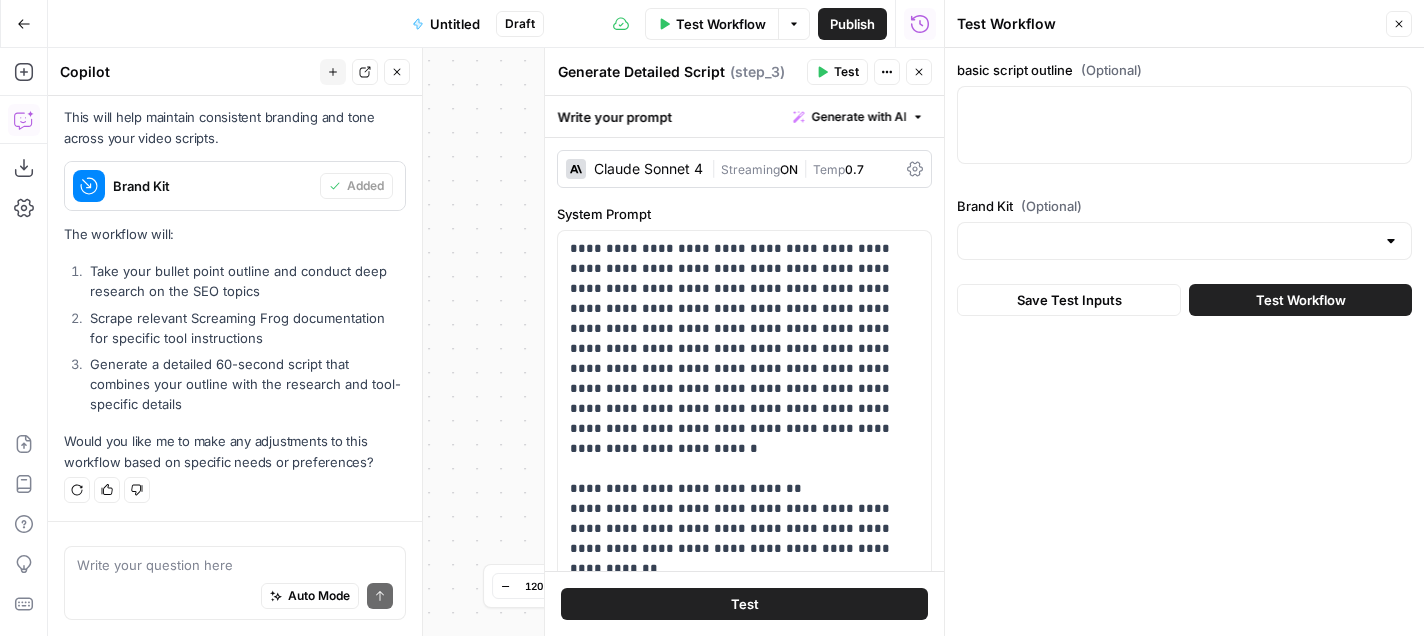 click at bounding box center (1184, 125) 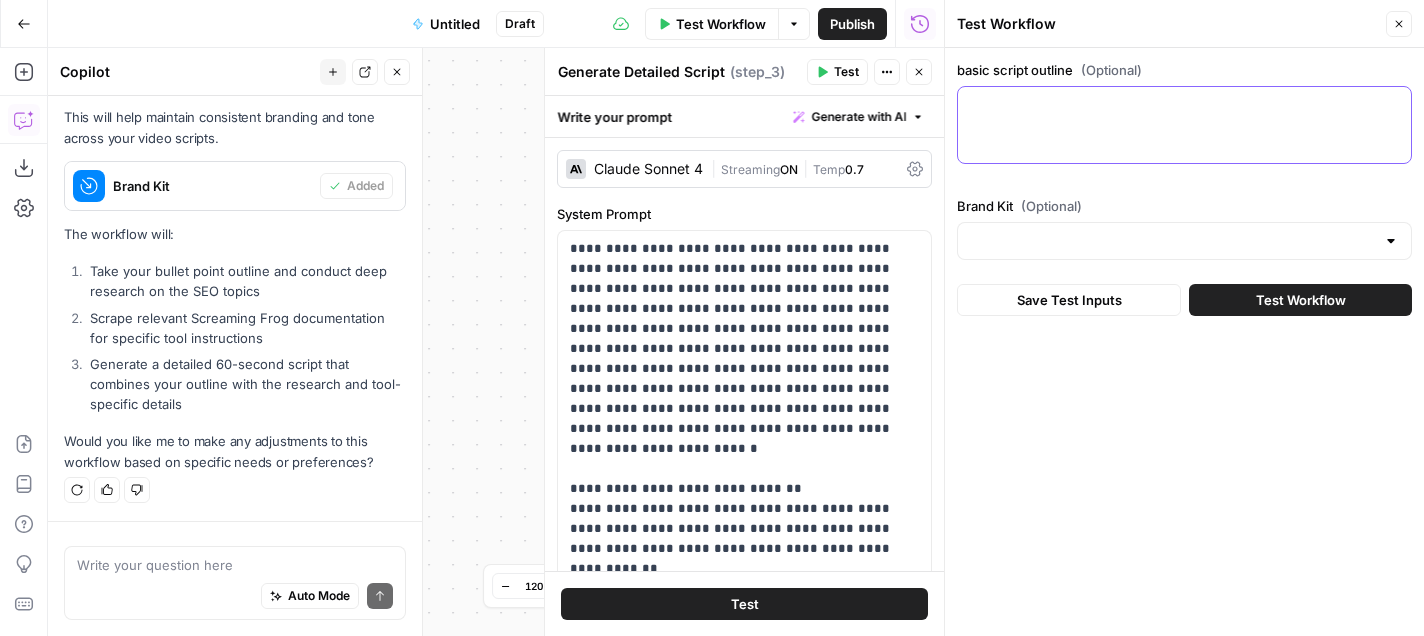 paste on "2. "On-Page SEO Audit in 60 Seconds"
Launch Screaming Frog, enter your site, and click “Start.”
Head to the “Page Titles” tab to spot missing or duplicate titles.
Next, hop over to “Meta Description” and check for any missing tags.
Quickly review your “H1” tags for missing or multiple entries.
Fix issues immediately to boost rankings!
(Briefly explain the importance of optimized metadata.)" 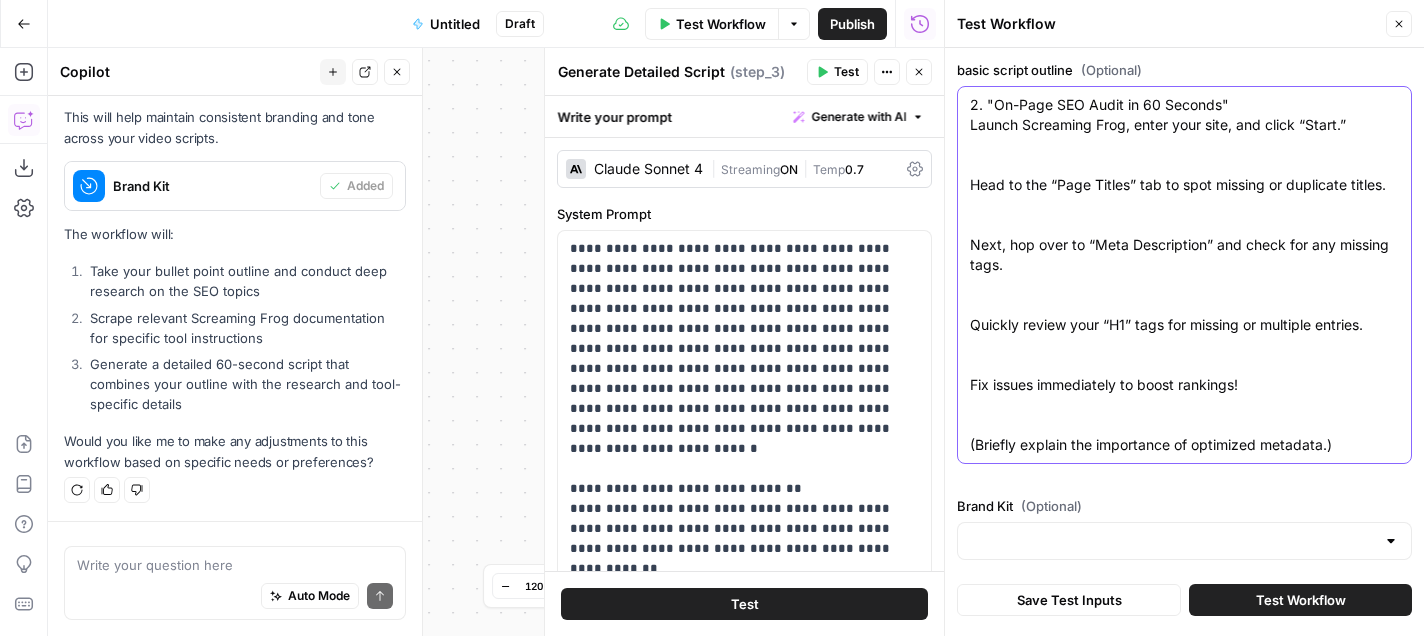 type on "2. "On-Page SEO Audit in 60 Seconds"
Launch Screaming Frog, enter your site, and click “Start.”
Head to the “Page Titles” tab to spot missing or duplicate titles.
Next, hop over to “Meta Description” and check for any missing tags.
Quickly review your “H1” tags for missing or multiple entries.
Fix issues immediately to boost rankings!
(Briefly explain the importance of optimized metadata.)" 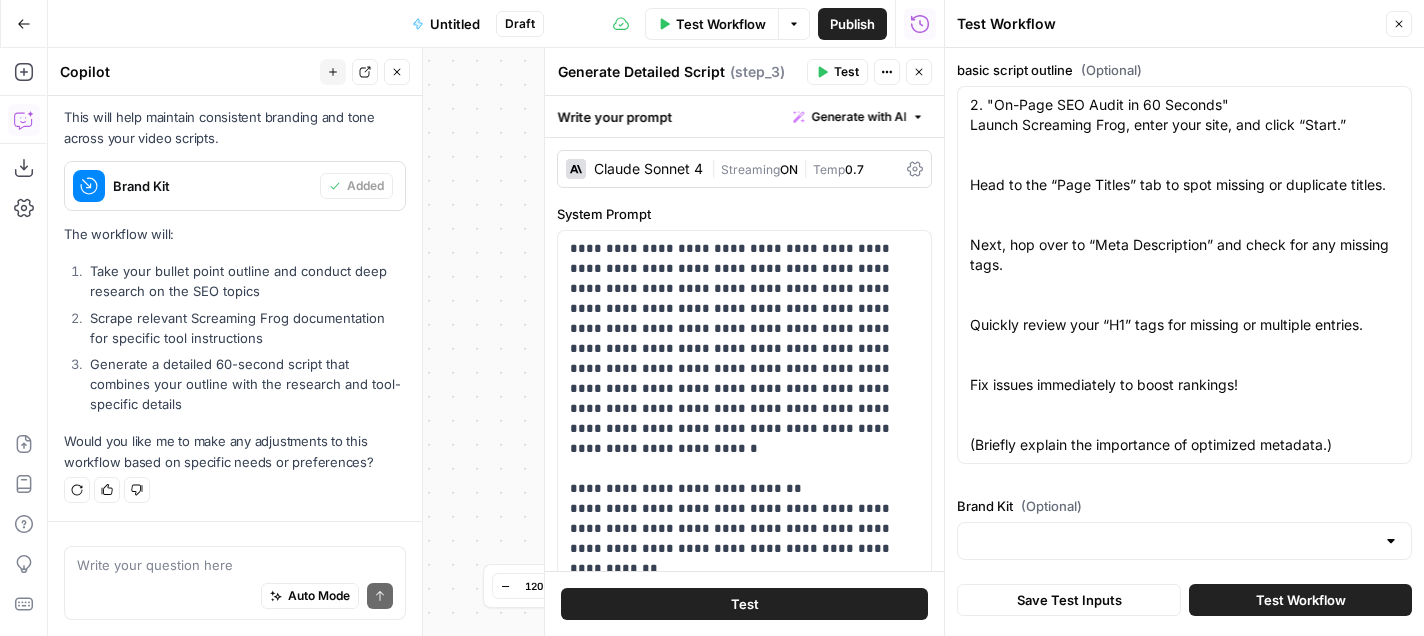 click at bounding box center (1184, 541) 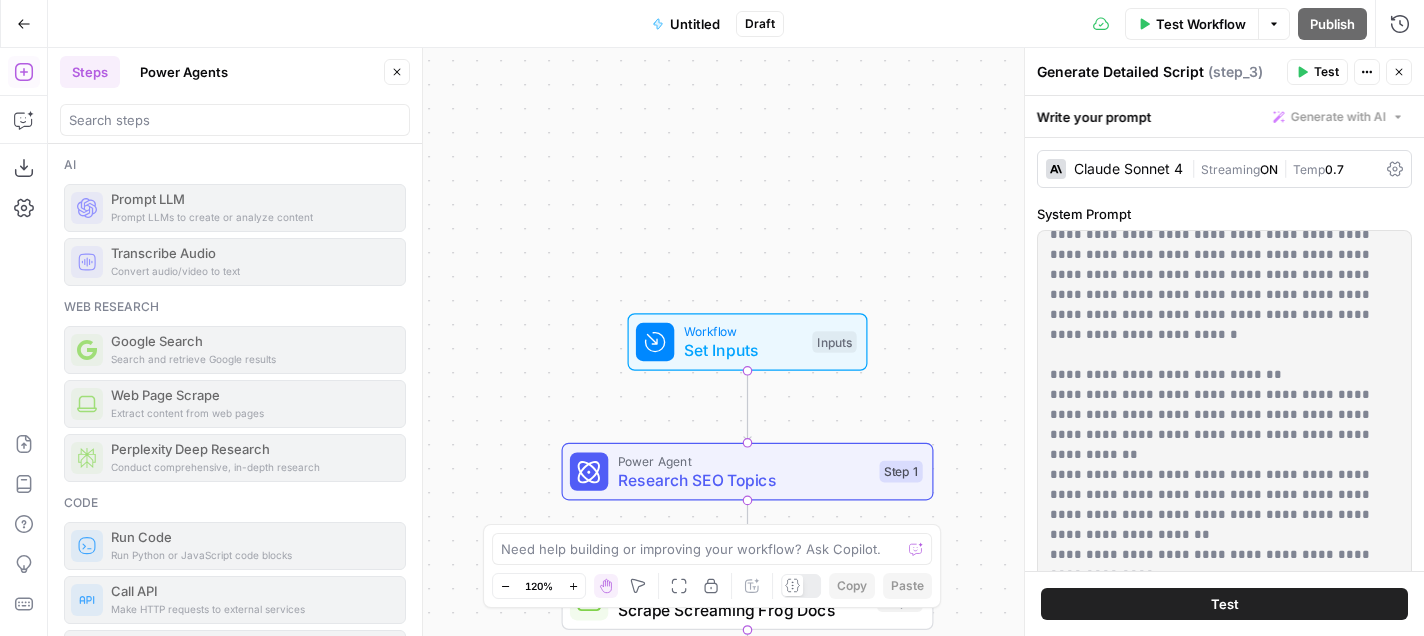 scroll, scrollTop: 0, scrollLeft: 0, axis: both 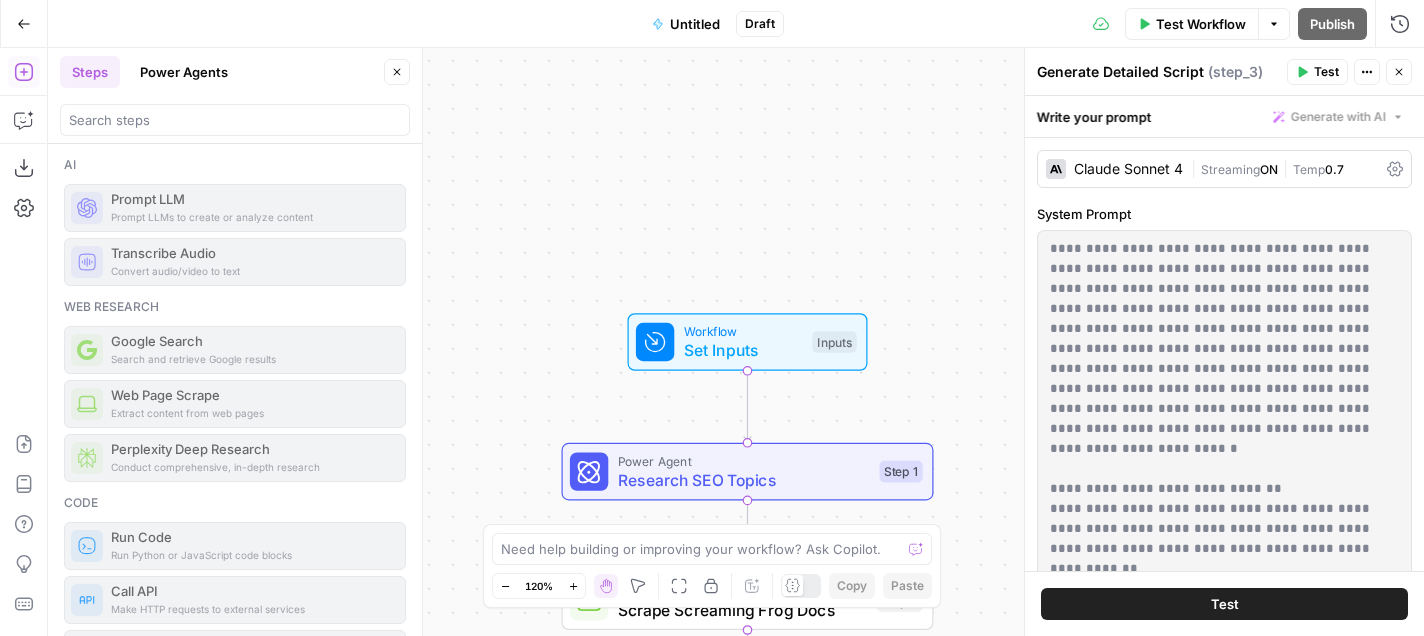 click on "Set Inputs" at bounding box center (743, 350) 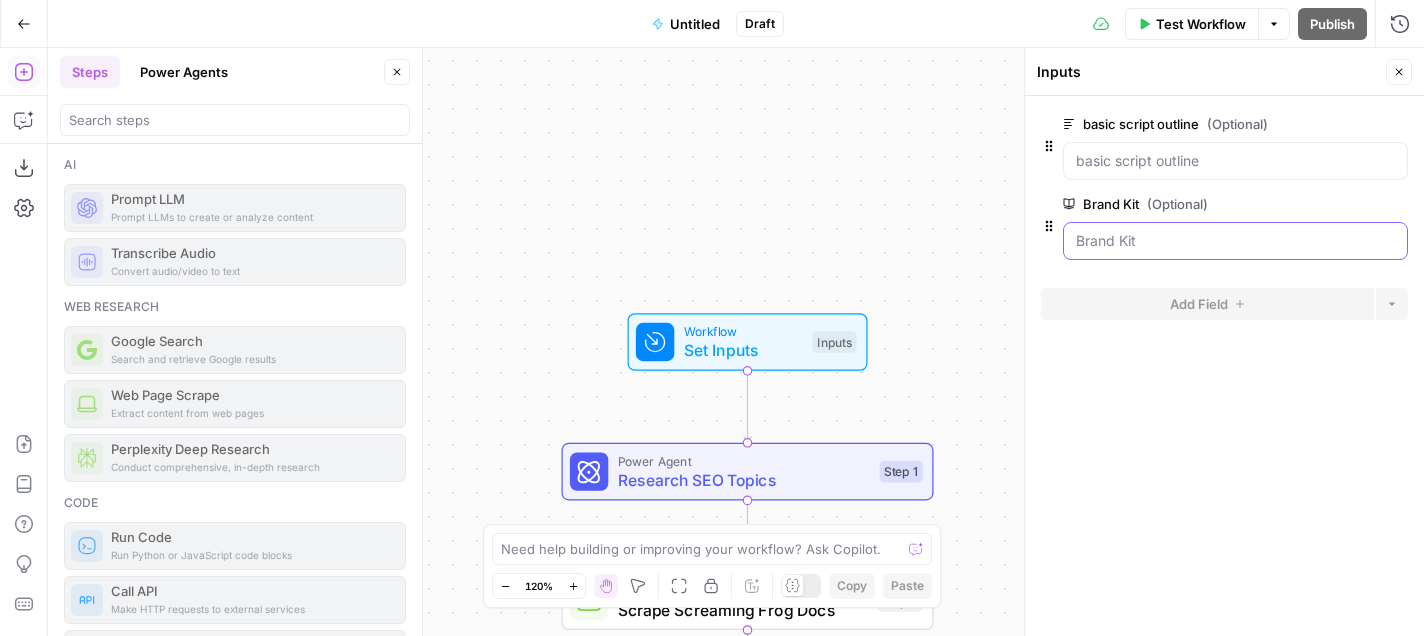 click on "Brand Kit   (Optional)" at bounding box center [1235, 241] 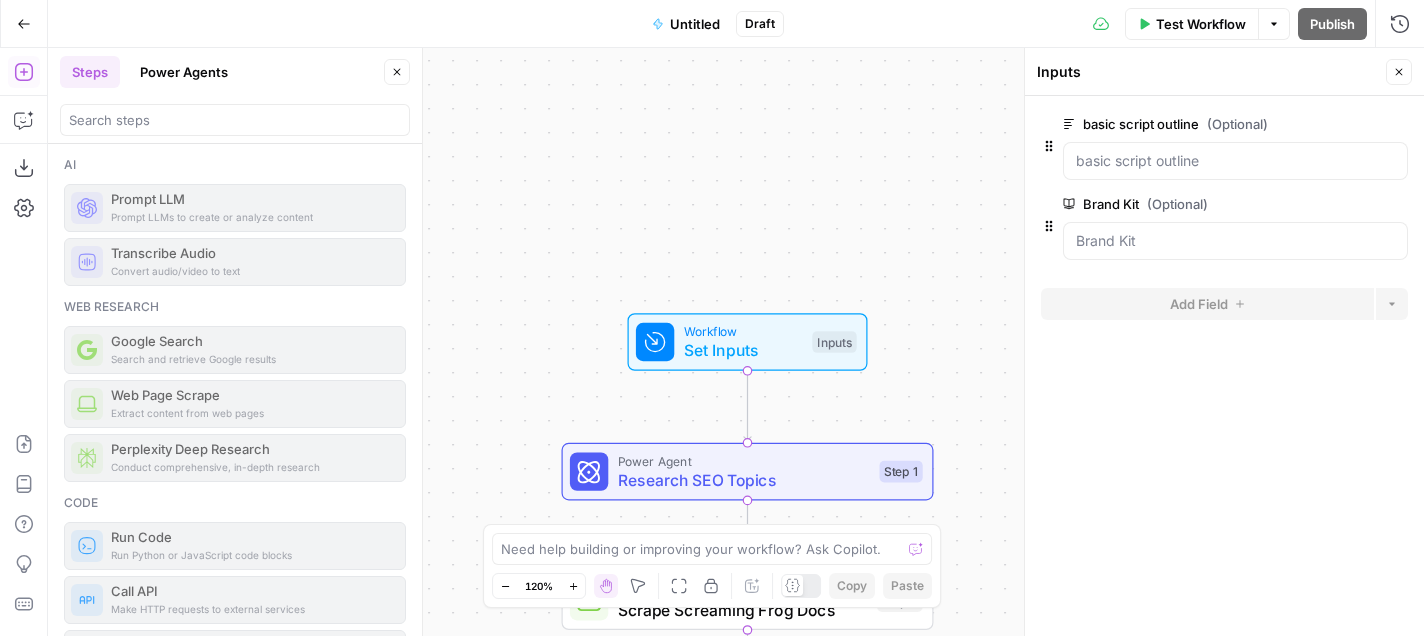 click on "Test Workflow" at bounding box center (1201, 24) 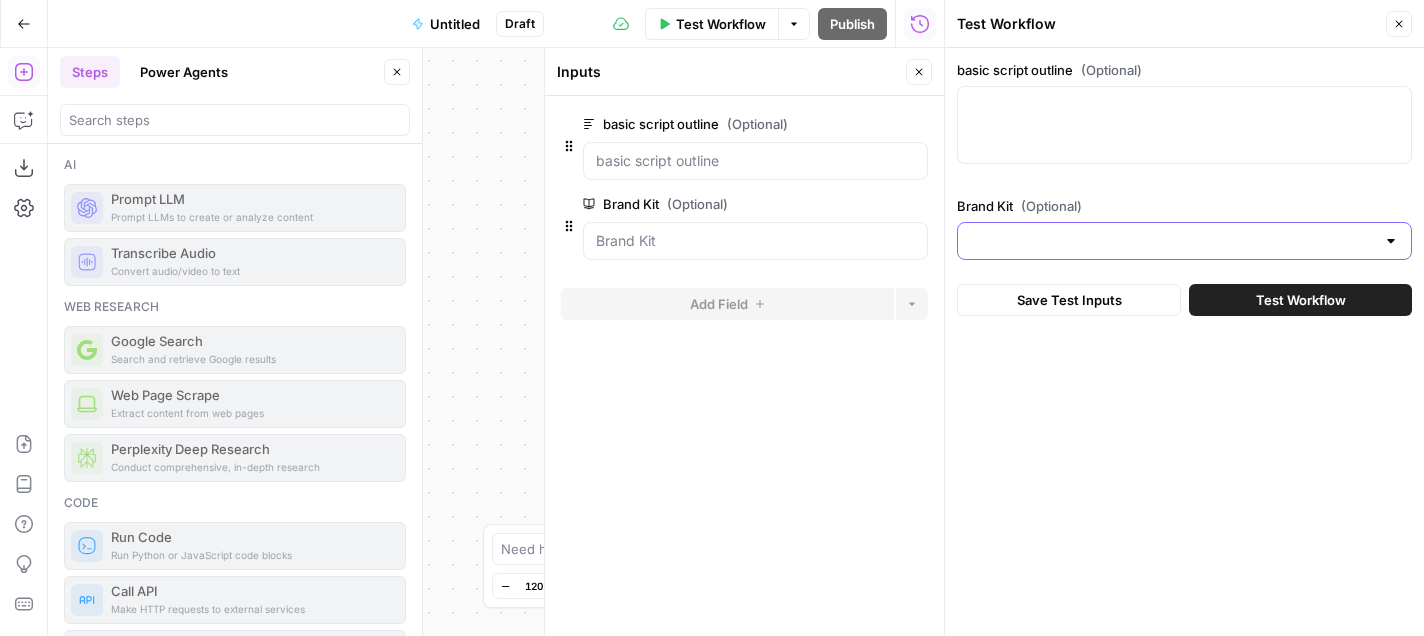 click on "Brand Kit   (Optional)" at bounding box center [1172, 241] 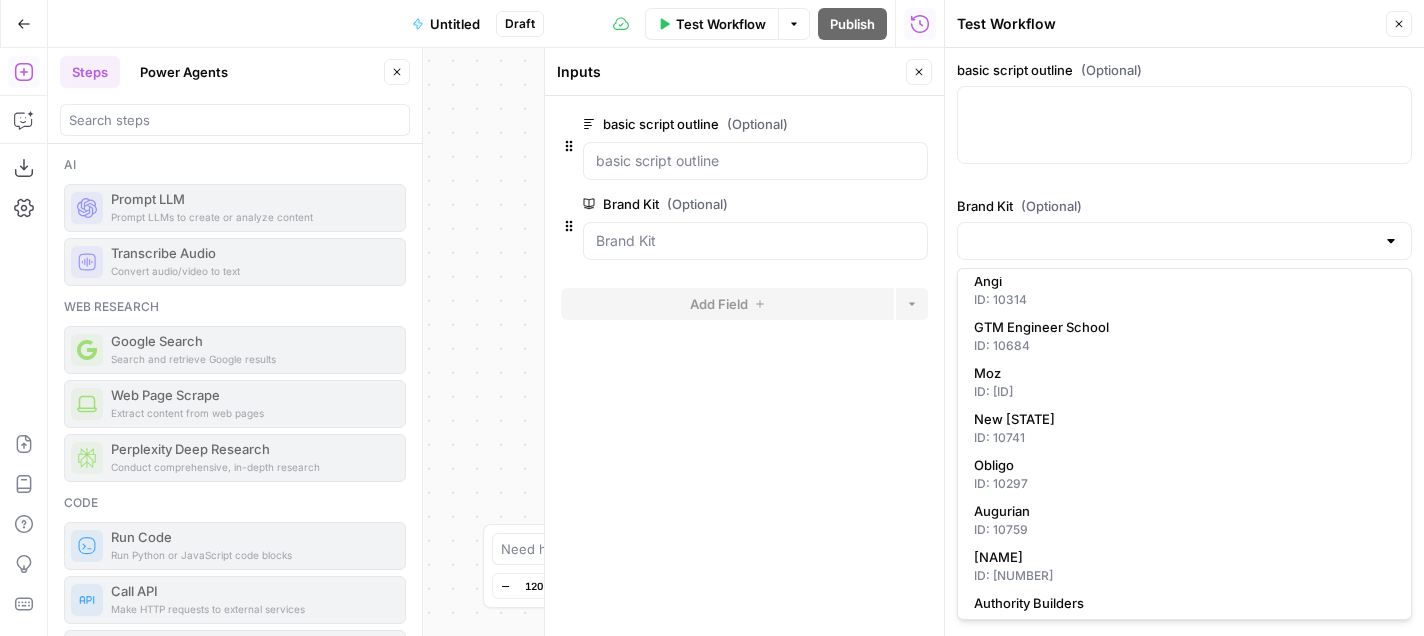 scroll, scrollTop: 1184, scrollLeft: 0, axis: vertical 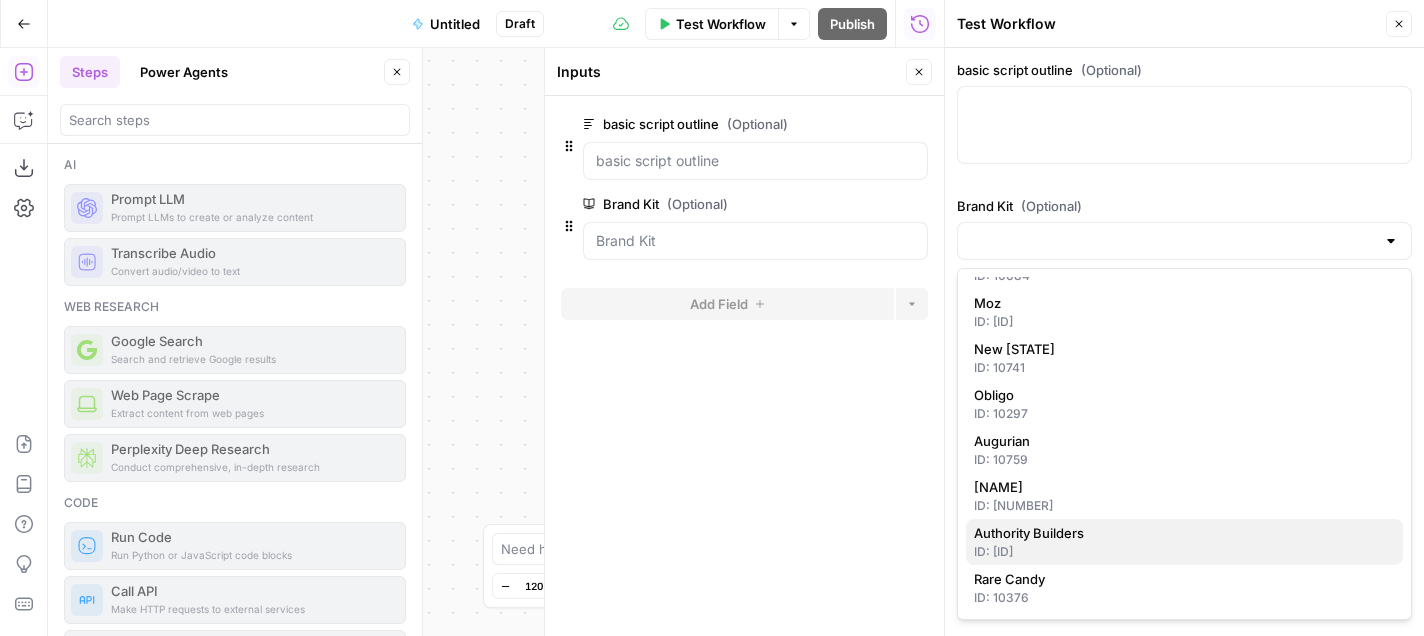click on "ID: [ID]" at bounding box center [1184, 552] 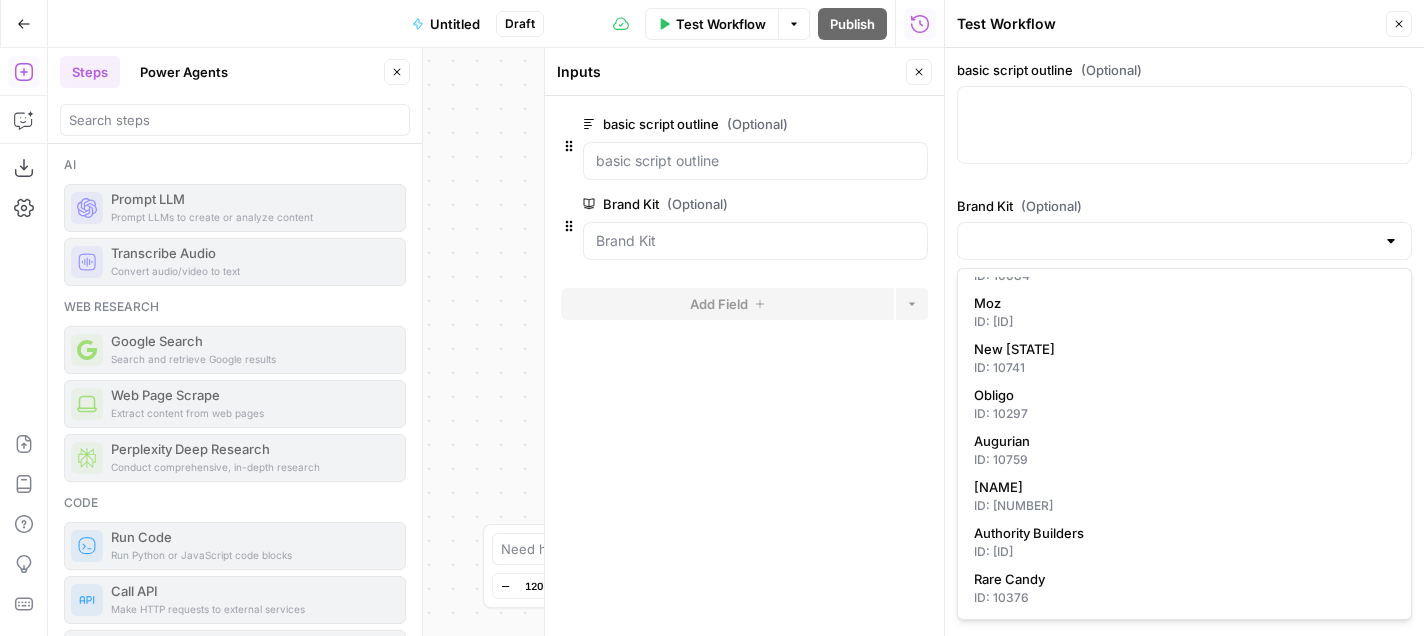 type on "Authority Builders" 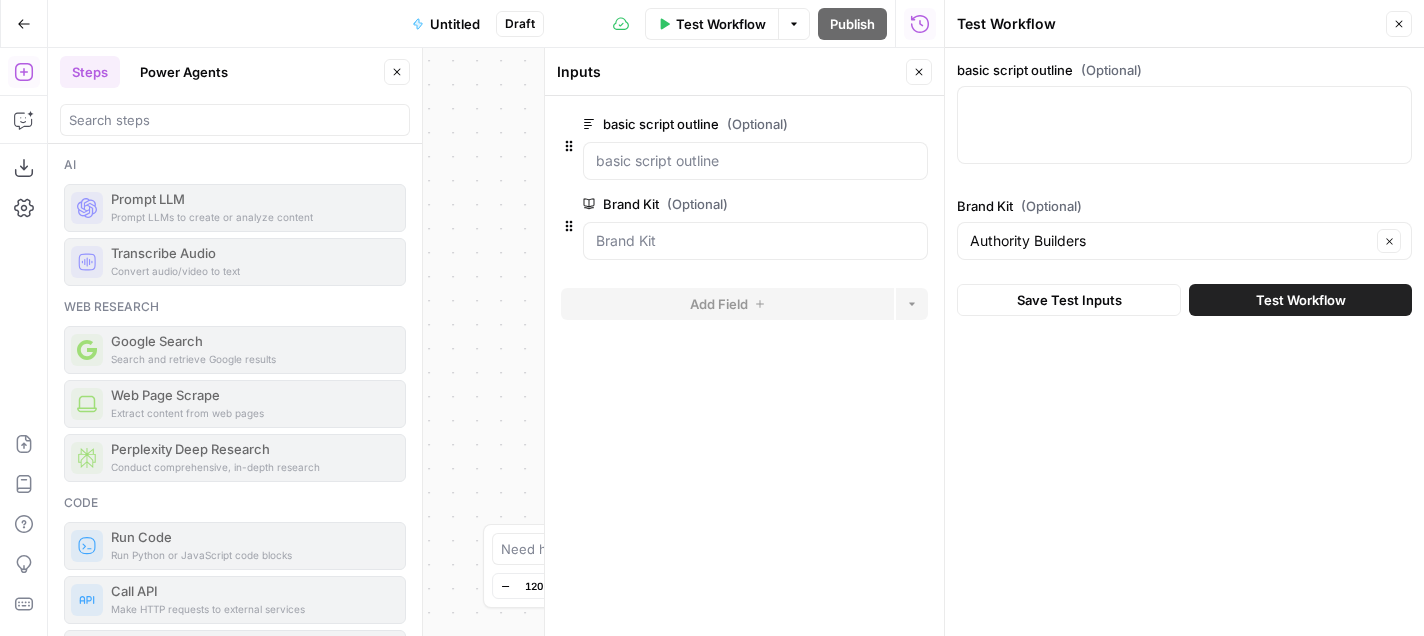 click at bounding box center (1184, 125) 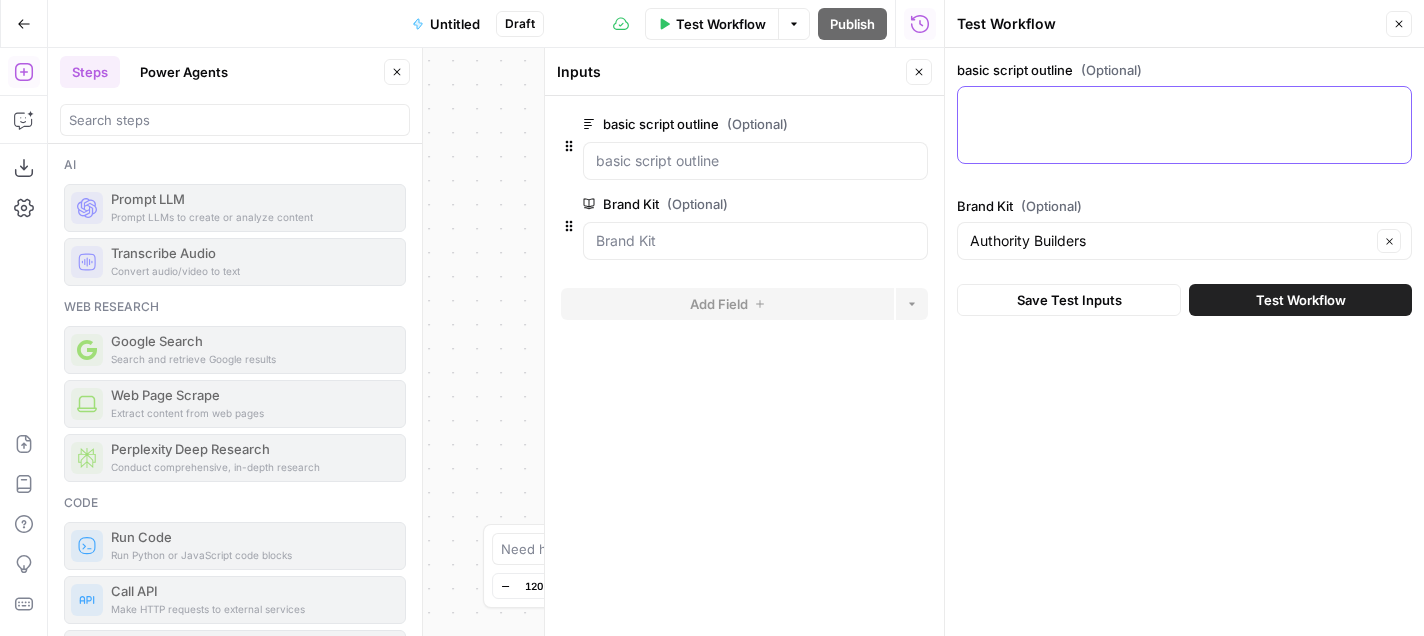 paste on "2. "On-Page SEO Audit in 60 Seconds"
Launch Screaming Frog, enter your site, and click “Start.”
Head to the “Page Titles” tab to spot missing or duplicate titles.
Next, hop over to “Meta Description” and check for any missing tags.
Quickly review your “H1” tags for missing or multiple entries.
Fix issues immediately to boost rankings!
(Briefly explain the importance of optimized metadata.)" 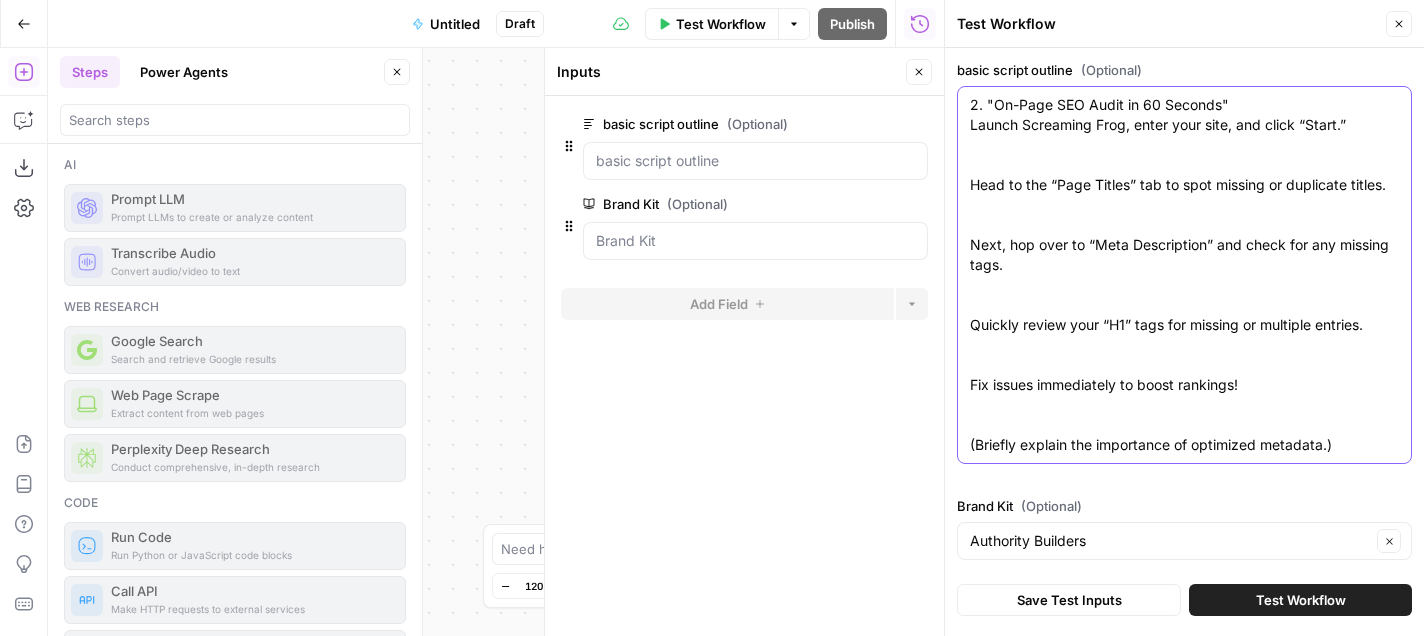 type on "2. "On-Page SEO Audit in 60 Seconds"
Launch Screaming Frog, enter your site, and click “Start.”
Head to the “Page Titles” tab to spot missing or duplicate titles.
Next, hop over to “Meta Description” and check for any missing tags.
Quickly review your “H1” tags for missing or multiple entries.
Fix issues immediately to boost rankings!
(Briefly explain the importance of optimized metadata.)" 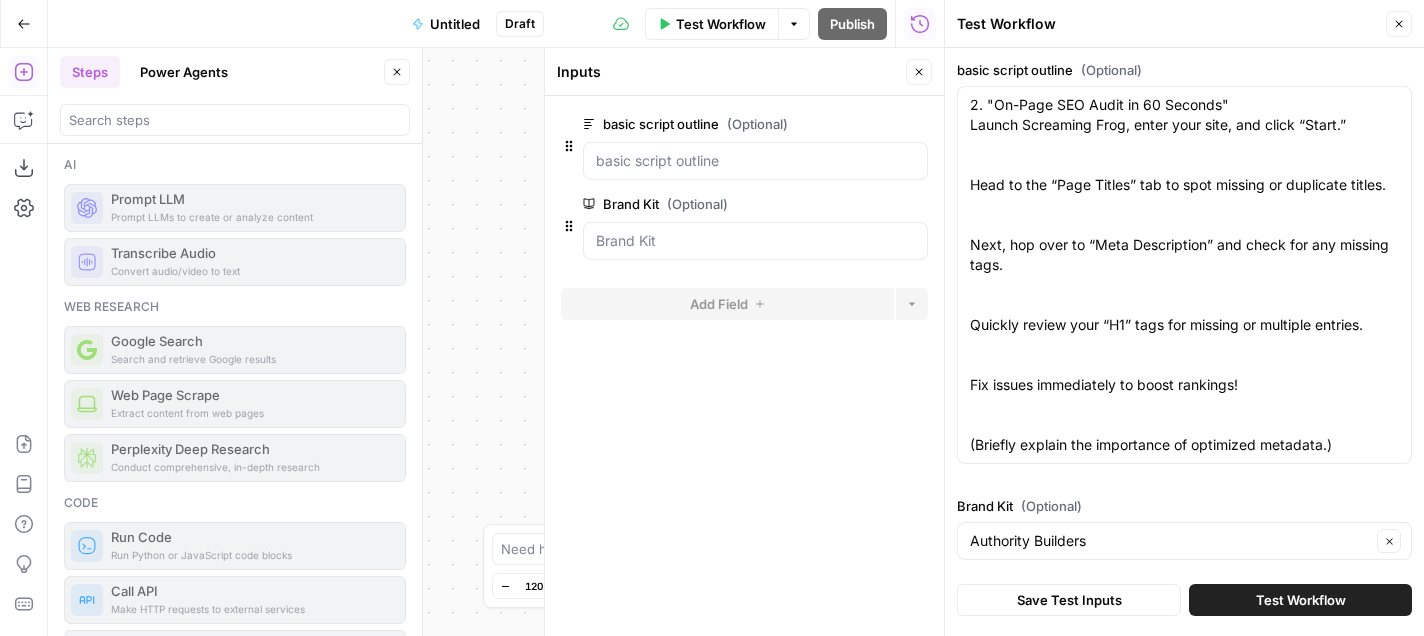 click on "Test Workflow" at bounding box center [1300, 600] 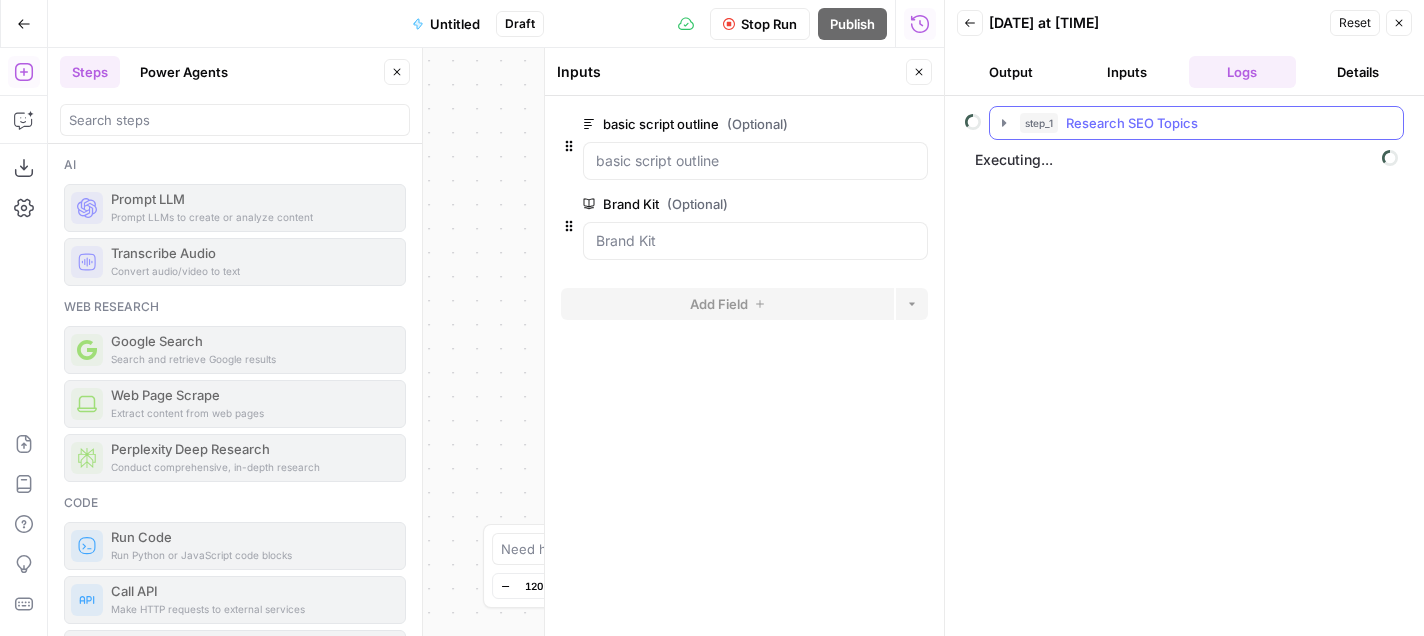 click 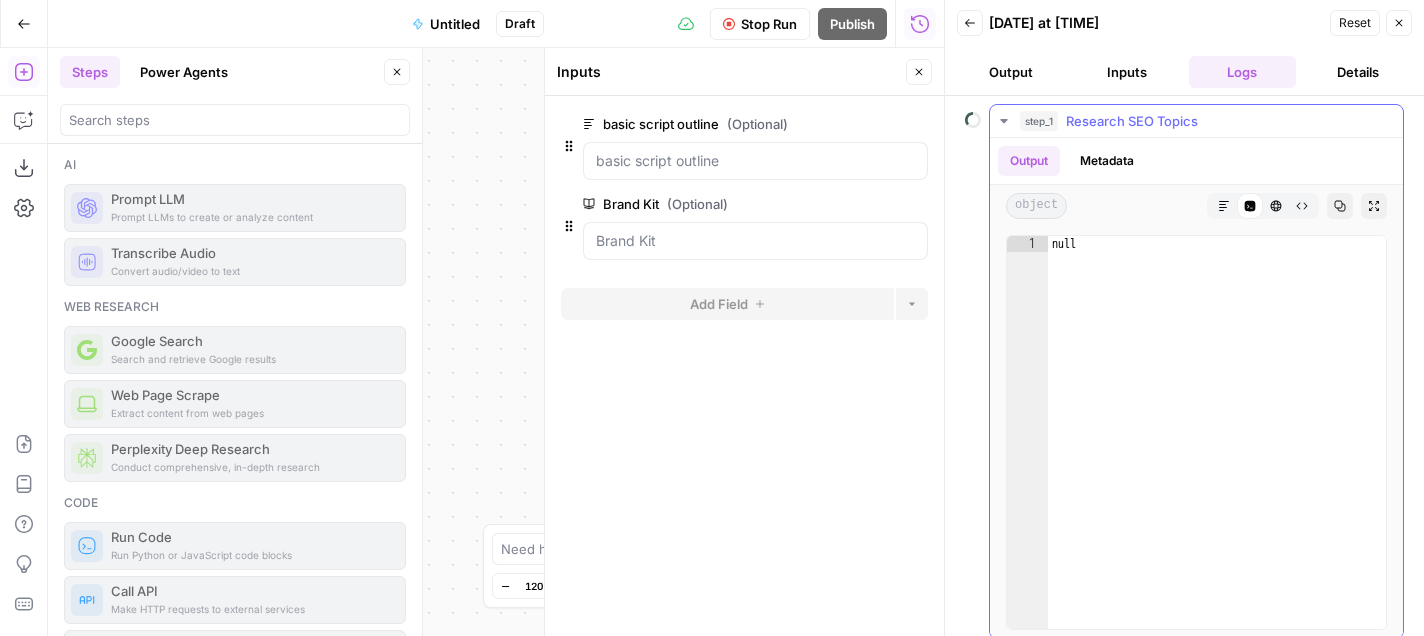 scroll, scrollTop: 51, scrollLeft: 0, axis: vertical 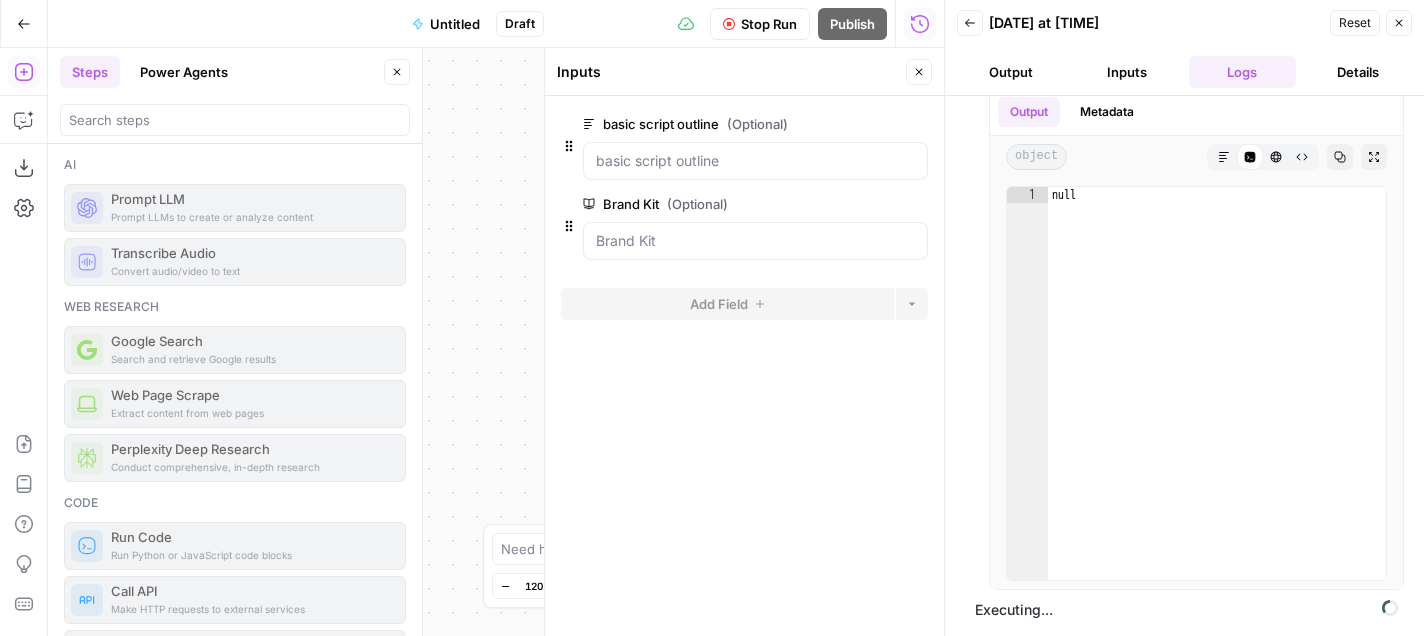 click on "Details" at bounding box center [1358, 72] 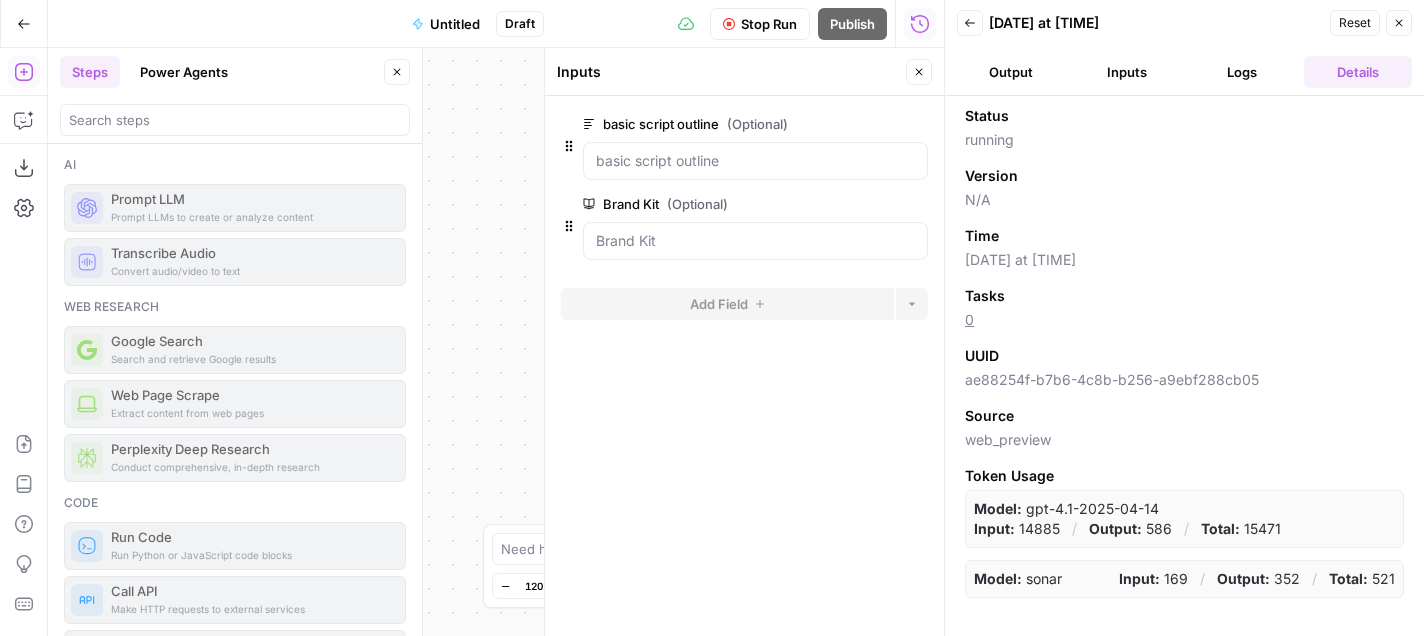 scroll, scrollTop: 0, scrollLeft: 0, axis: both 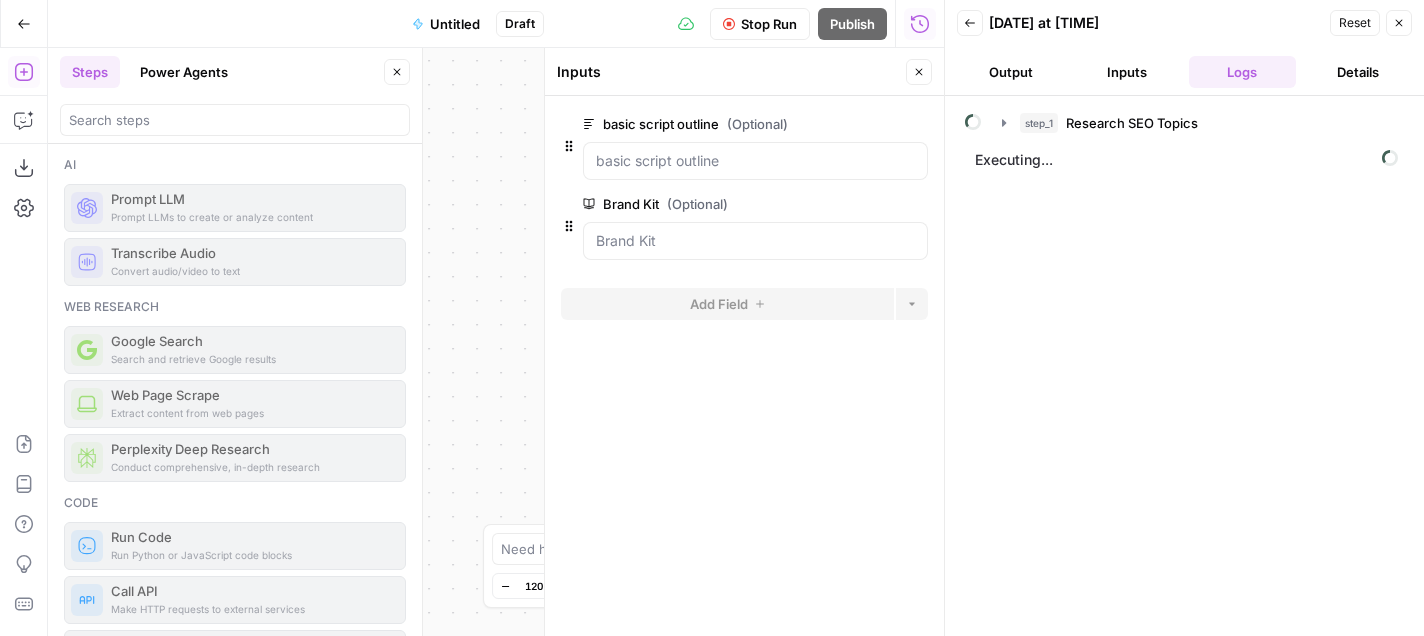 click on "Inputs" at bounding box center (1127, 72) 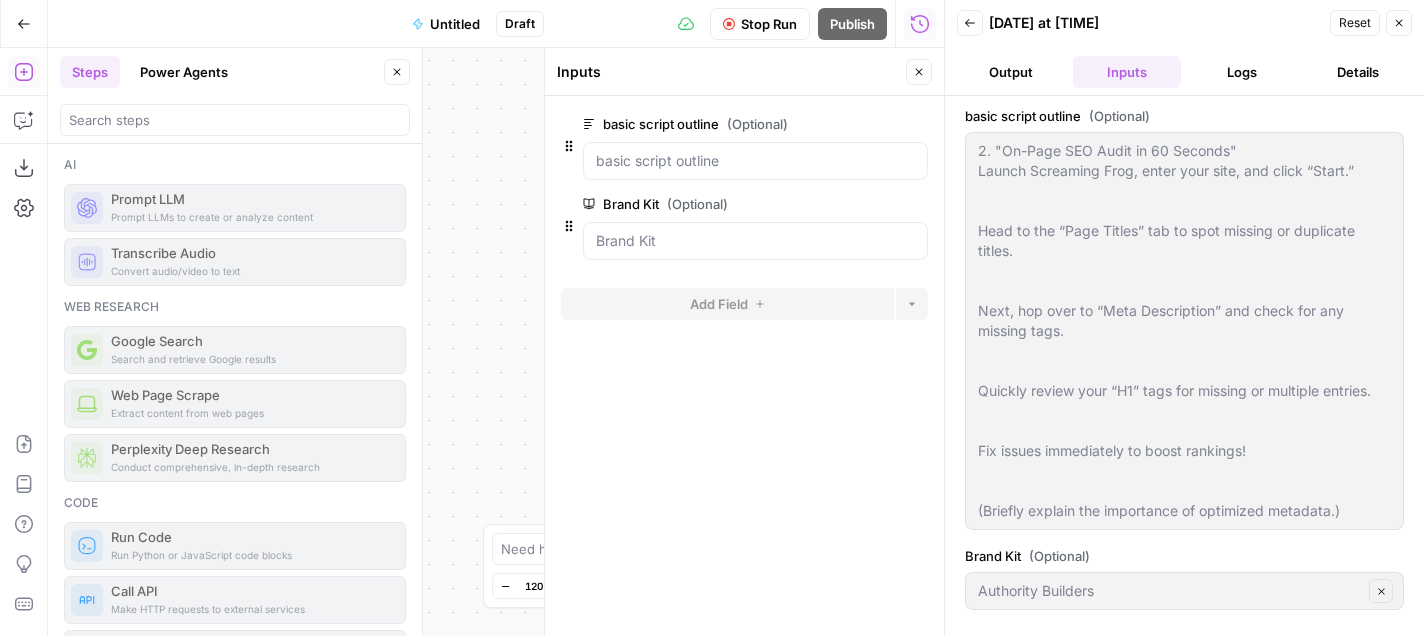 click on "Output" at bounding box center [1011, 72] 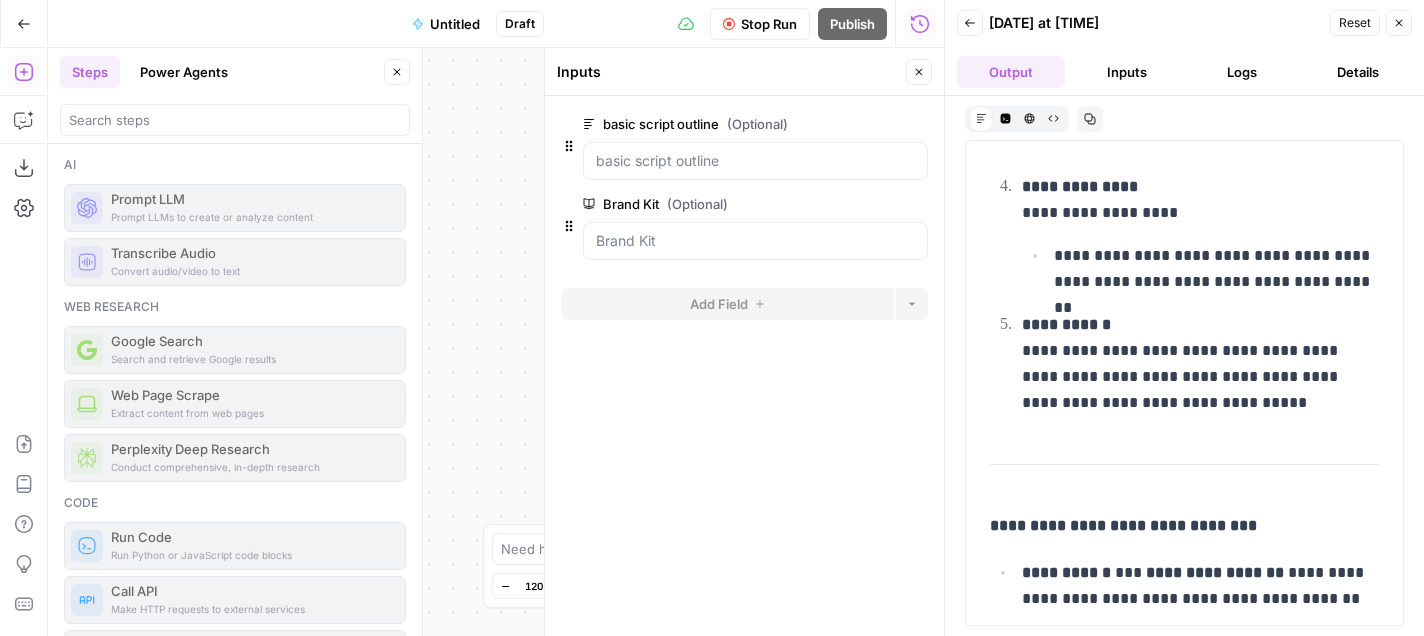scroll, scrollTop: 4630, scrollLeft: 0, axis: vertical 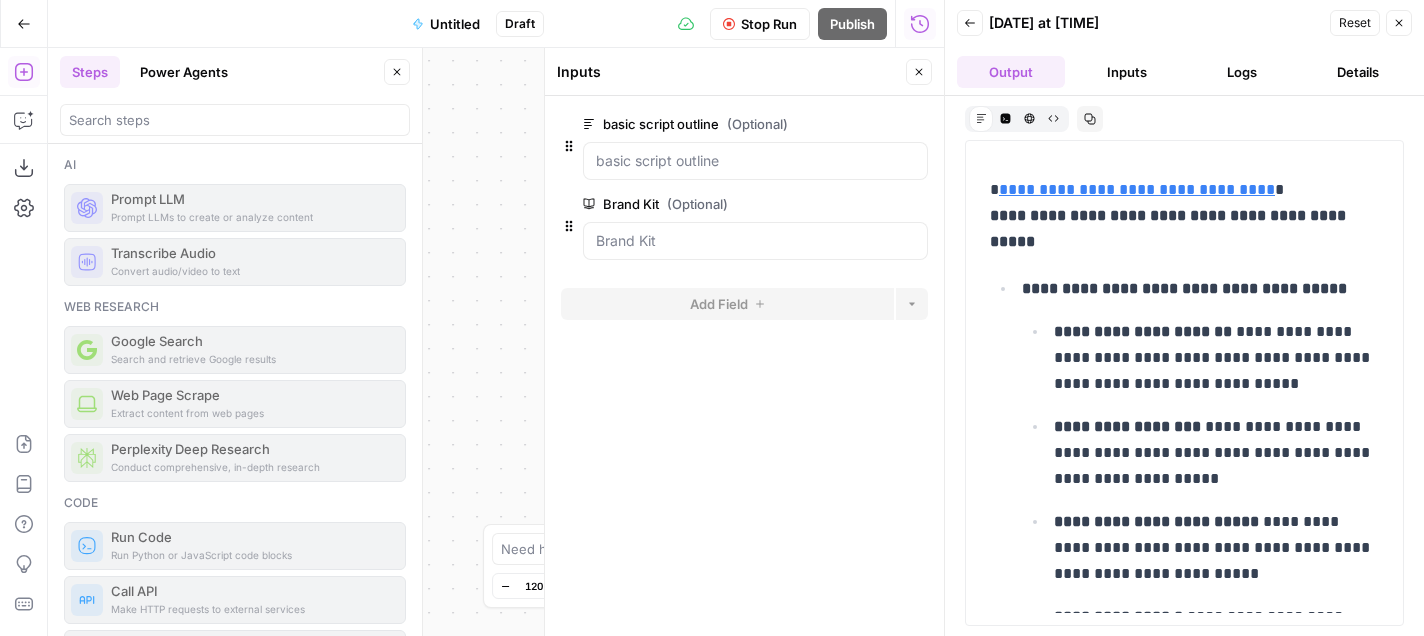 click on "Logs" at bounding box center (1243, 72) 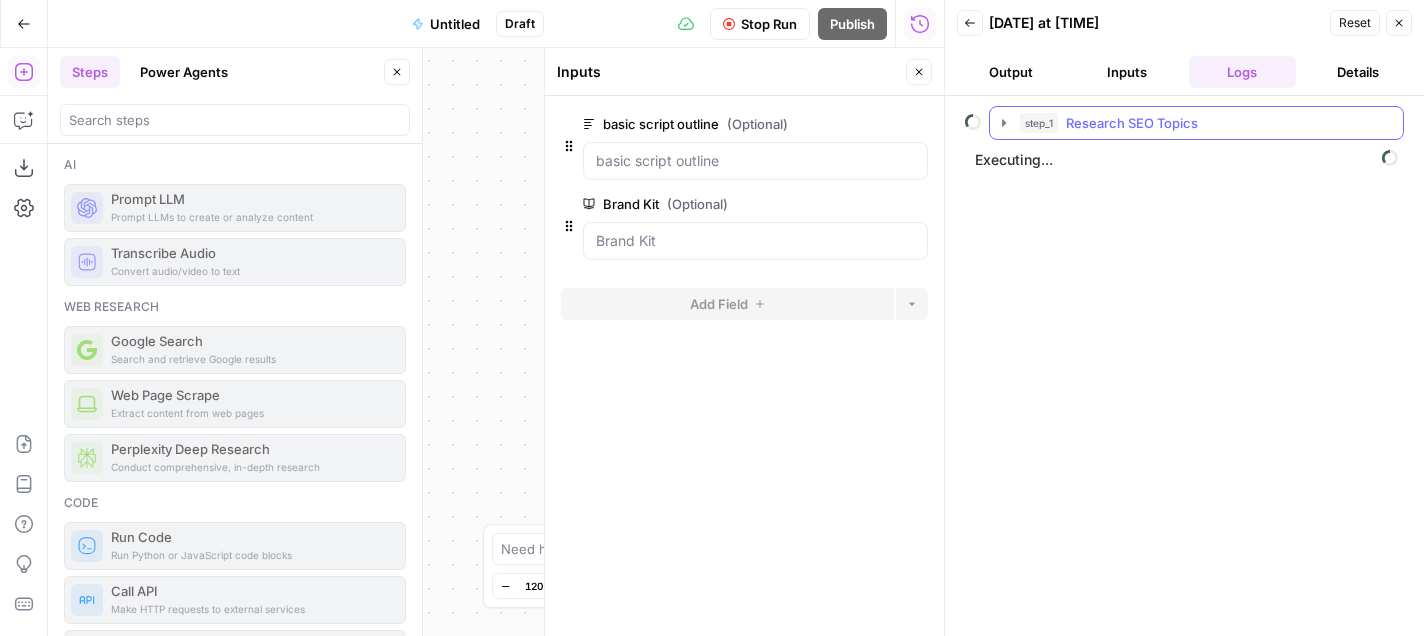 click 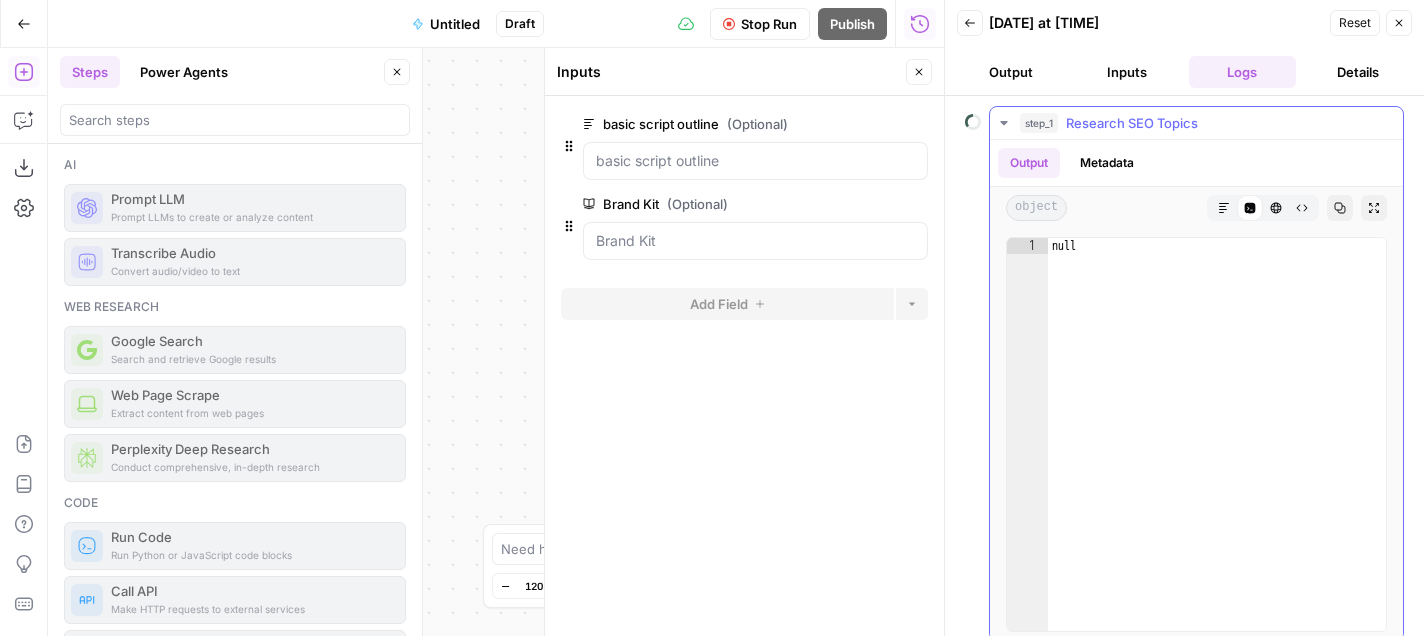 click 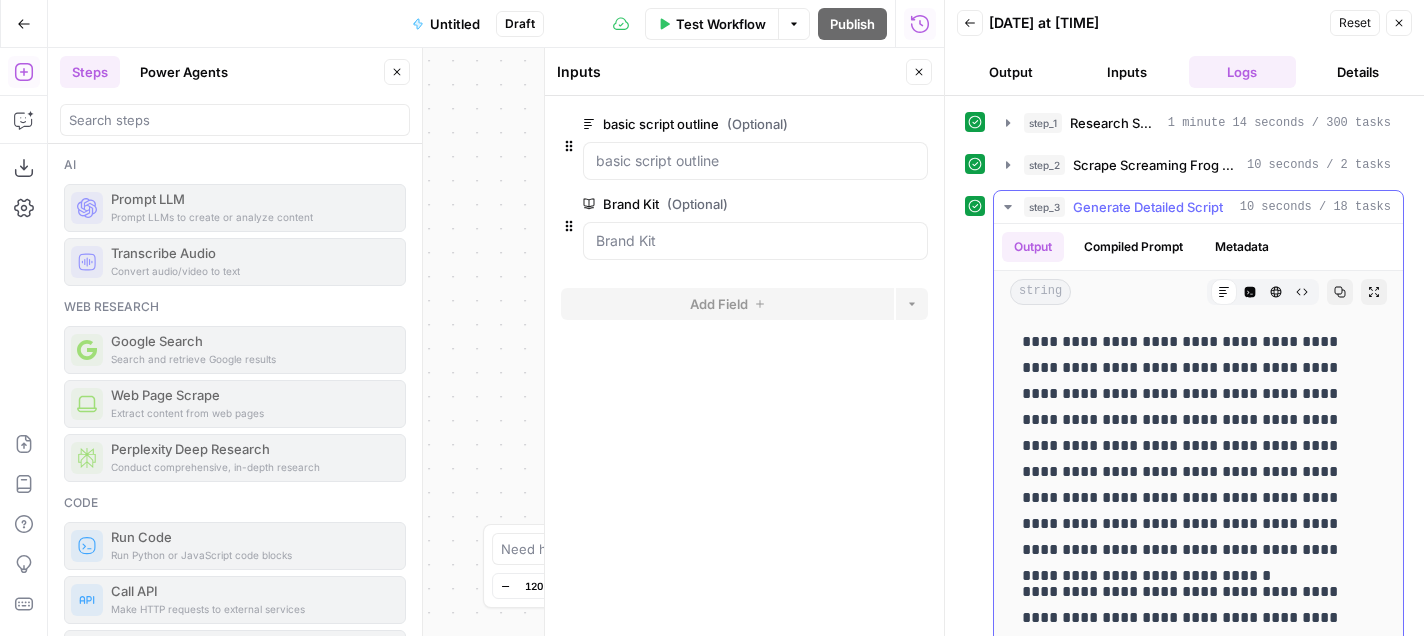 click 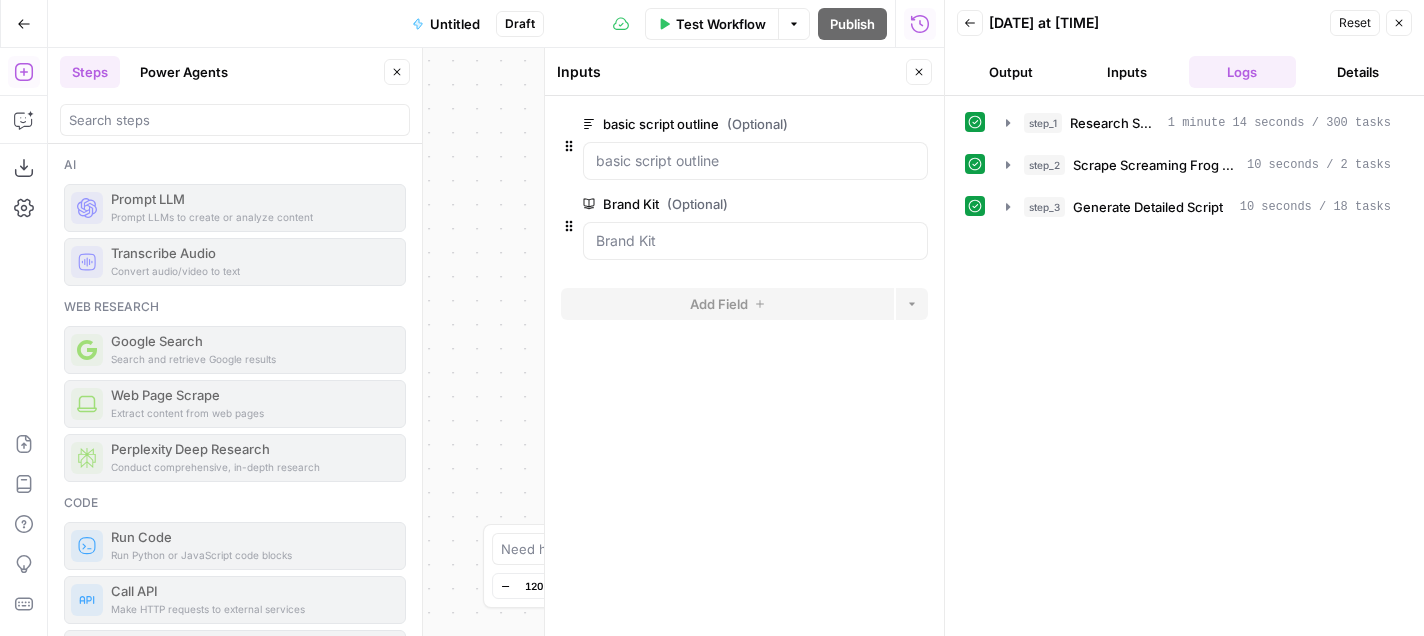 click on "Generate Detailed Script" at bounding box center [1148, 207] 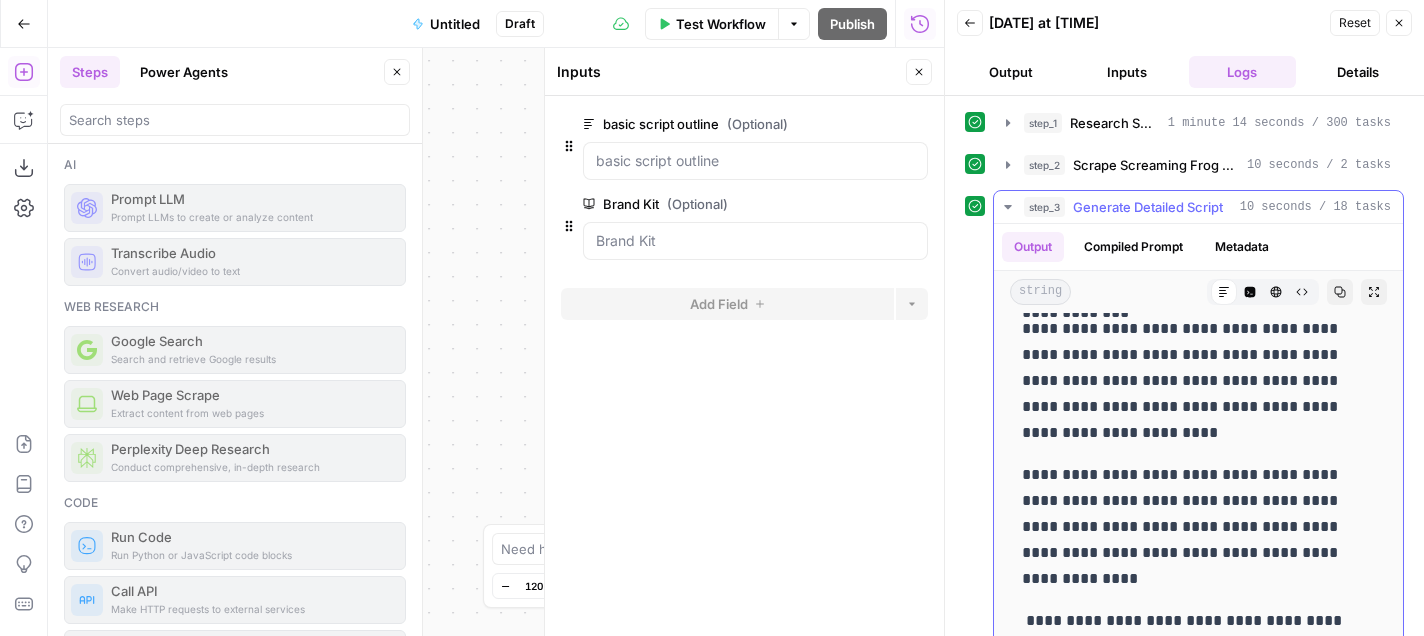 scroll, scrollTop: 559, scrollLeft: 0, axis: vertical 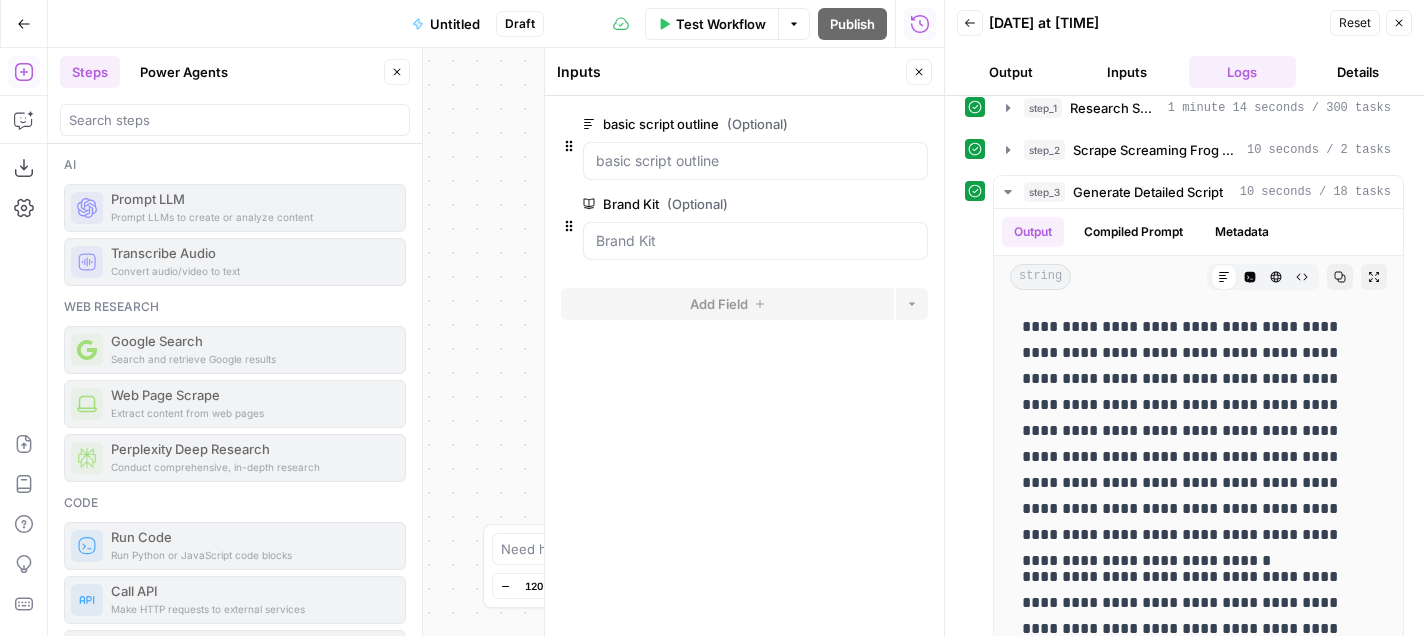 click on "basic script outline   (Optional) edit field Delete group Brand Kit   (Optional) edit field Delete group Add Field Options" at bounding box center (744, 366) 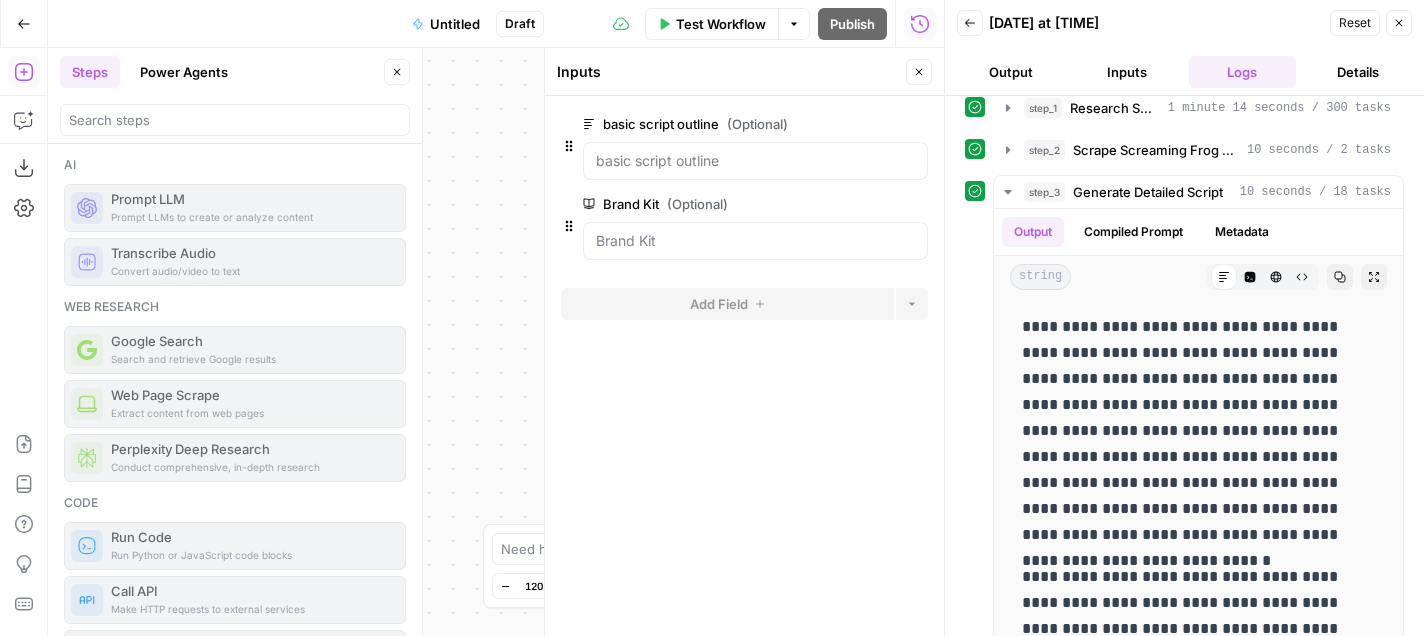 click on "Back" at bounding box center (970, 23) 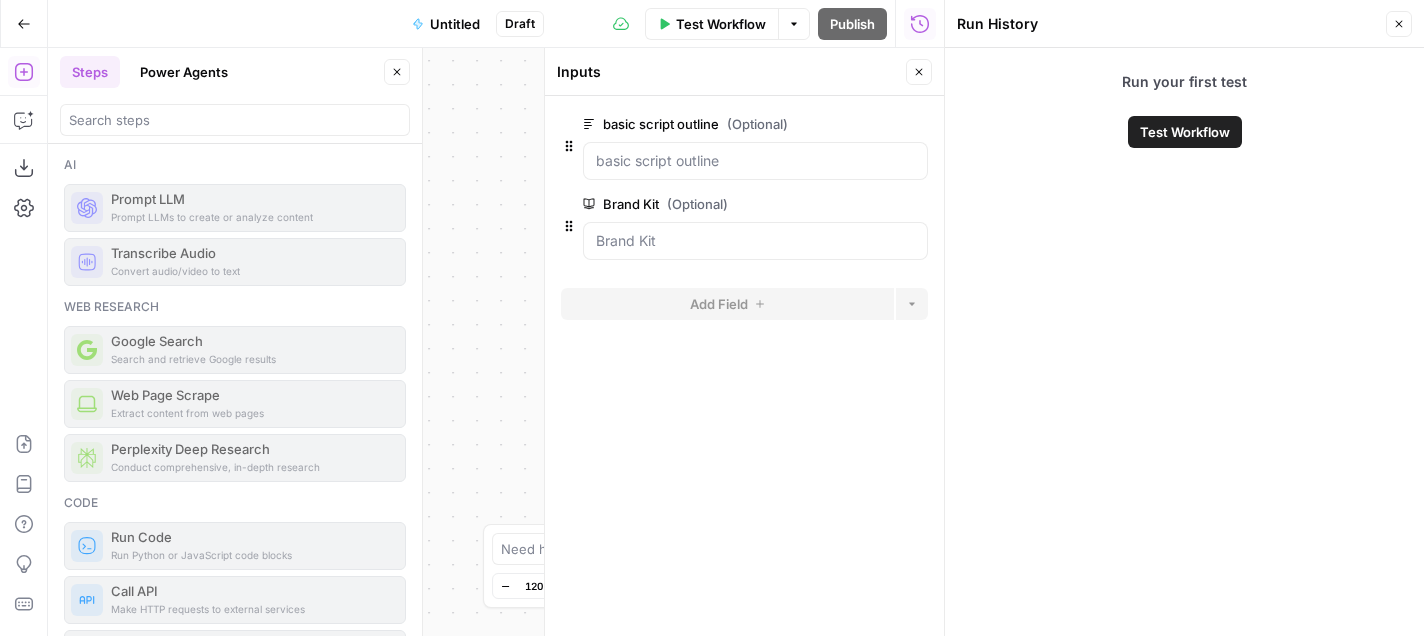 click on "Workflow Set Inputs Inputs Power Agent Research SEO Topics Step 1 Web Page Scrape Scrape Screaming Frog Docs Step 2 LLM · Claude Sonnet 4 Generate Detailed Script Step 3 End Output" at bounding box center (496, 342) 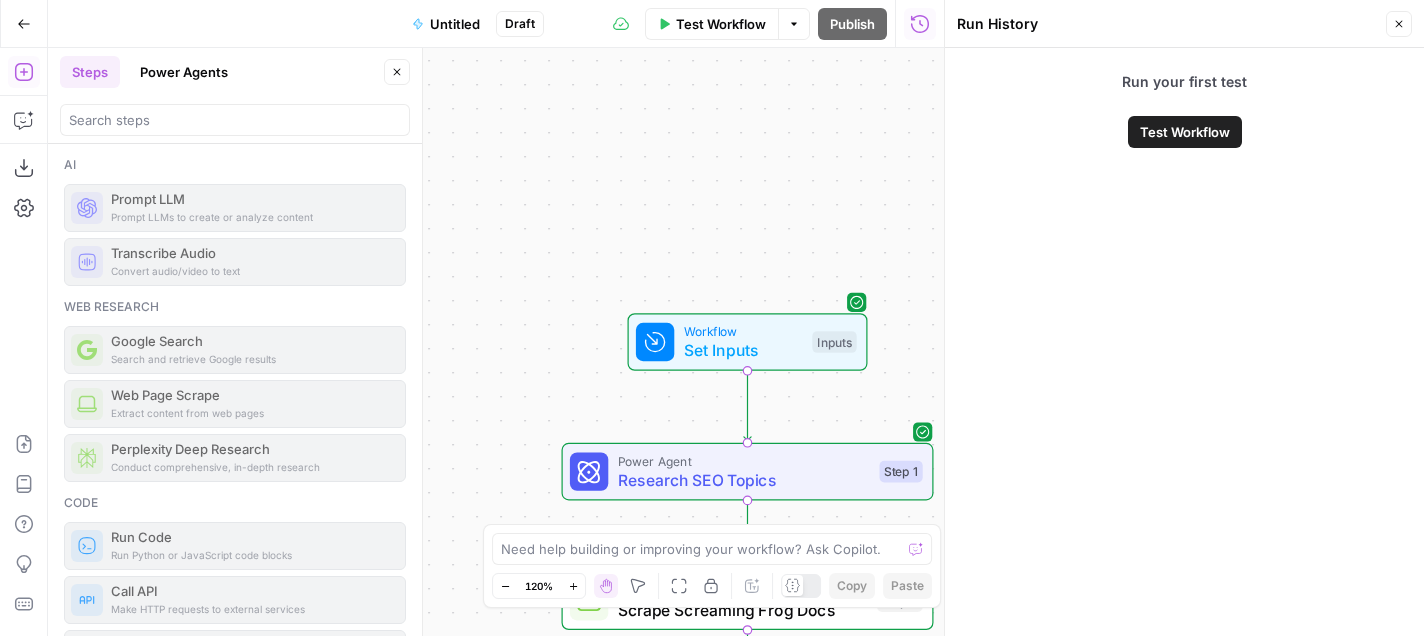 click on "Workflow Set Inputs Inputs Power Agent Research SEO Topics Step 1 Web Page Scrape Scrape Screaming Frog Docs Step 2 LLM · Claude Sonnet 4 Generate Detailed Script Step 3 End Output" at bounding box center (496, 342) 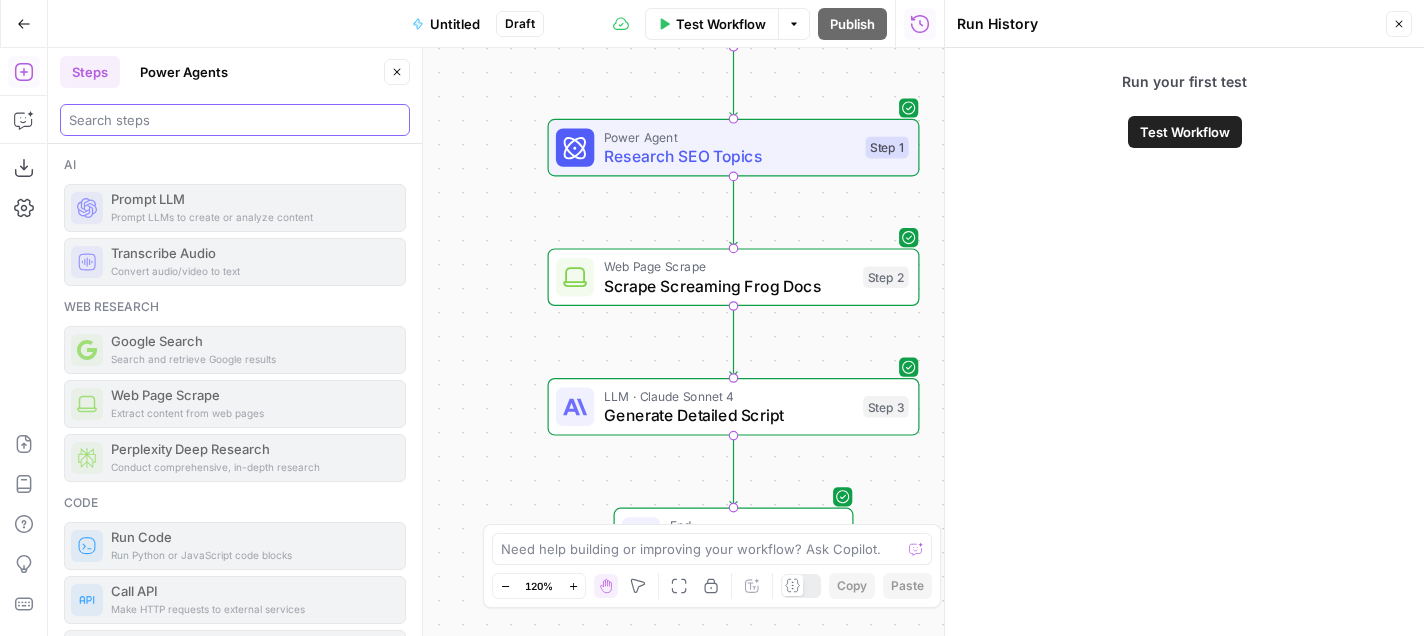 click at bounding box center (235, 120) 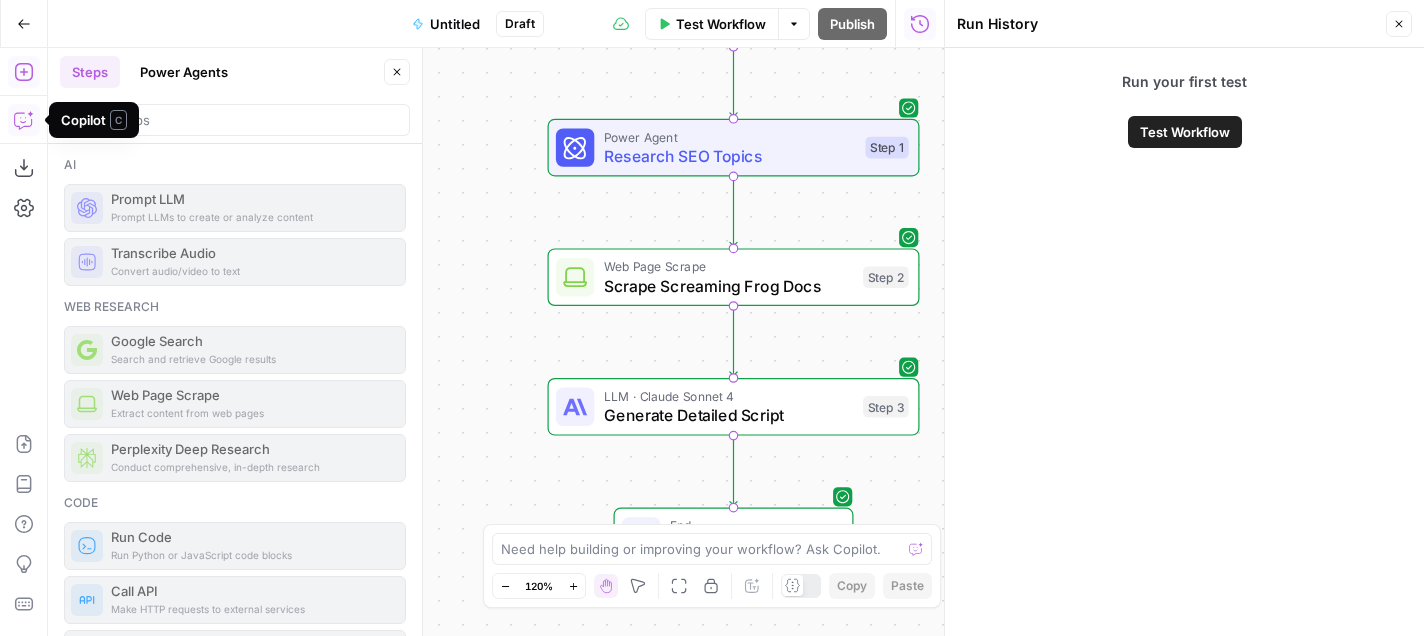 click 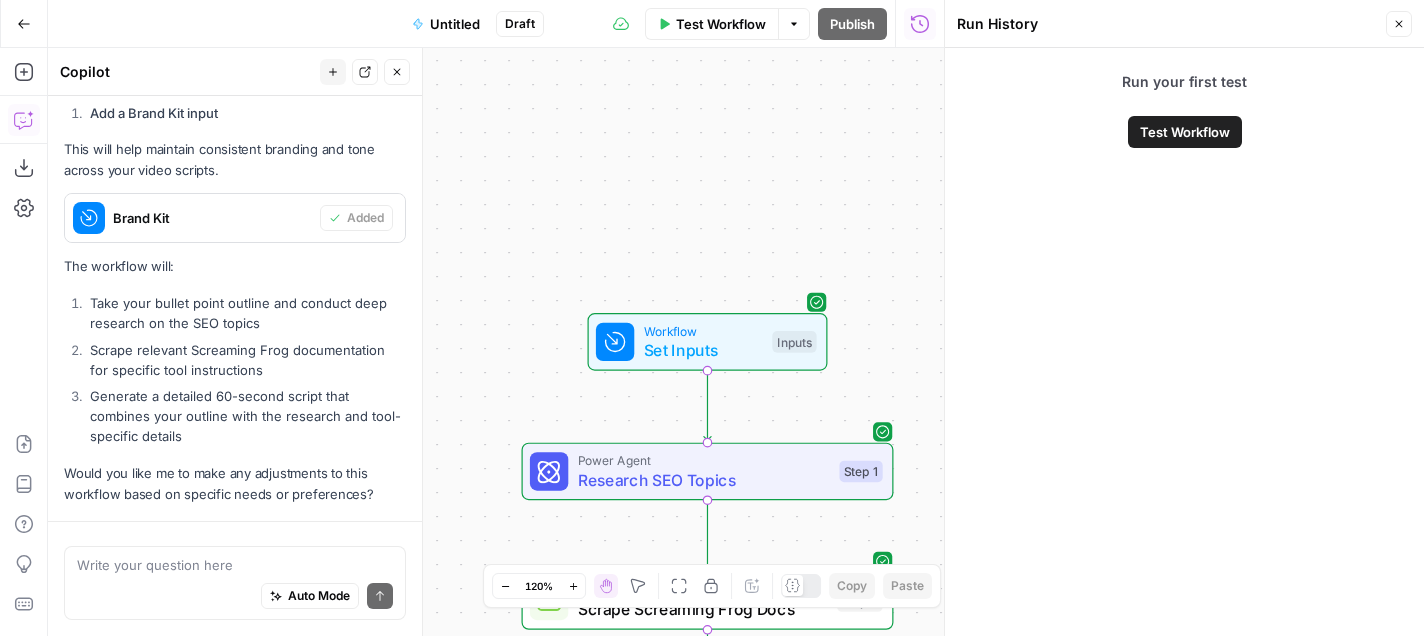 scroll, scrollTop: 1341, scrollLeft: 0, axis: vertical 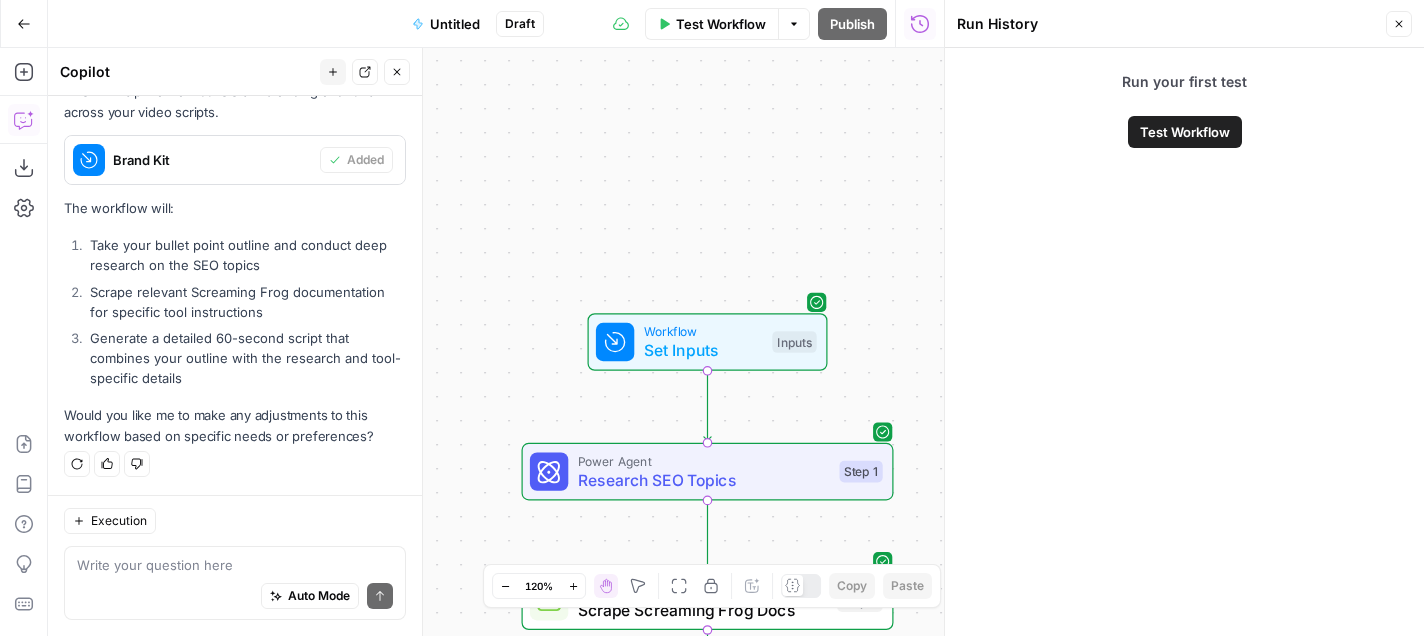click at bounding box center (235, 565) 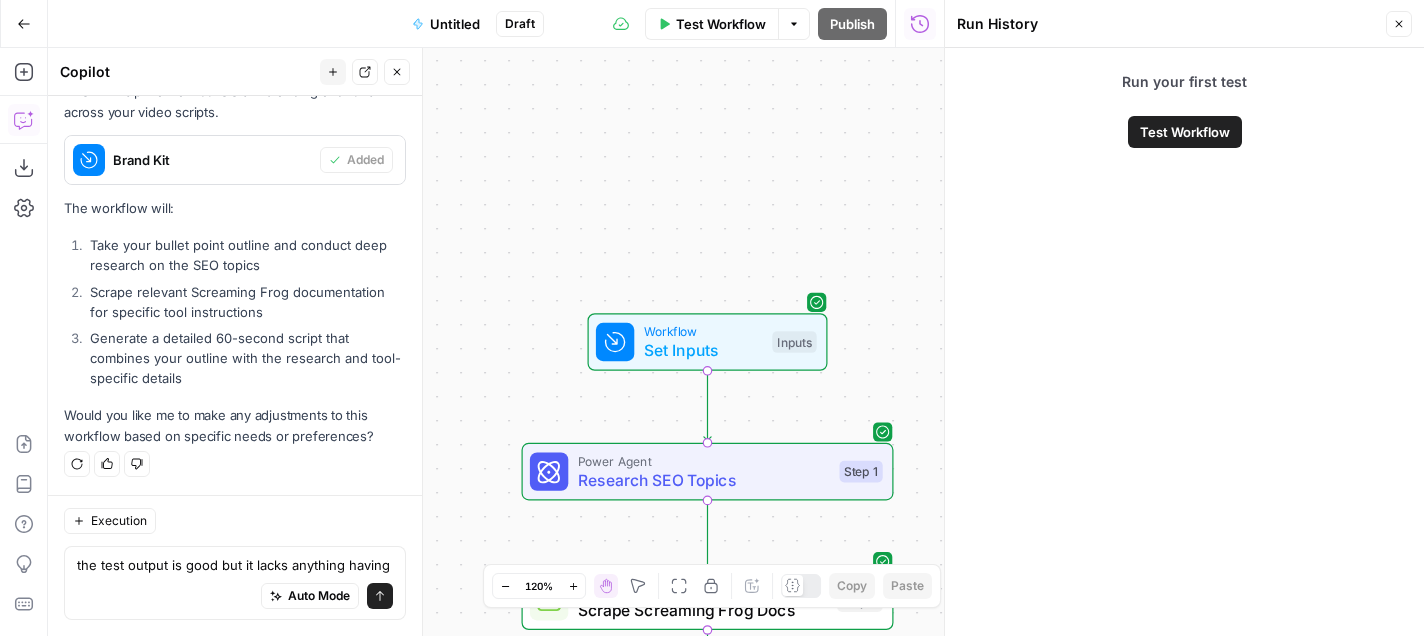 scroll, scrollTop: 1361, scrollLeft: 0, axis: vertical 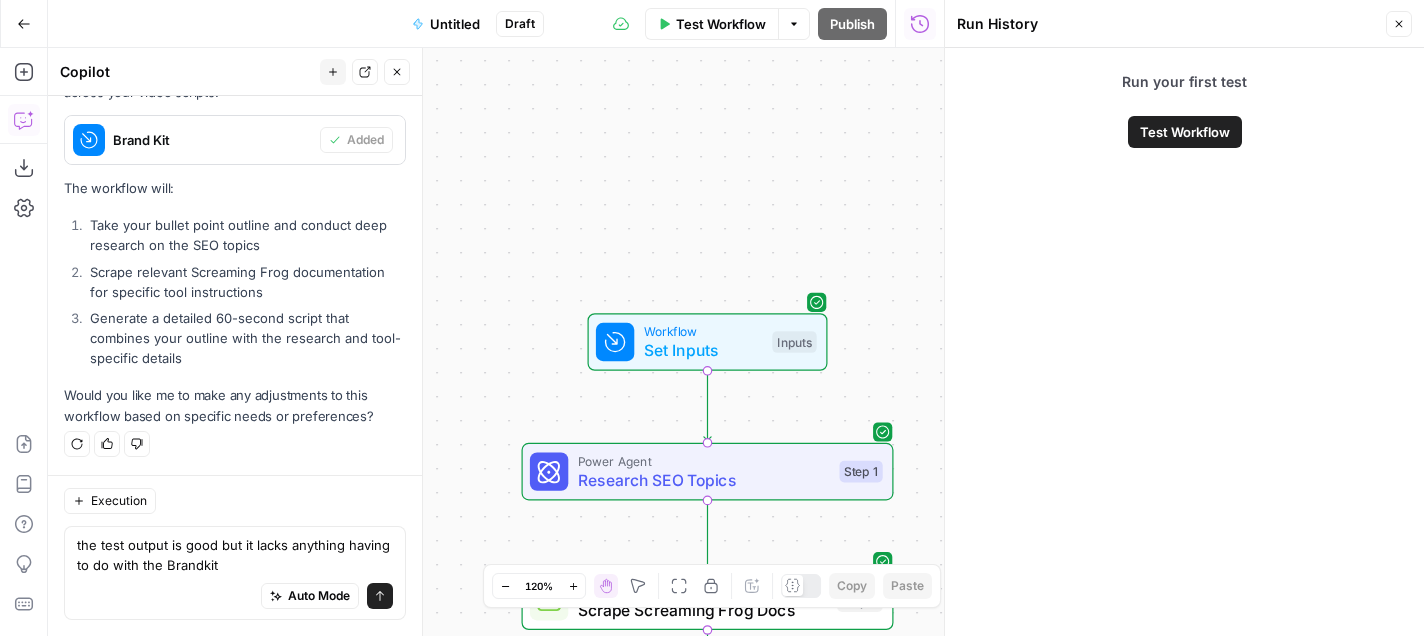 type on "the test output is good but it lacks anything having to do with the Brandkit." 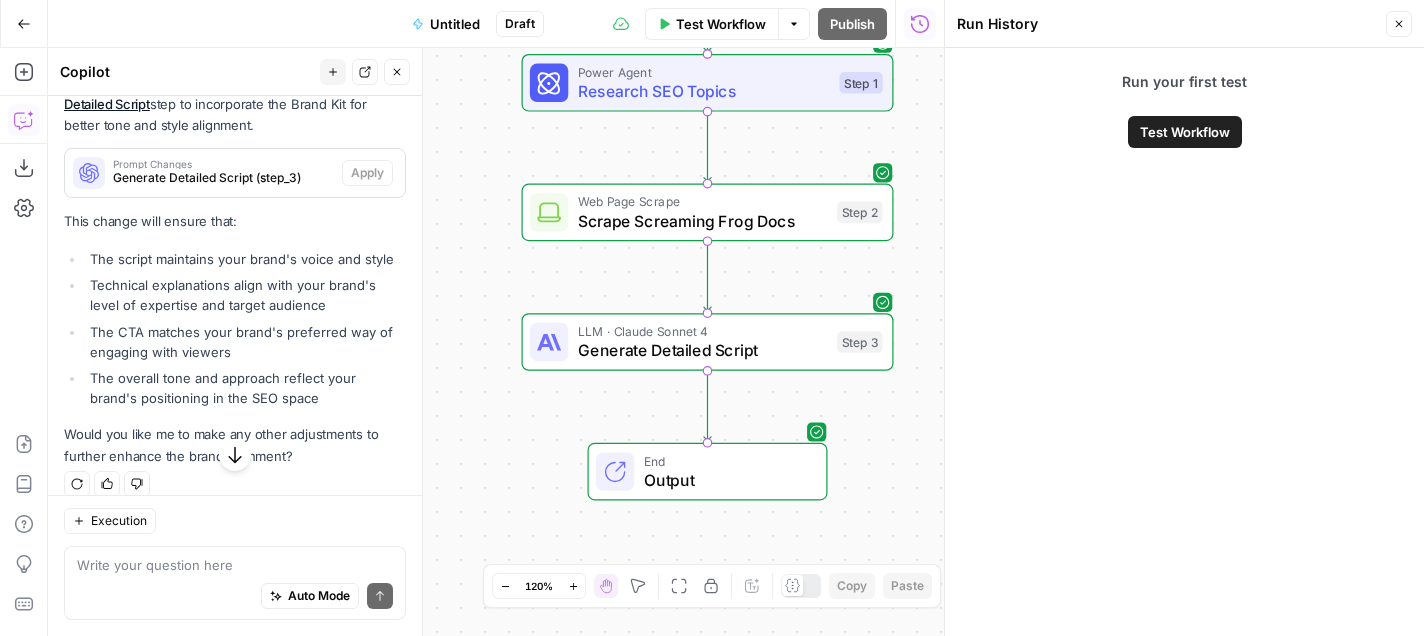 scroll, scrollTop: 1830, scrollLeft: 0, axis: vertical 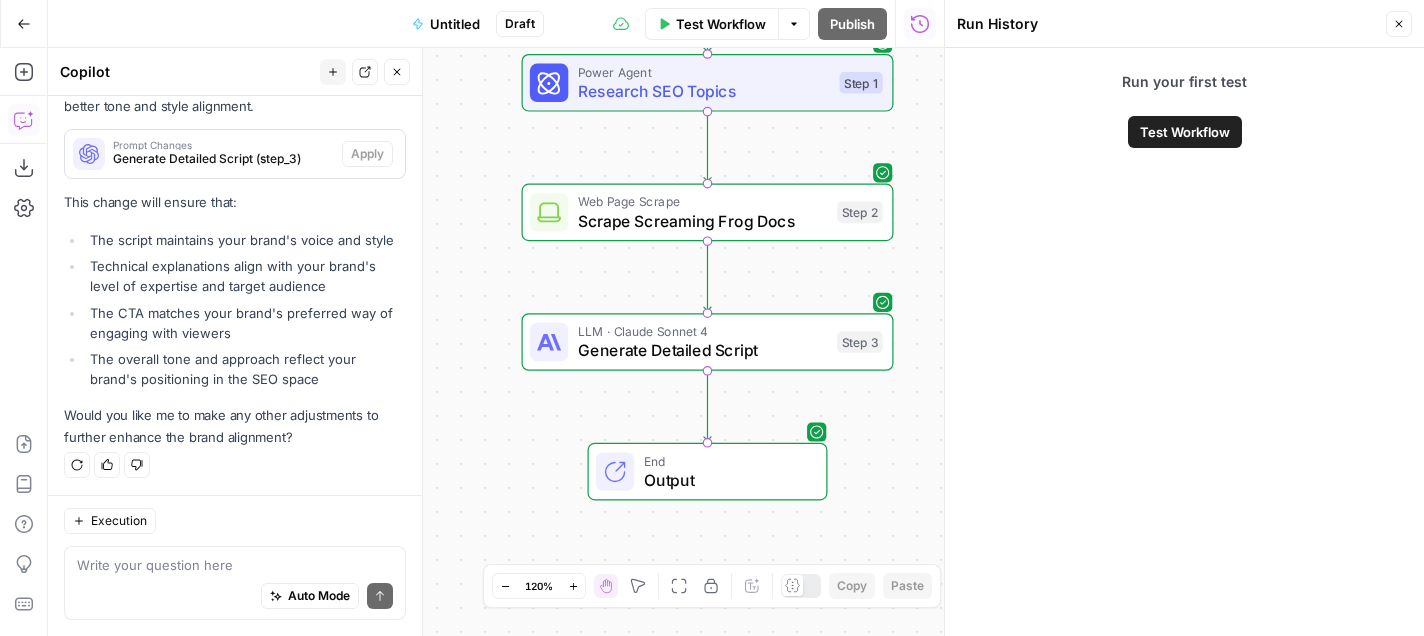 click 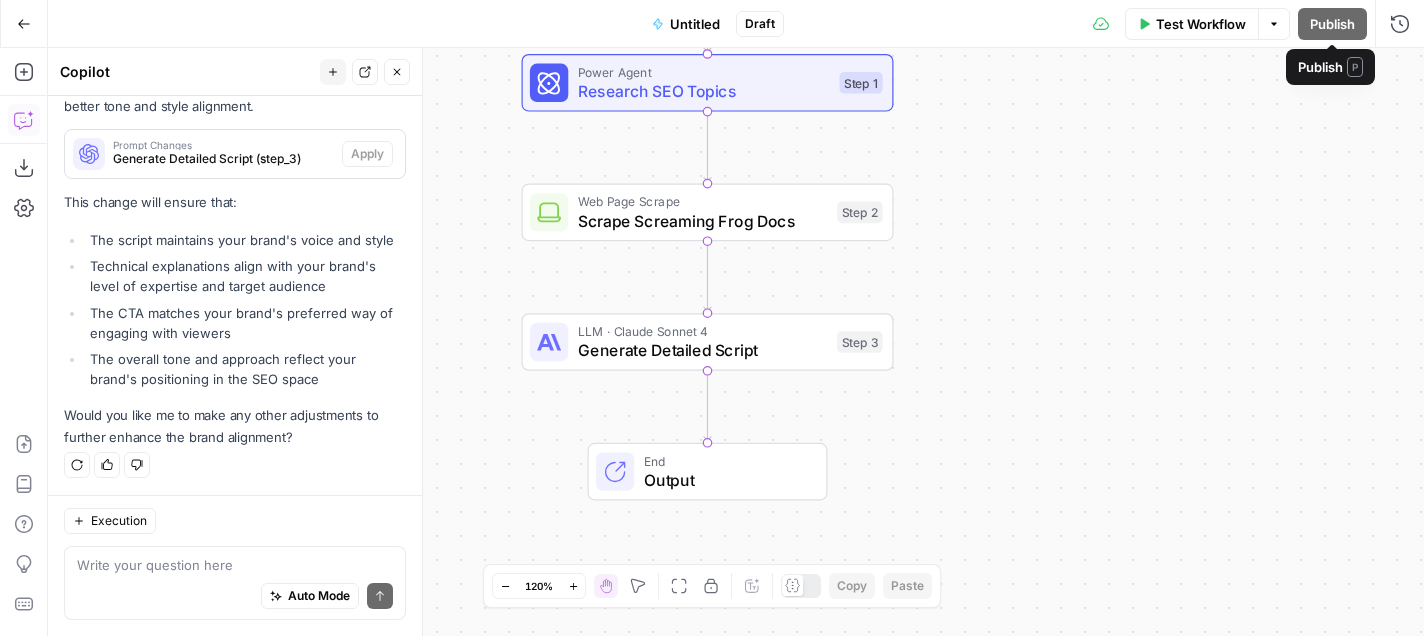click on "Workflow Set Inputs Inputs Power Agent Research SEO Topics Step 1 Web Page Scrape Scrape Screaming Frog Docs Step 2 LLM · Claude Sonnet 4 Generate Detailed Script Step 3 End Output" at bounding box center (736, 342) 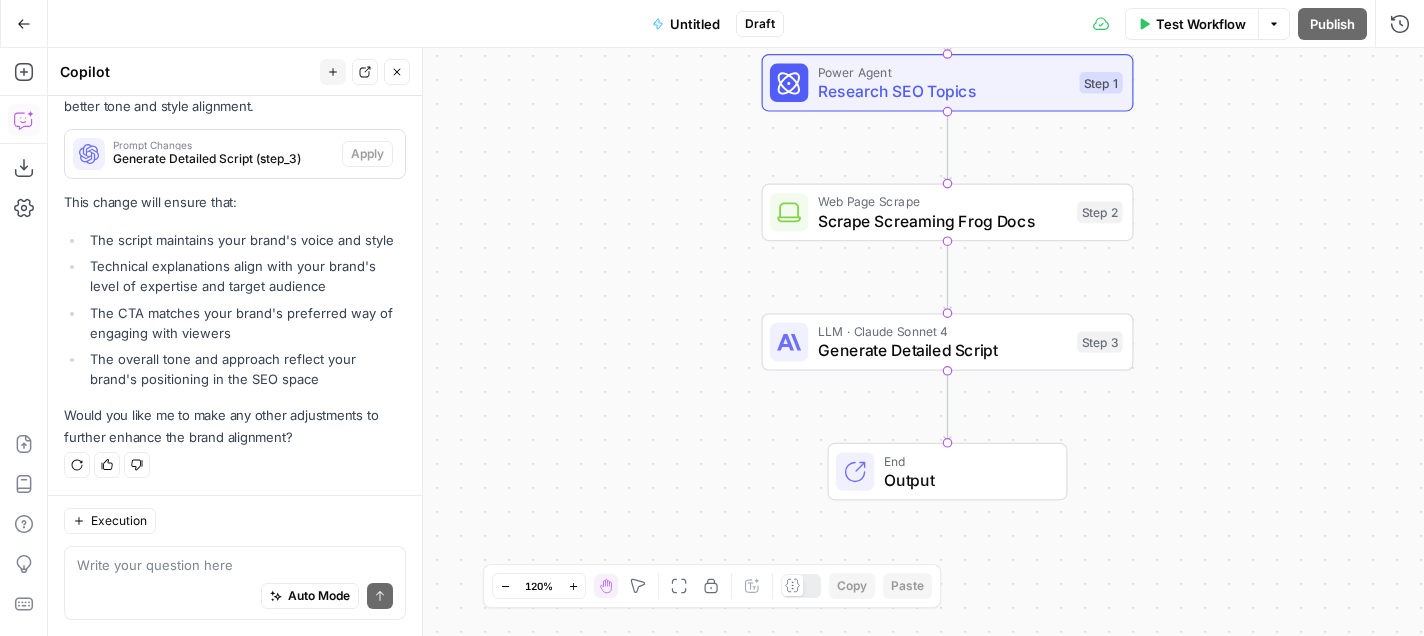 click on "Generate Detailed Script" at bounding box center [943, 350] 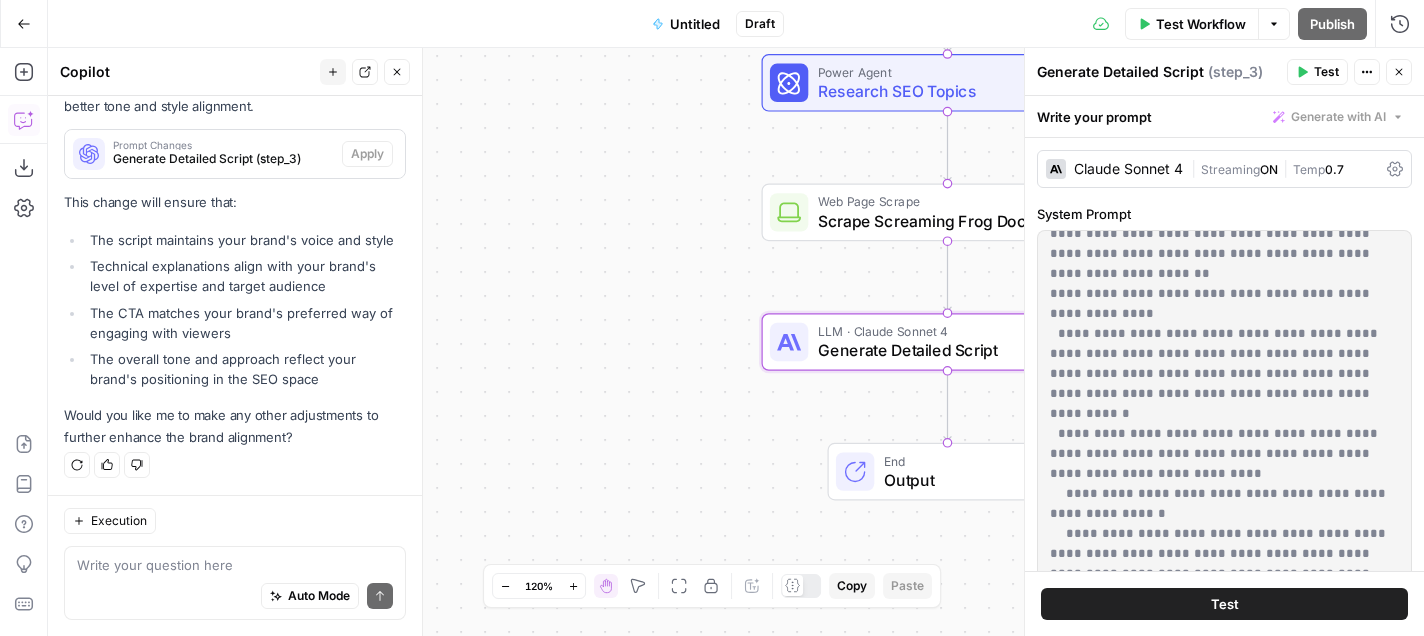 scroll, scrollTop: 521, scrollLeft: 0, axis: vertical 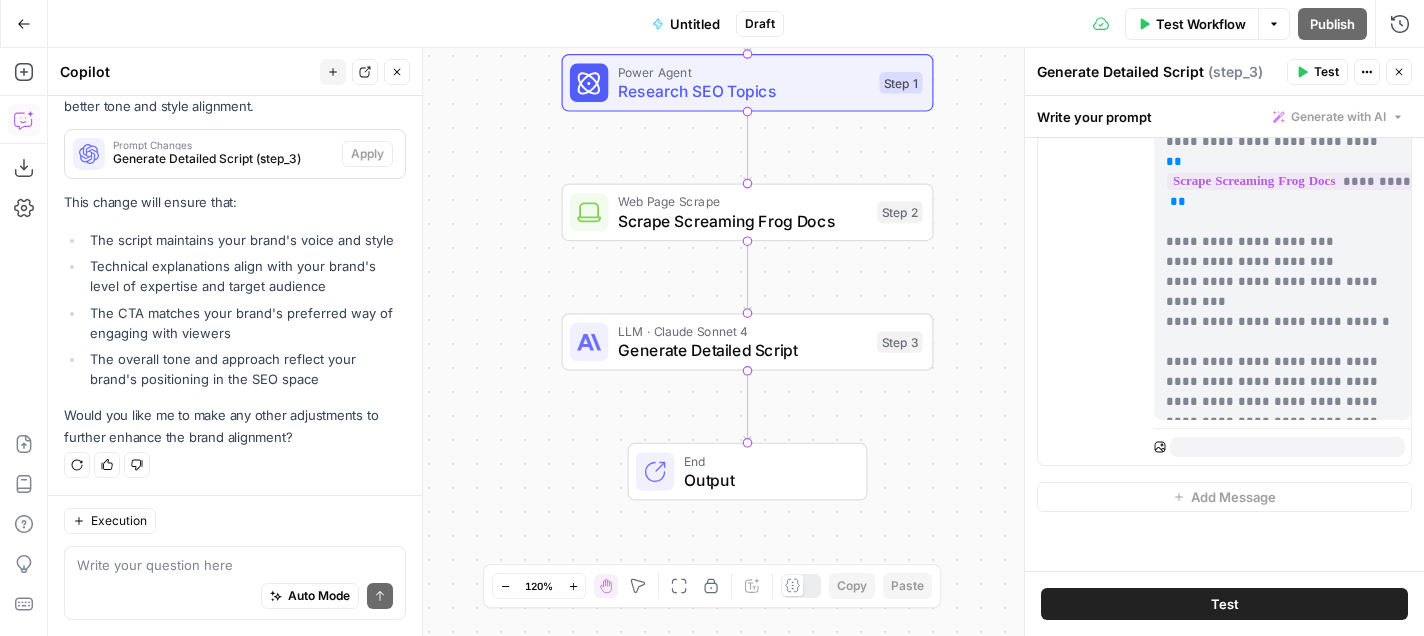 click on "Auto Mode Send" at bounding box center [235, 597] 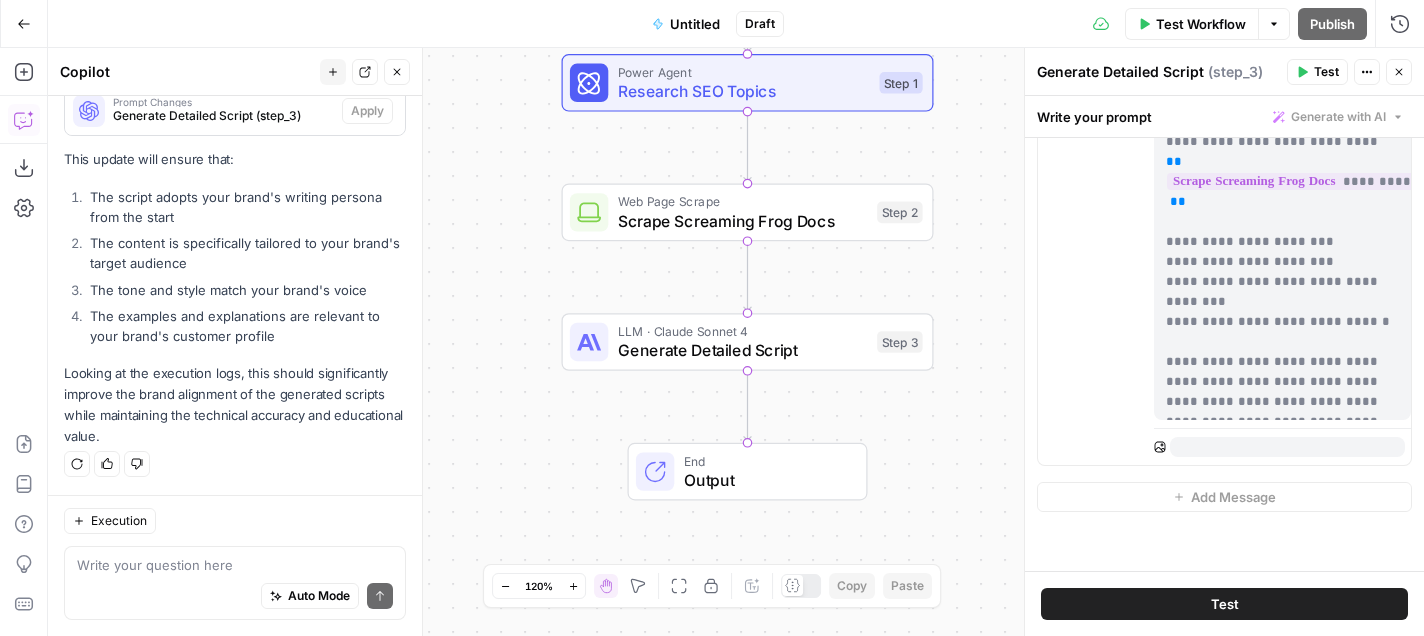 scroll, scrollTop: 1826, scrollLeft: 0, axis: vertical 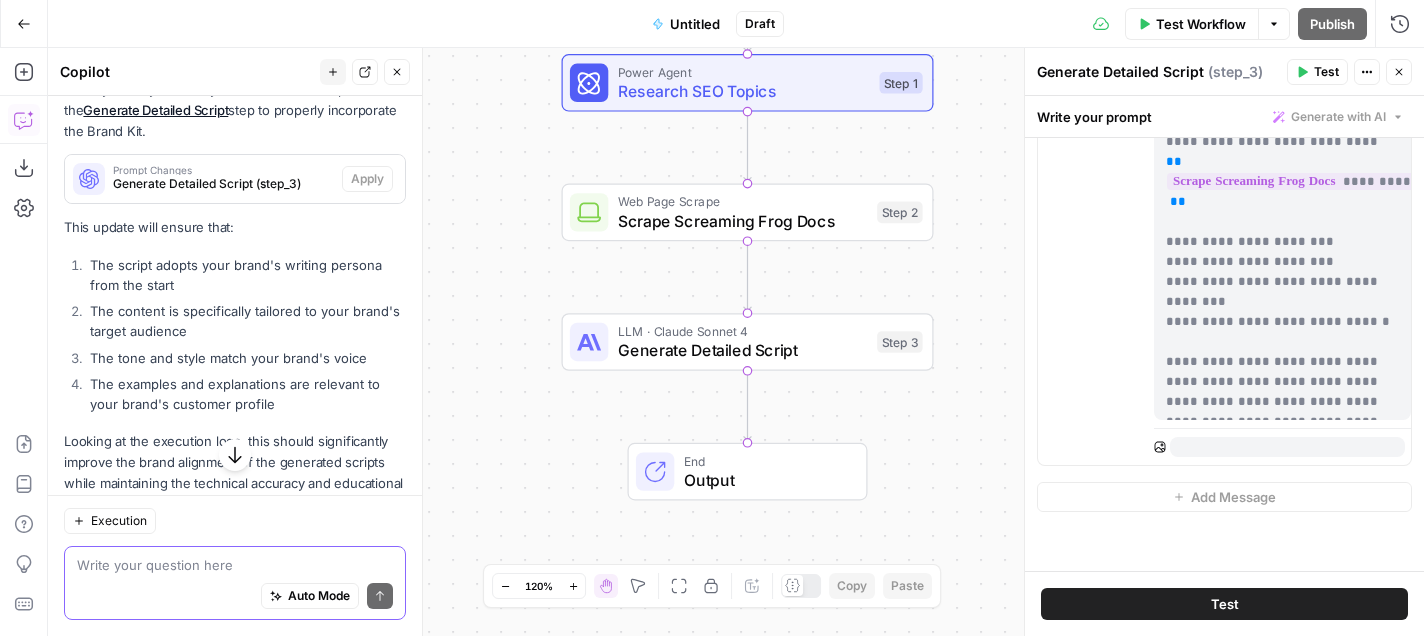 click at bounding box center (235, 565) 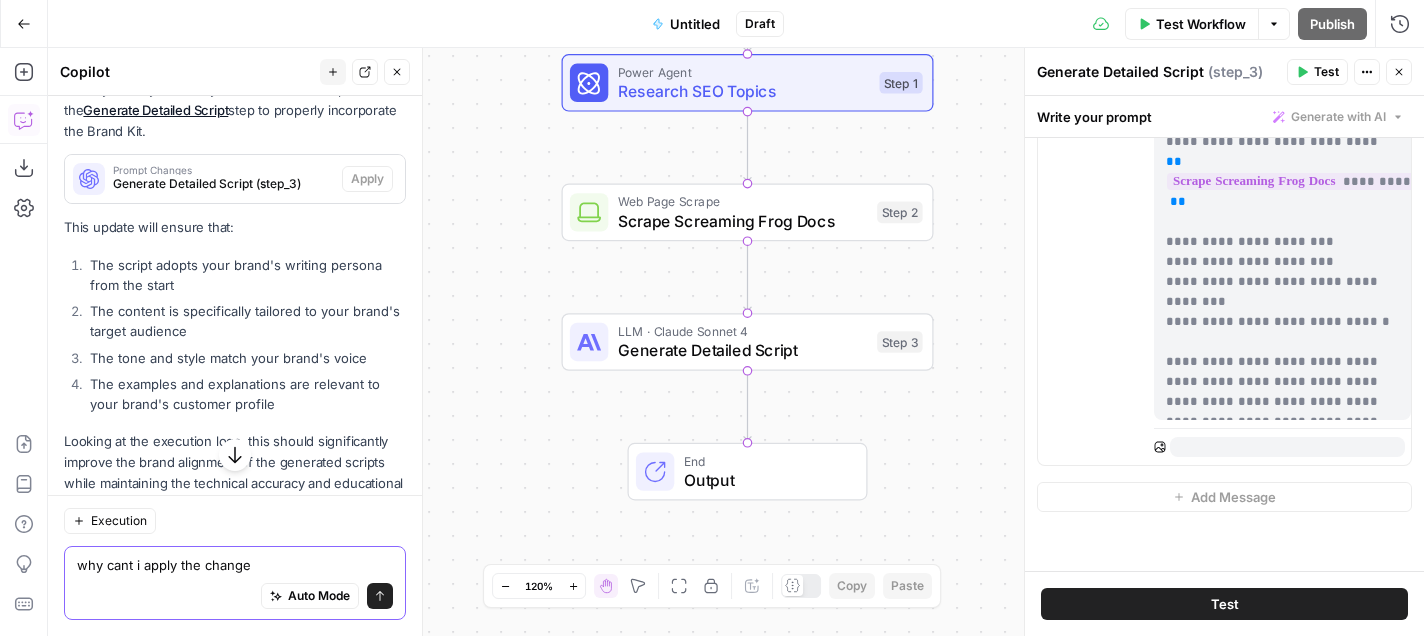 type on "why cant i apply the change?" 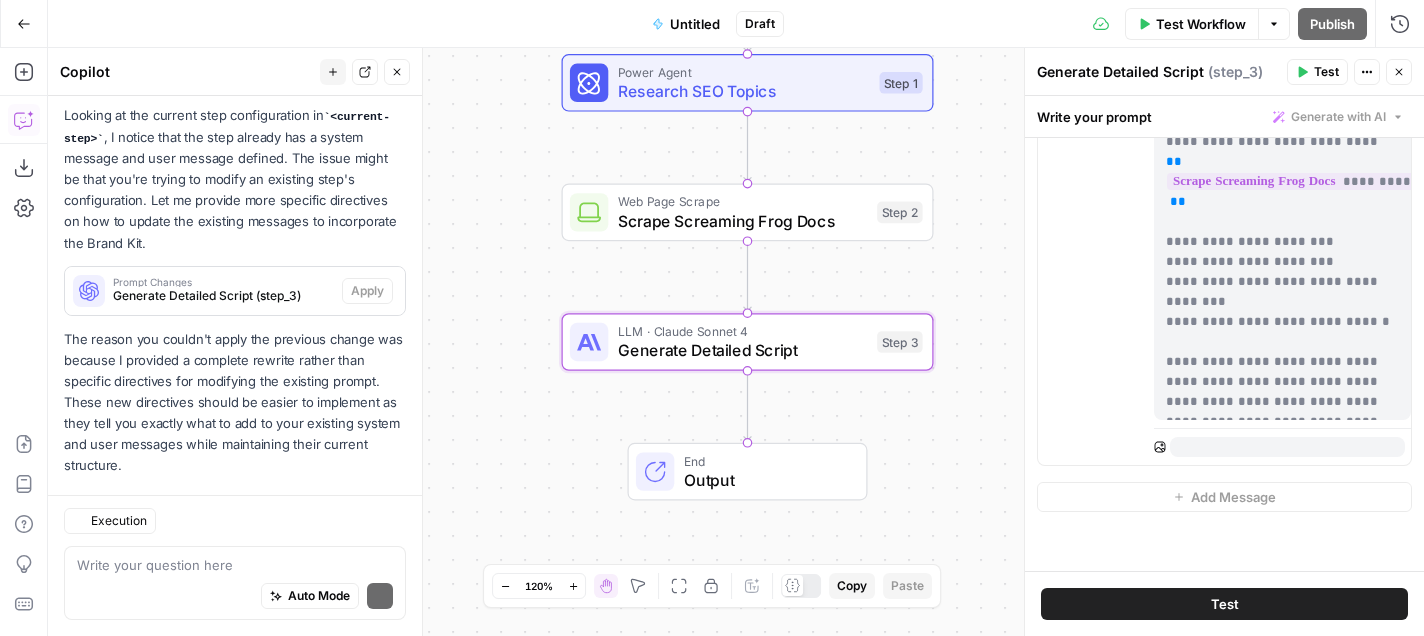 scroll, scrollTop: 2397, scrollLeft: 0, axis: vertical 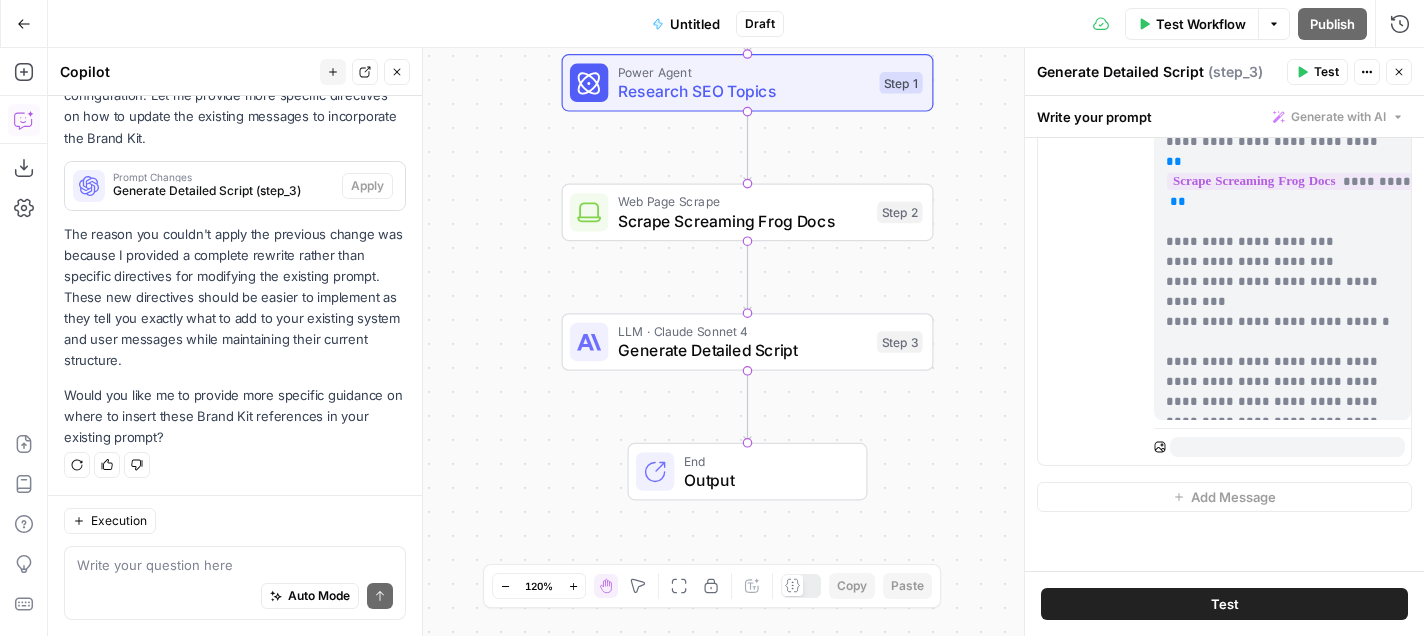 click on "Auto Mode Send" at bounding box center (235, 597) 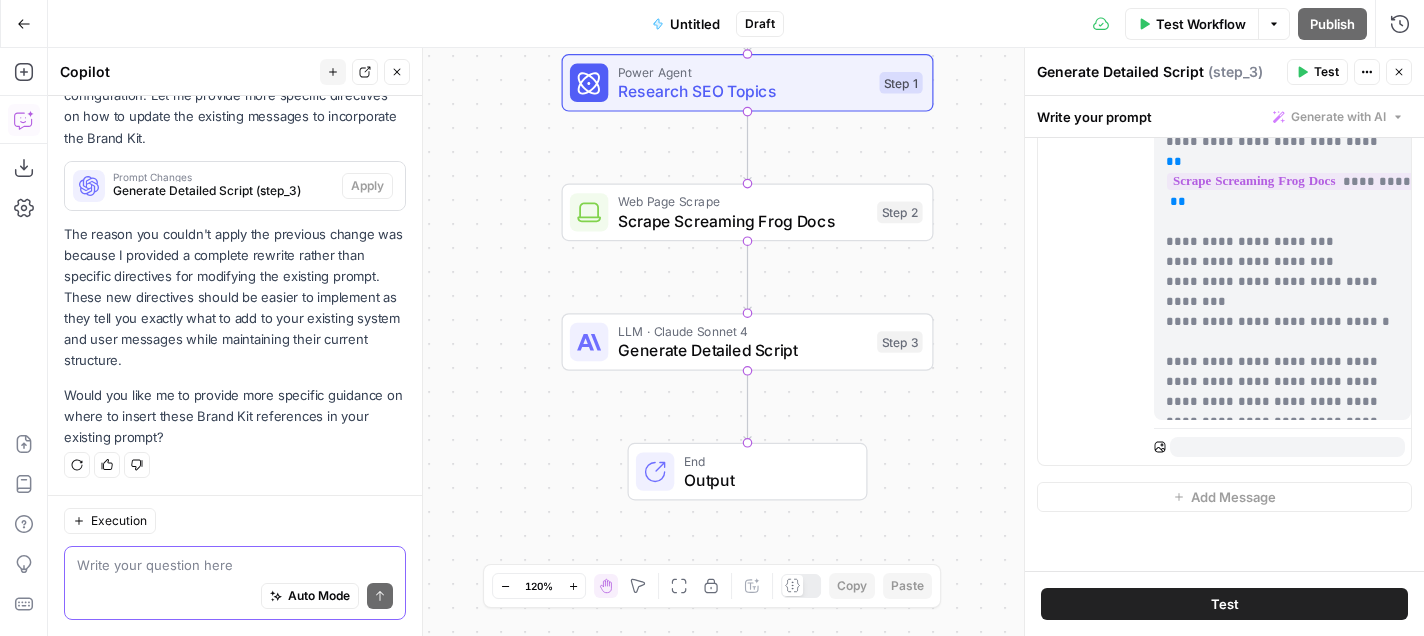 paste 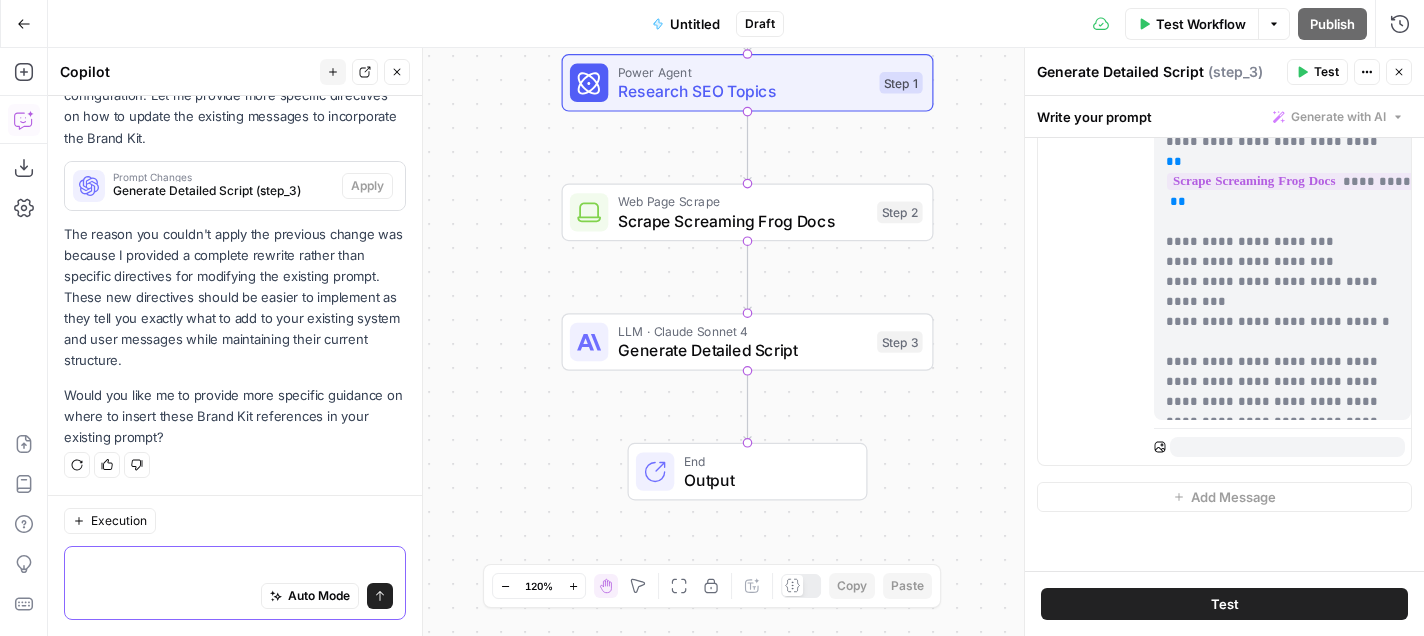 type on "o" 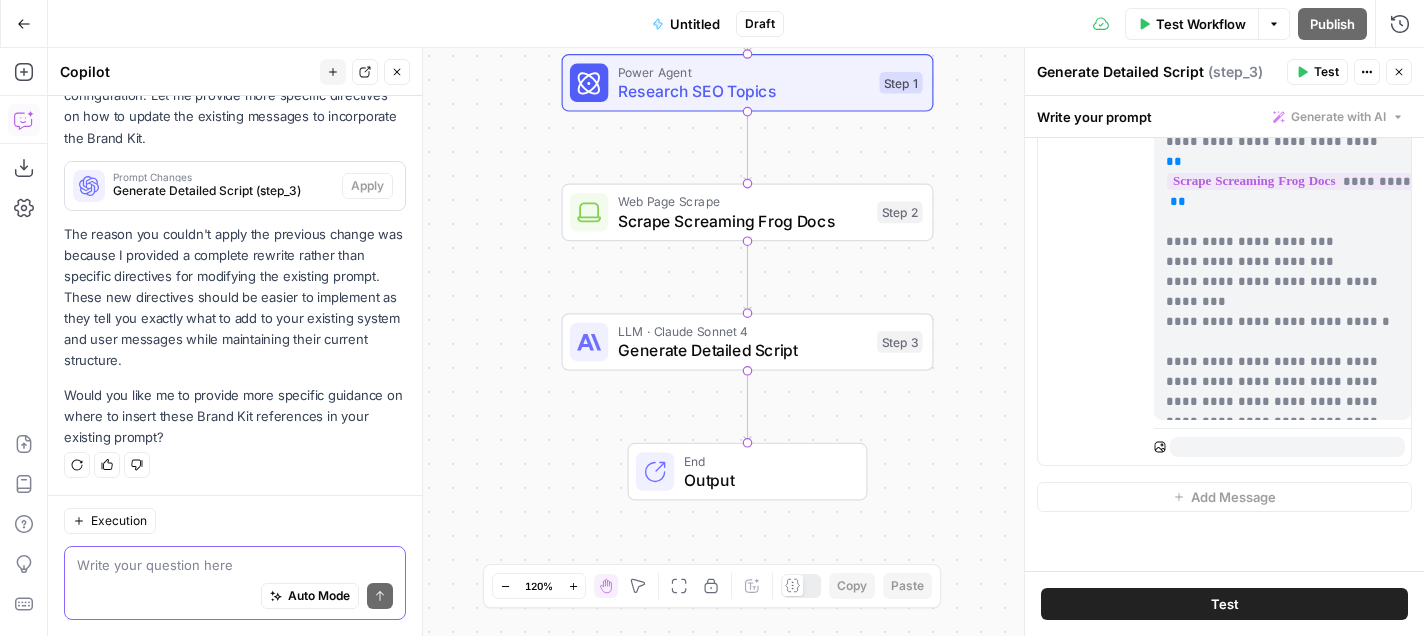 paste on "t" 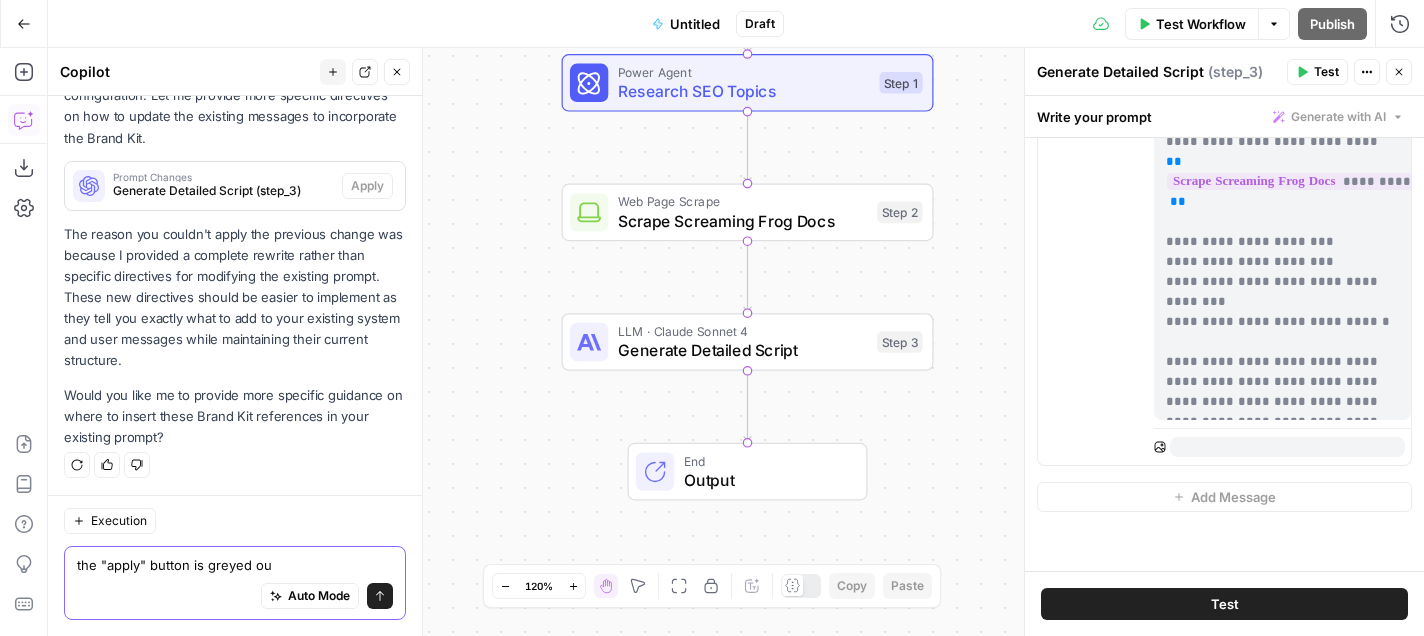 type on "the "apply" button is greyed out" 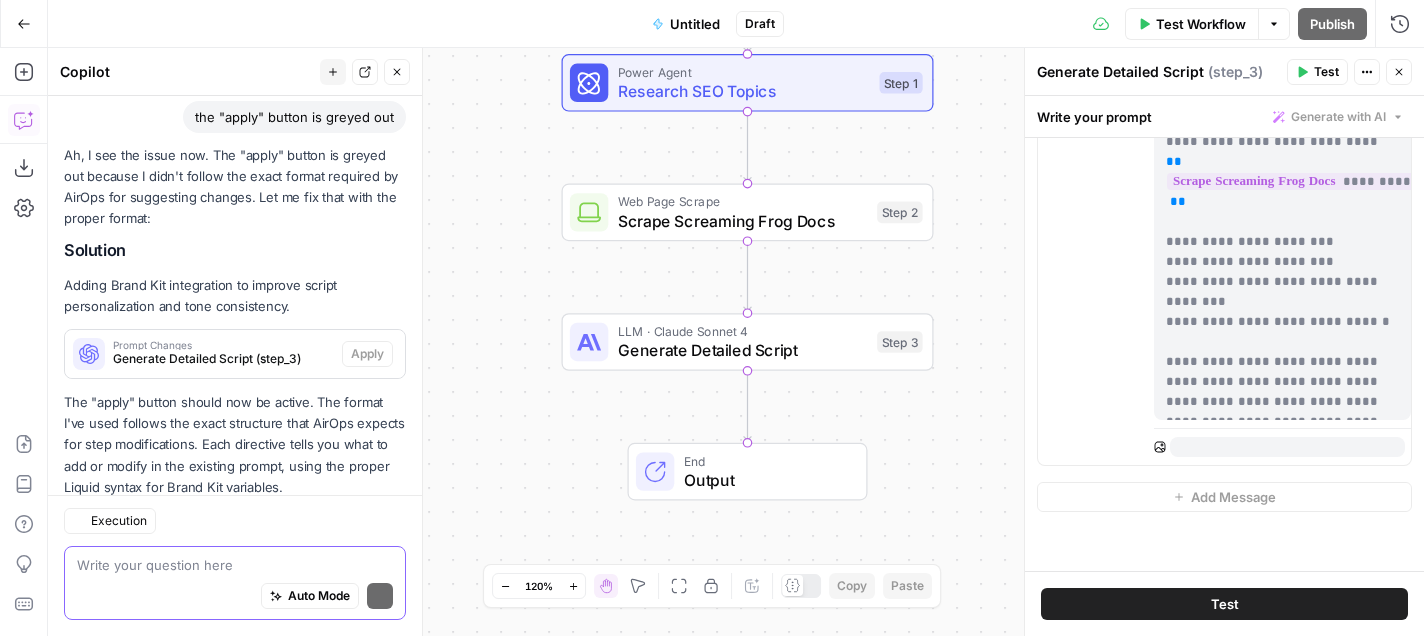 scroll, scrollTop: 3281, scrollLeft: 0, axis: vertical 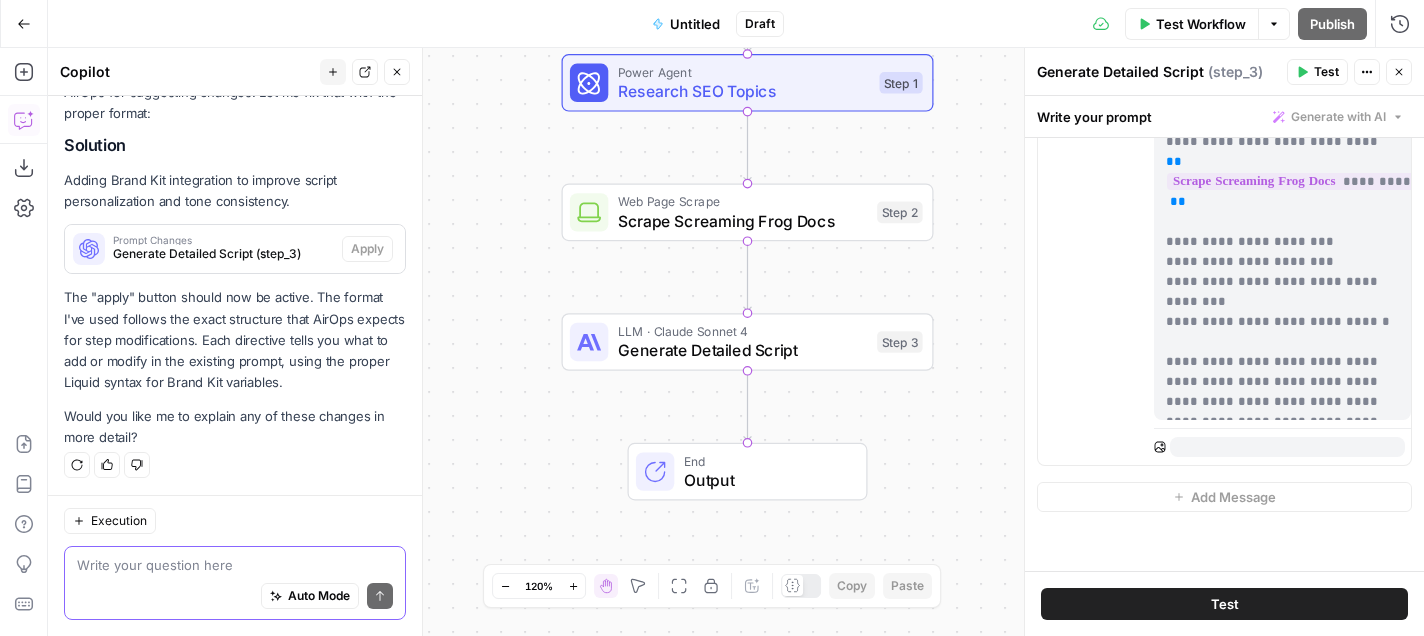 click at bounding box center [235, 565] 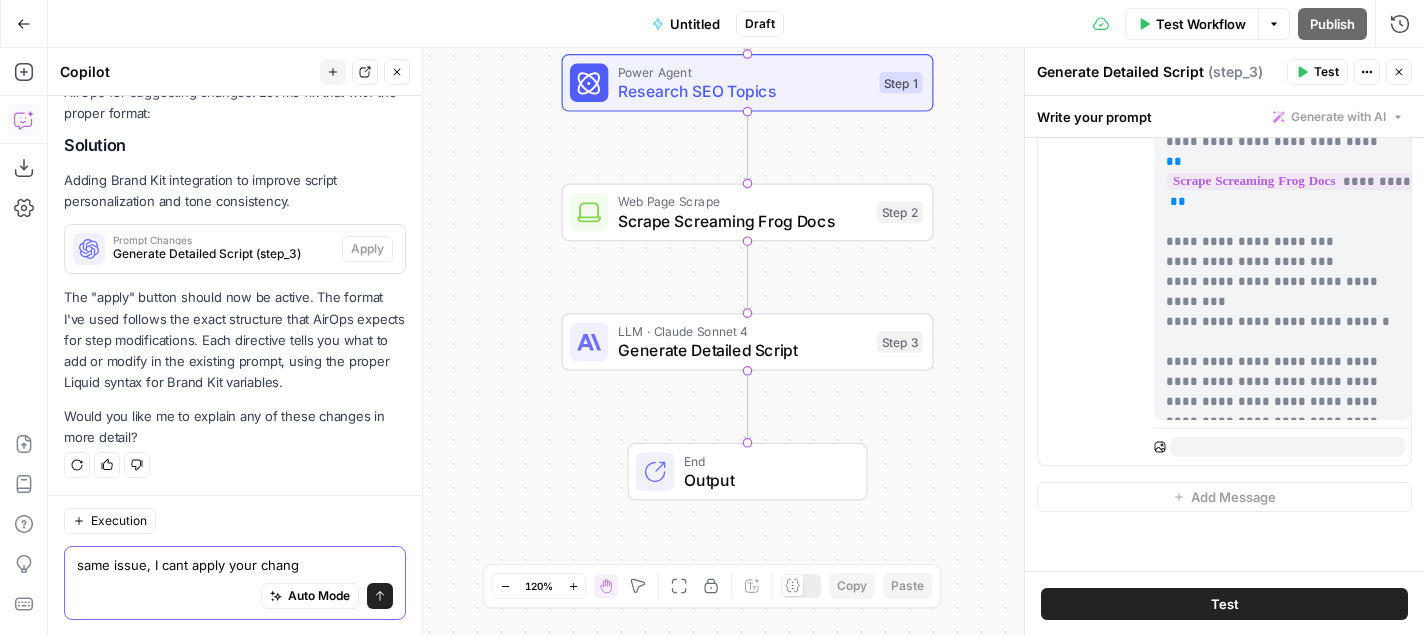 type on "same issue, I cant apply your change" 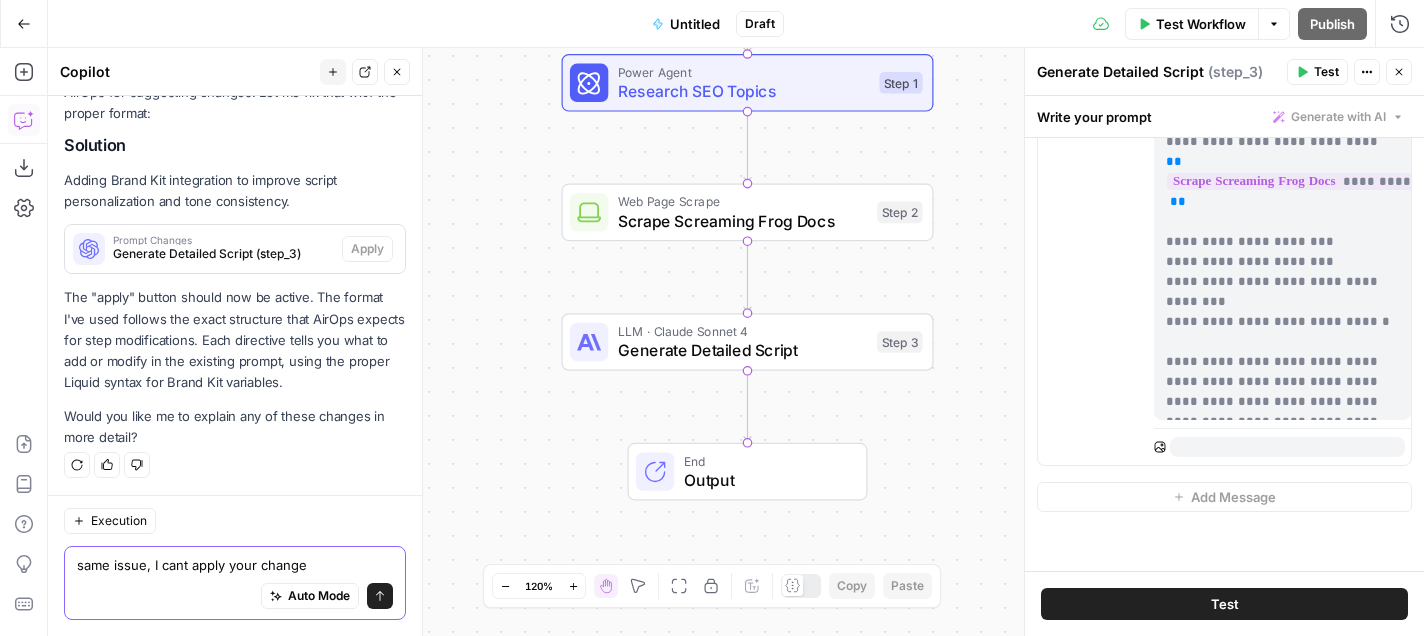 type 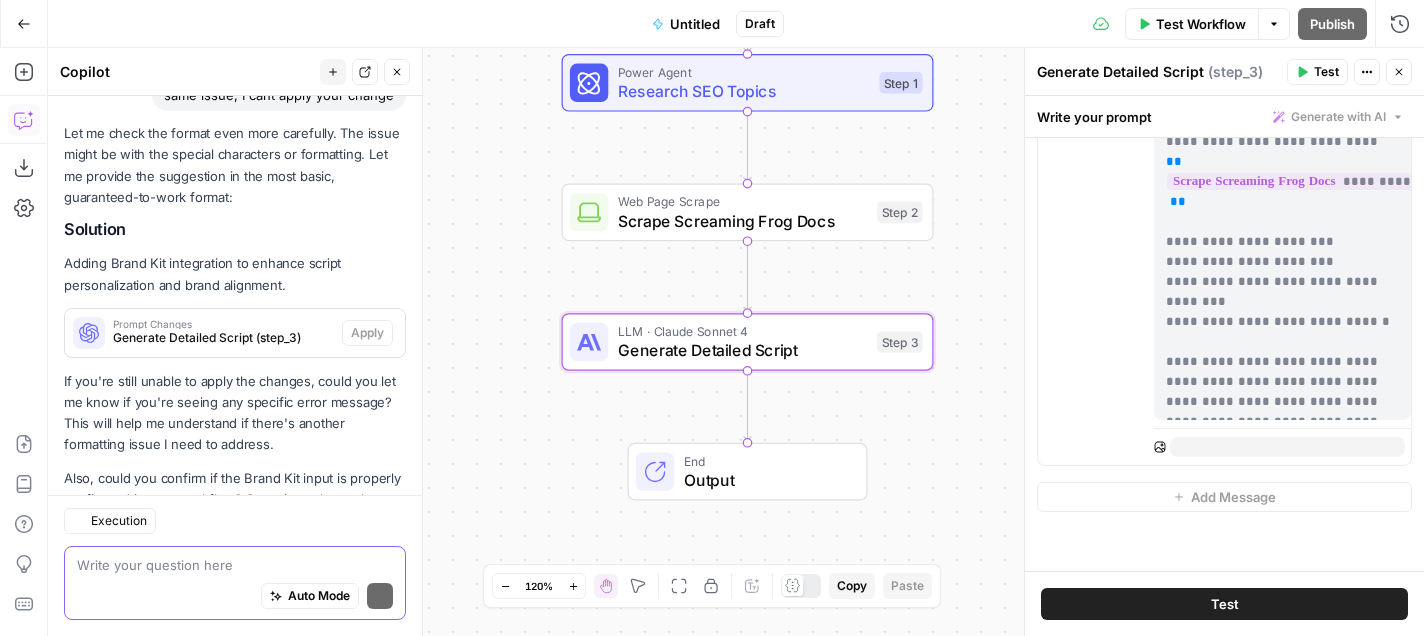 scroll, scrollTop: 3767, scrollLeft: 0, axis: vertical 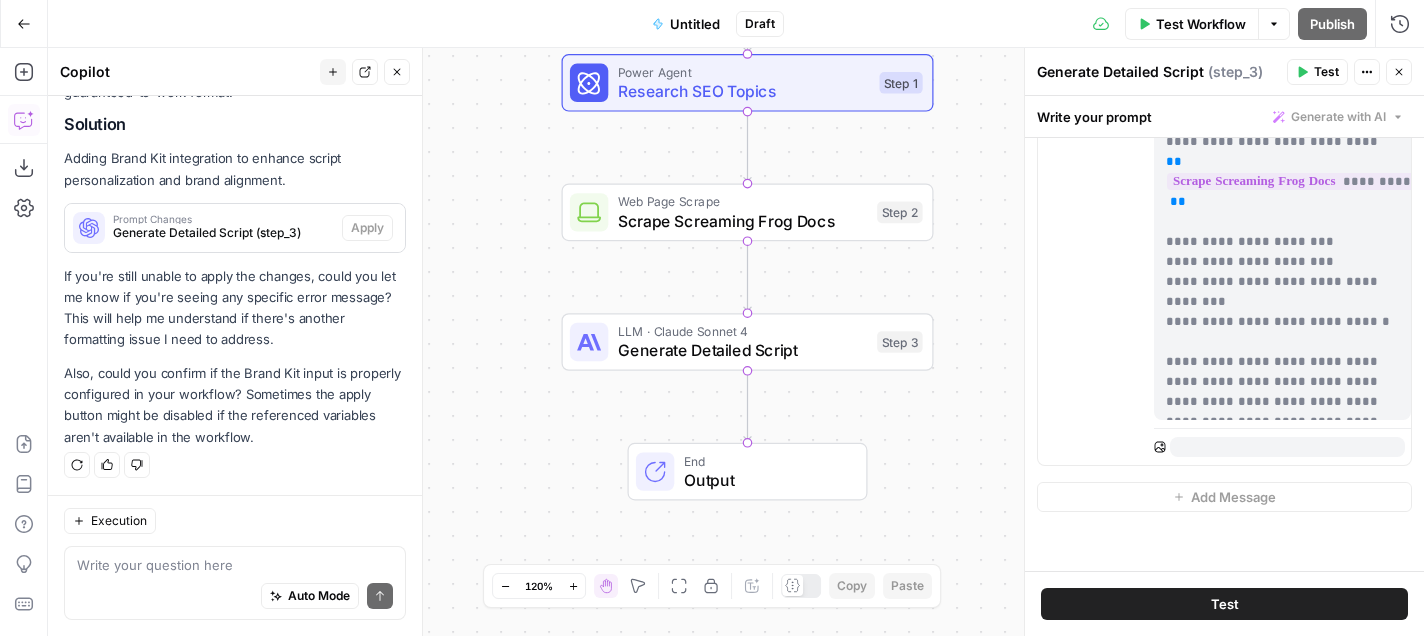 click 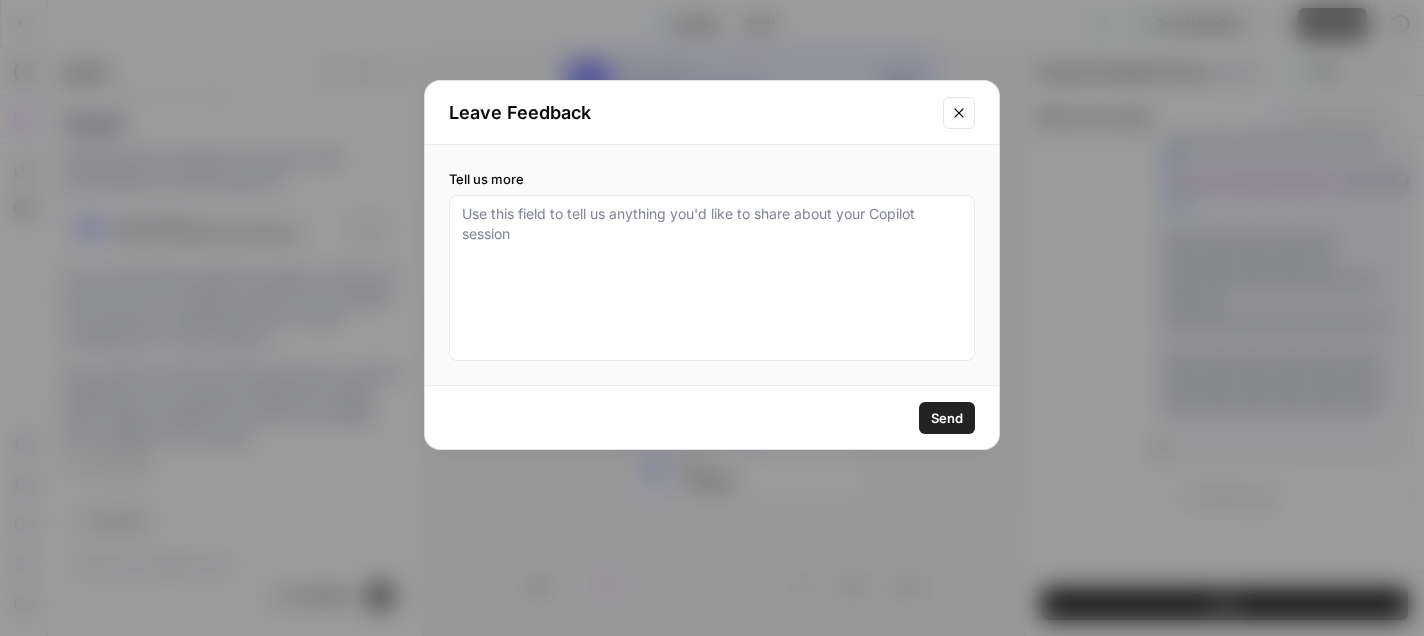 click 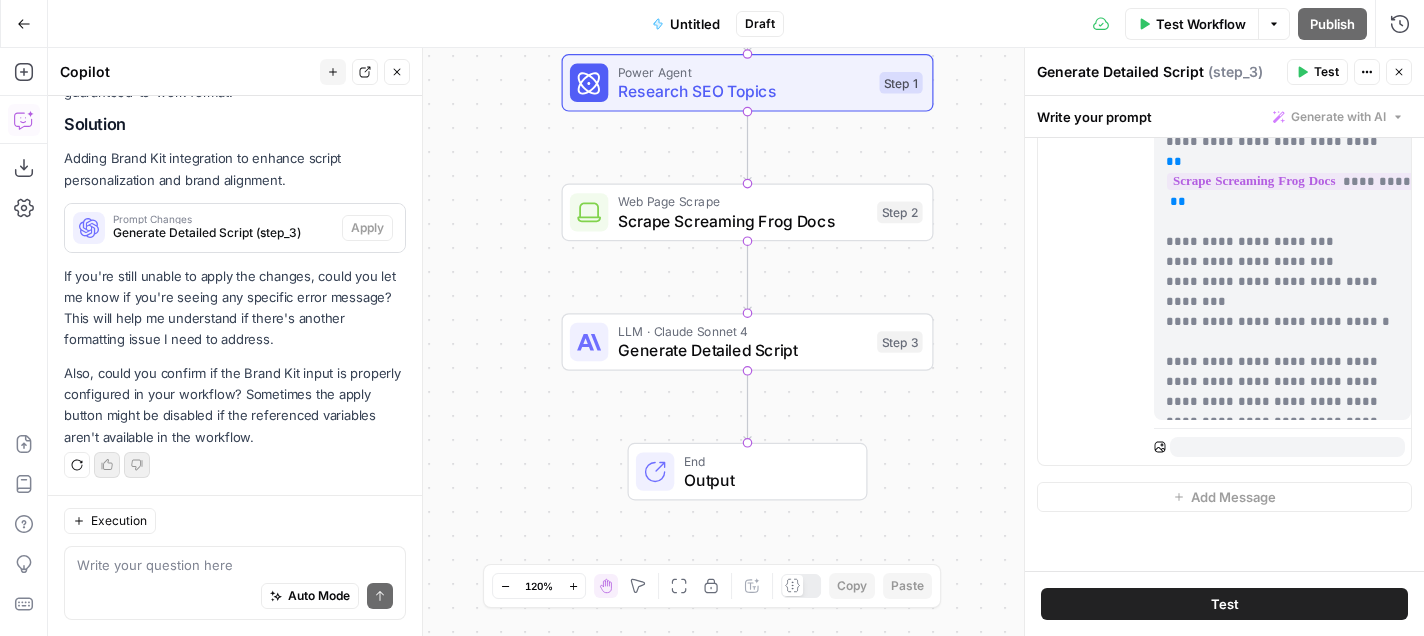 click on "Generate Detailed Script" at bounding box center [743, 350] 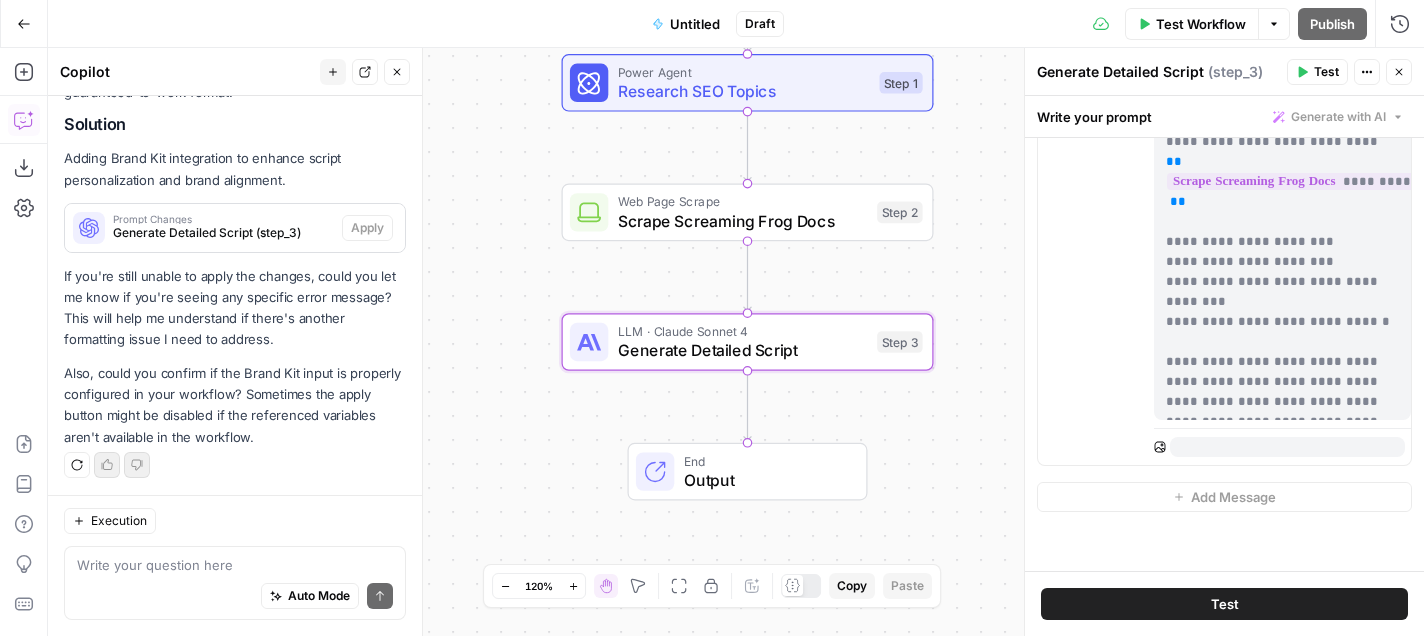 click on "Generate Detailed Script" at bounding box center [743, 350] 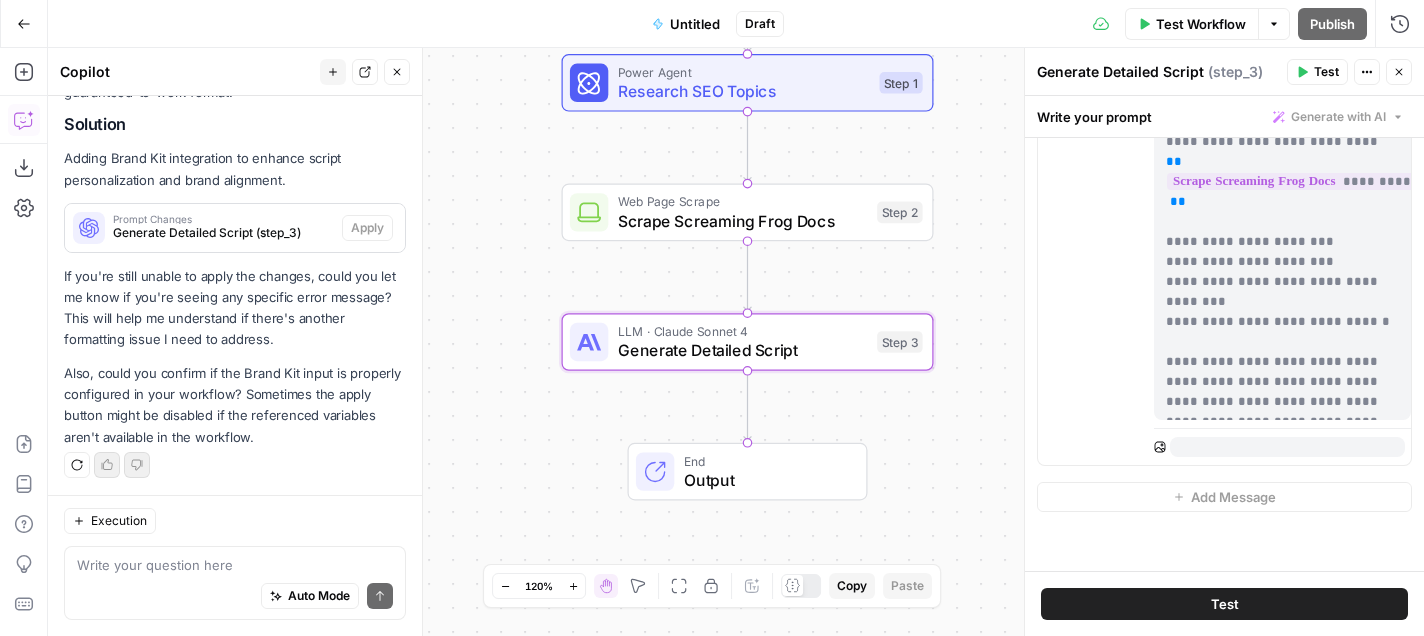 click on "Generate Detailed Script" at bounding box center [743, 350] 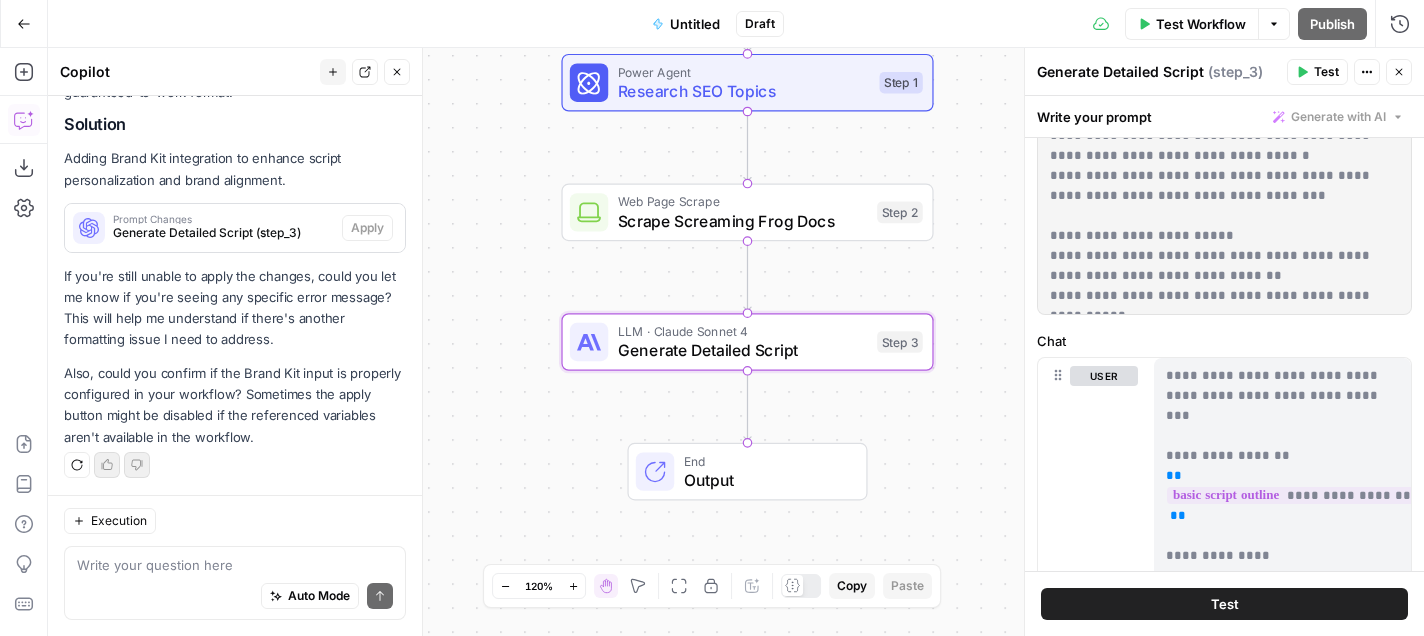 scroll, scrollTop: 730, scrollLeft: 0, axis: vertical 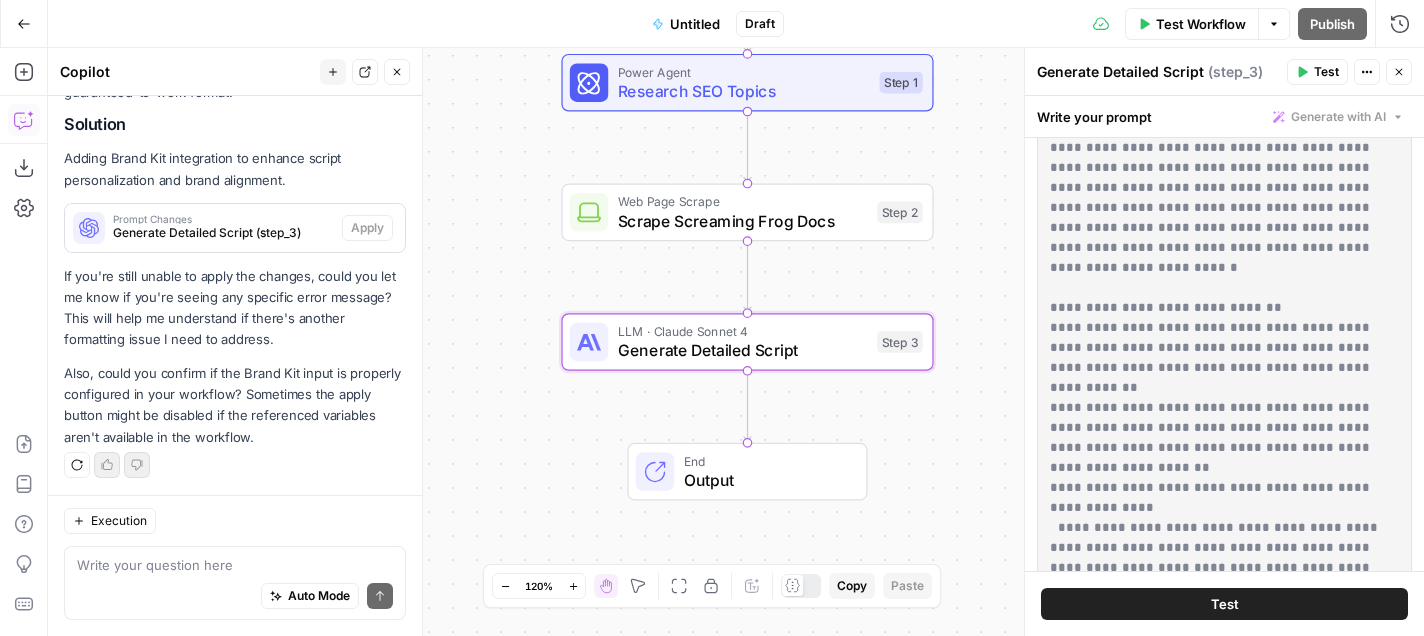 click on "Test" at bounding box center [1225, 604] 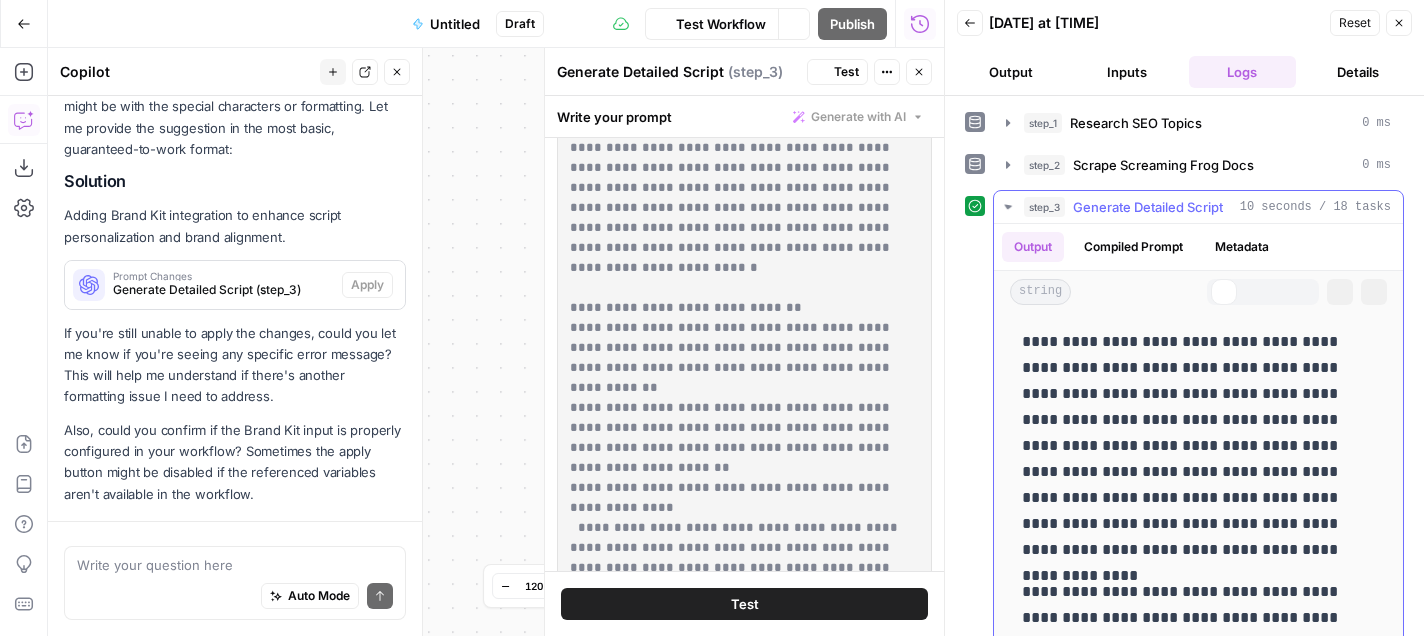 scroll, scrollTop: 3767, scrollLeft: 0, axis: vertical 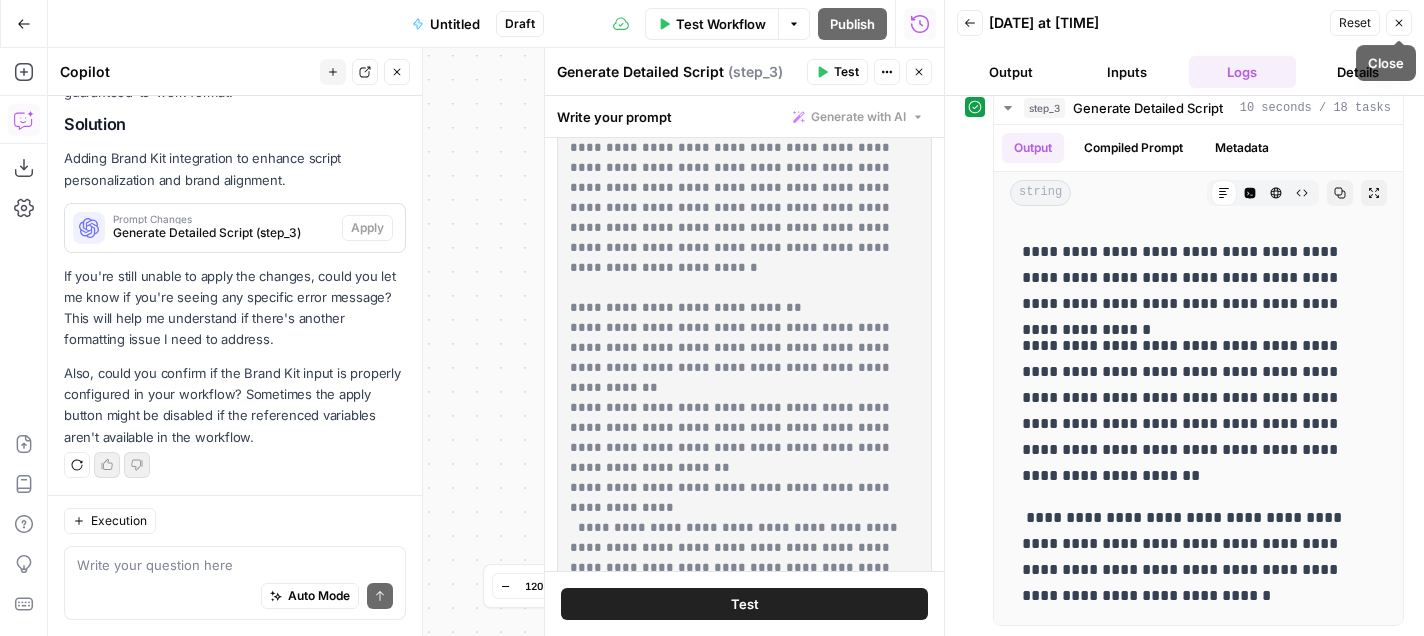 click on "Reset" at bounding box center [1355, 23] 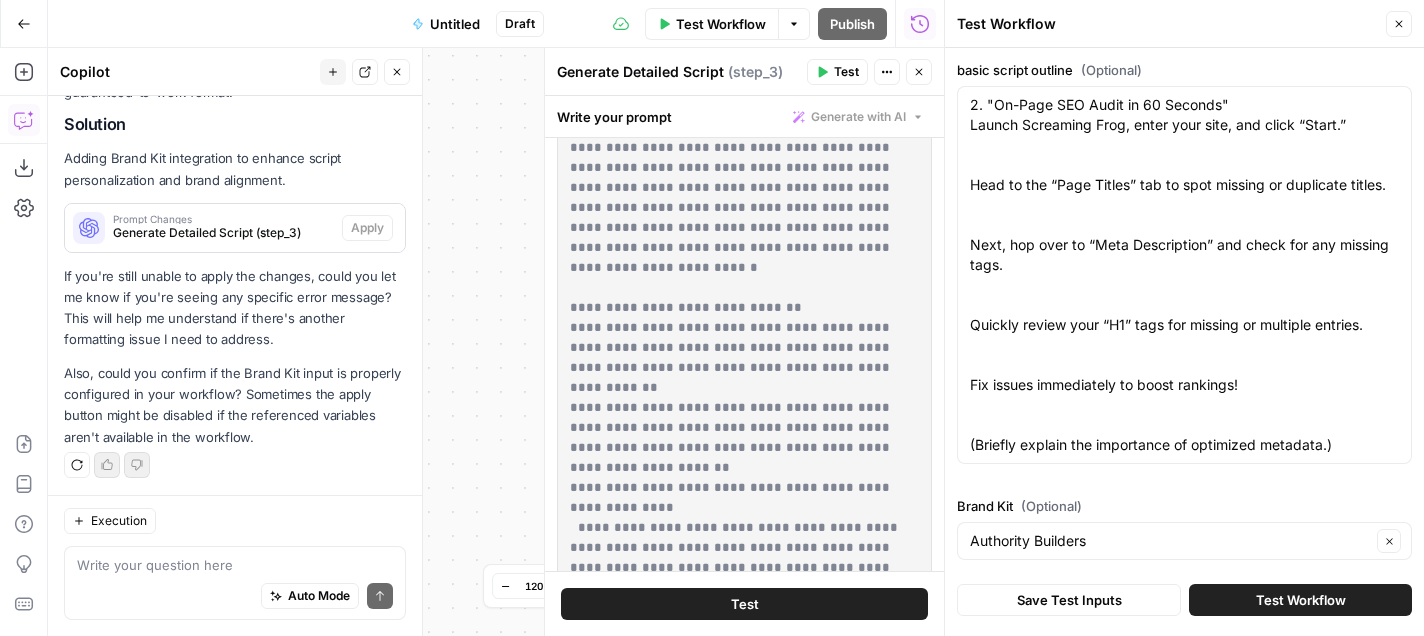click on "Close" at bounding box center (1399, 24) 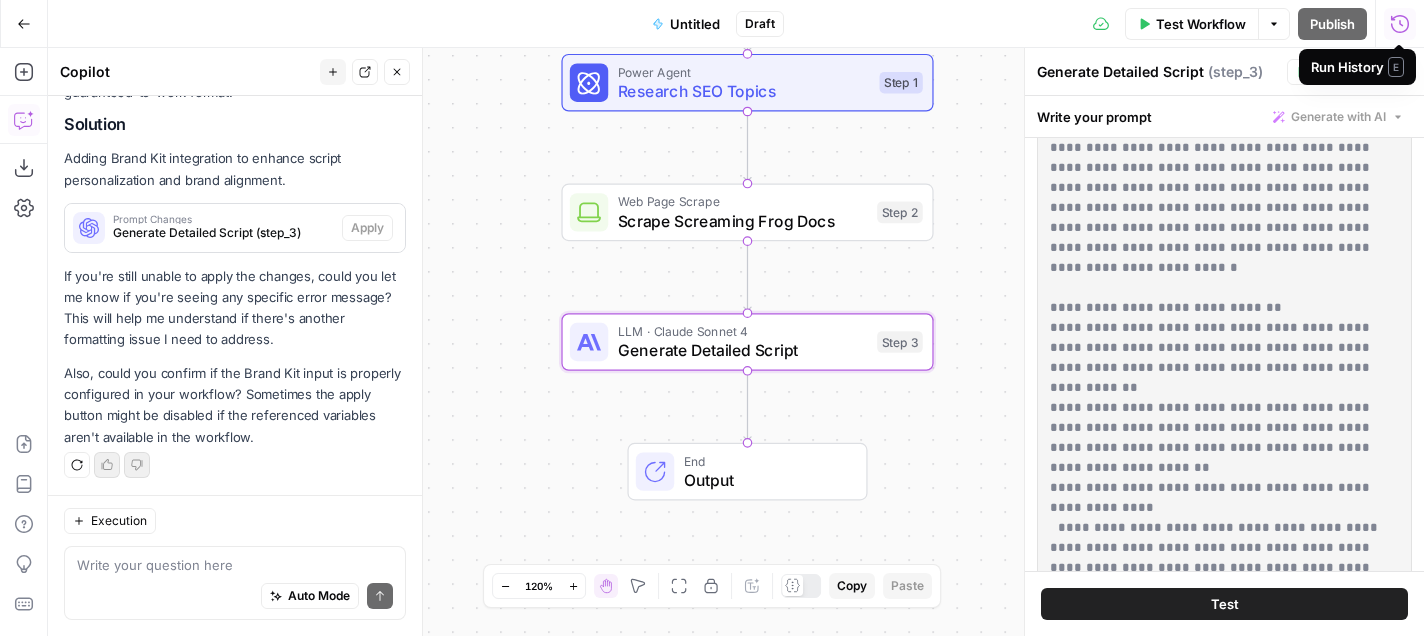 click 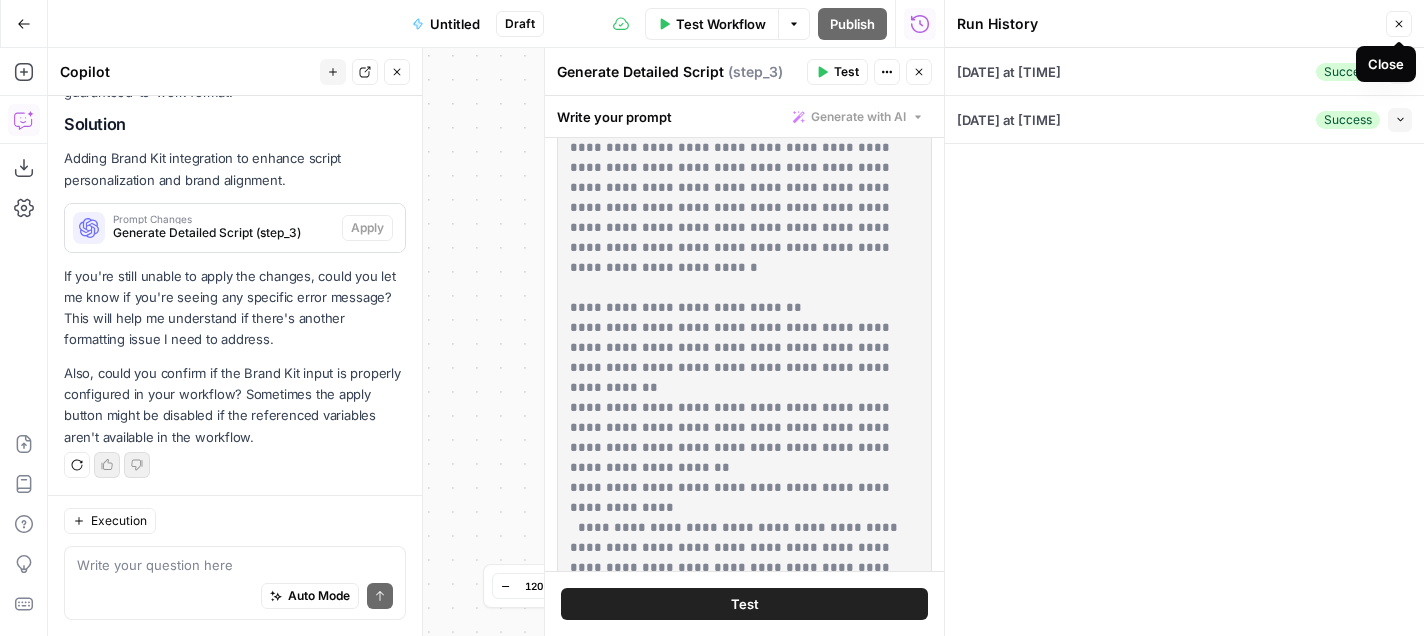 click 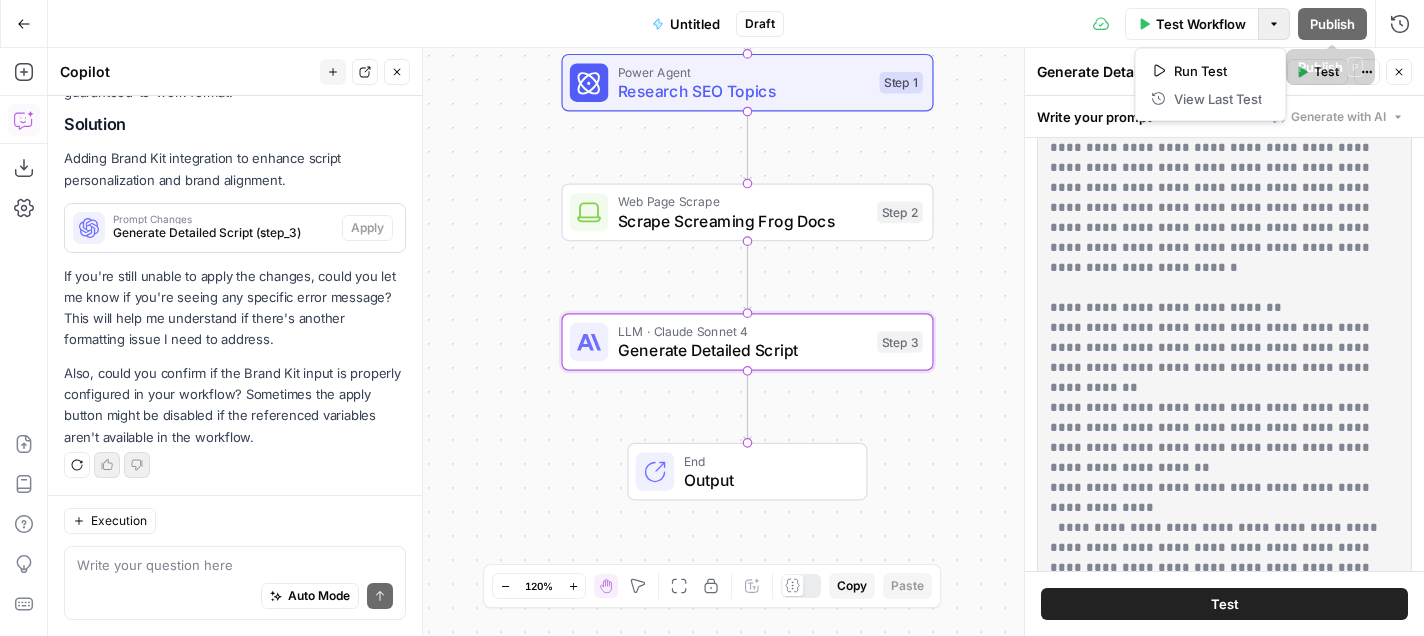 click 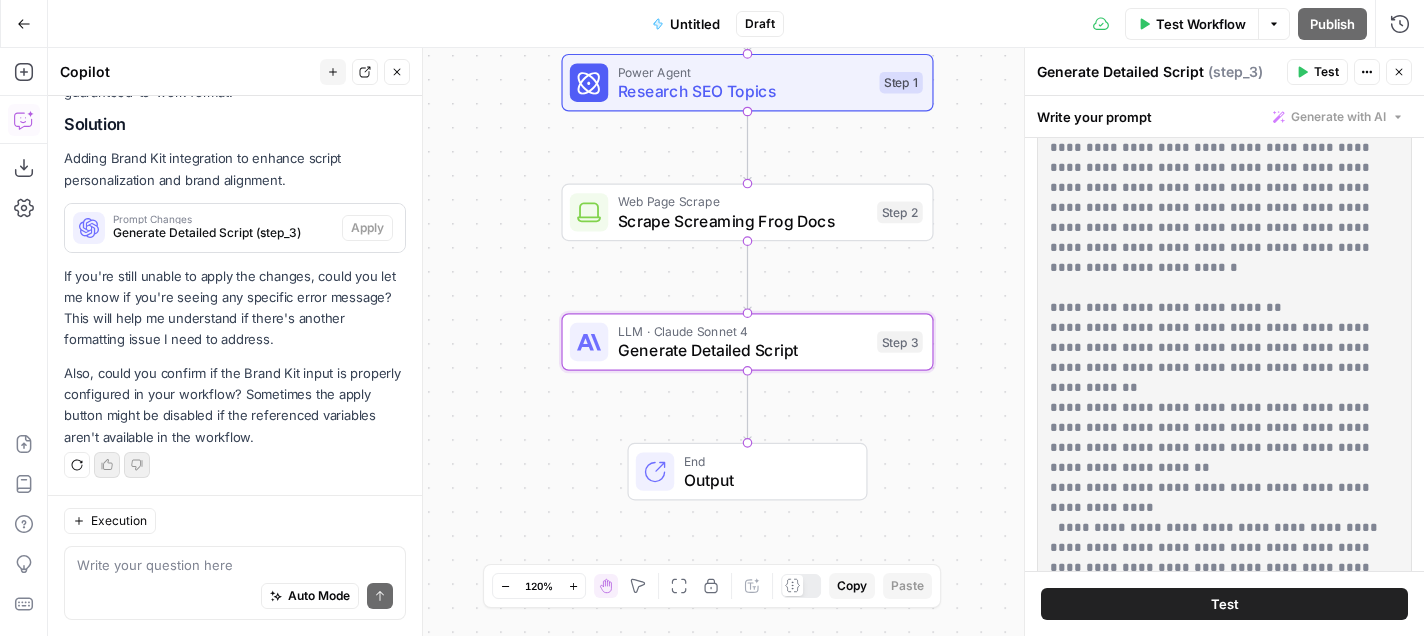 click on "Untitled" at bounding box center [695, 24] 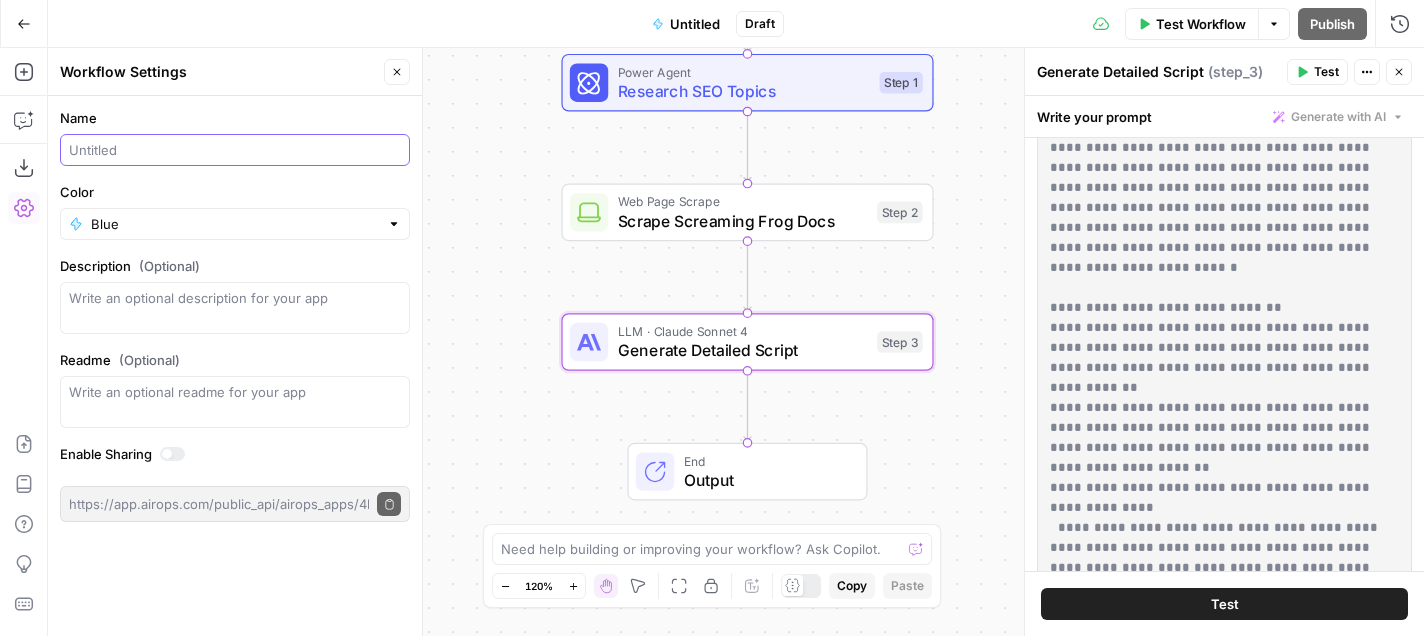 click on "Name" at bounding box center (235, 150) 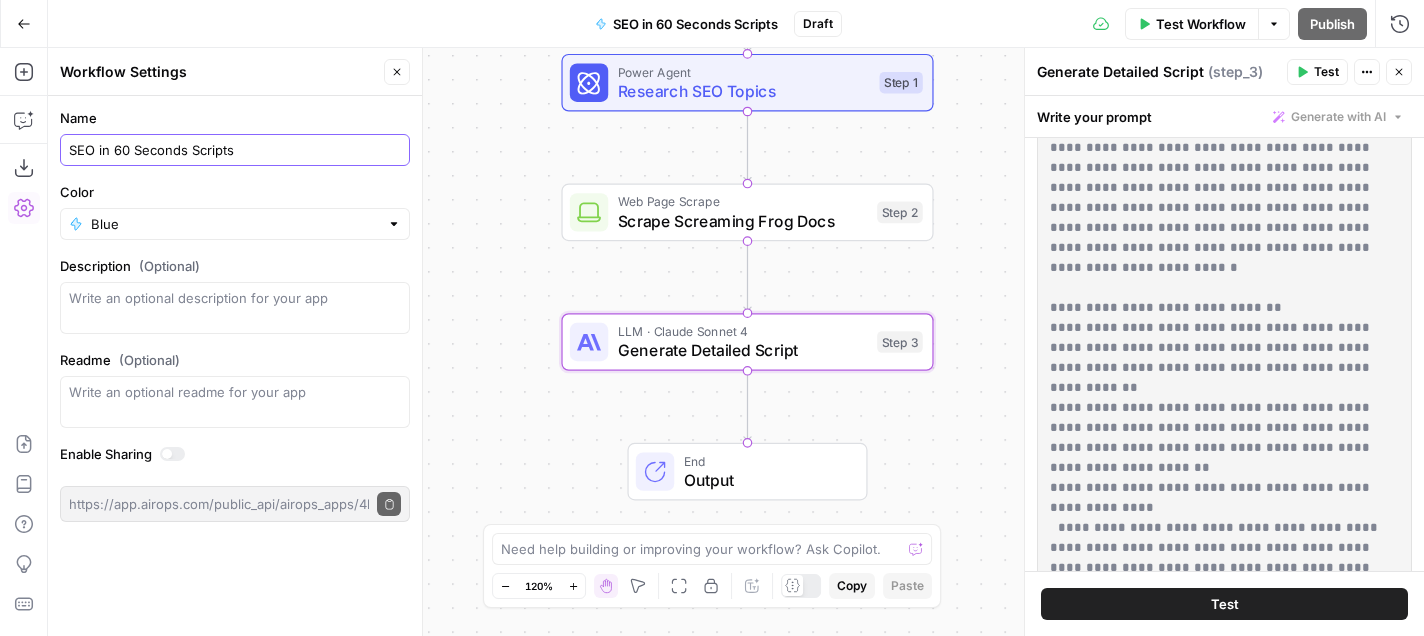 type on "SEO in 60 Seconds Scripts" 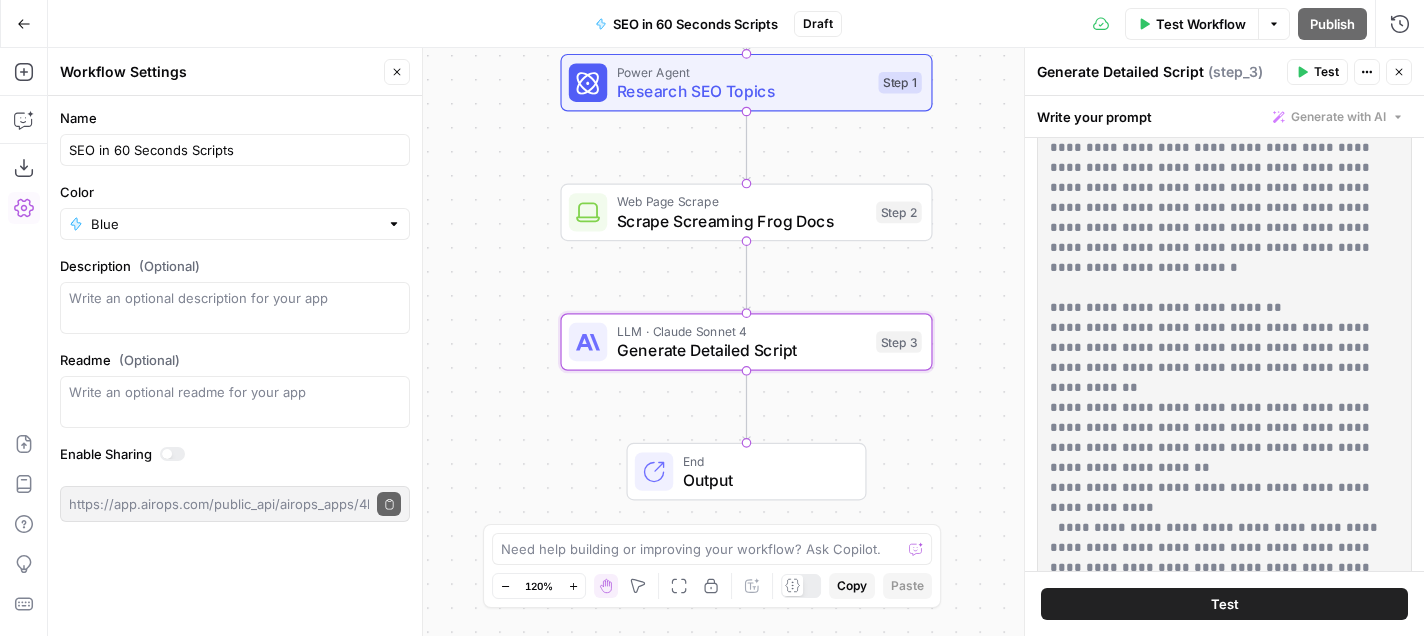 click on "Workflow Set Inputs Inputs Power Agent Research SEO Topics Step 1 Web Page Scrape Scrape Screaming Frog Docs Step 2 LLM · Claude Sonnet 4 Generate Detailed Script Step 3 End Output" at bounding box center (736, 342) 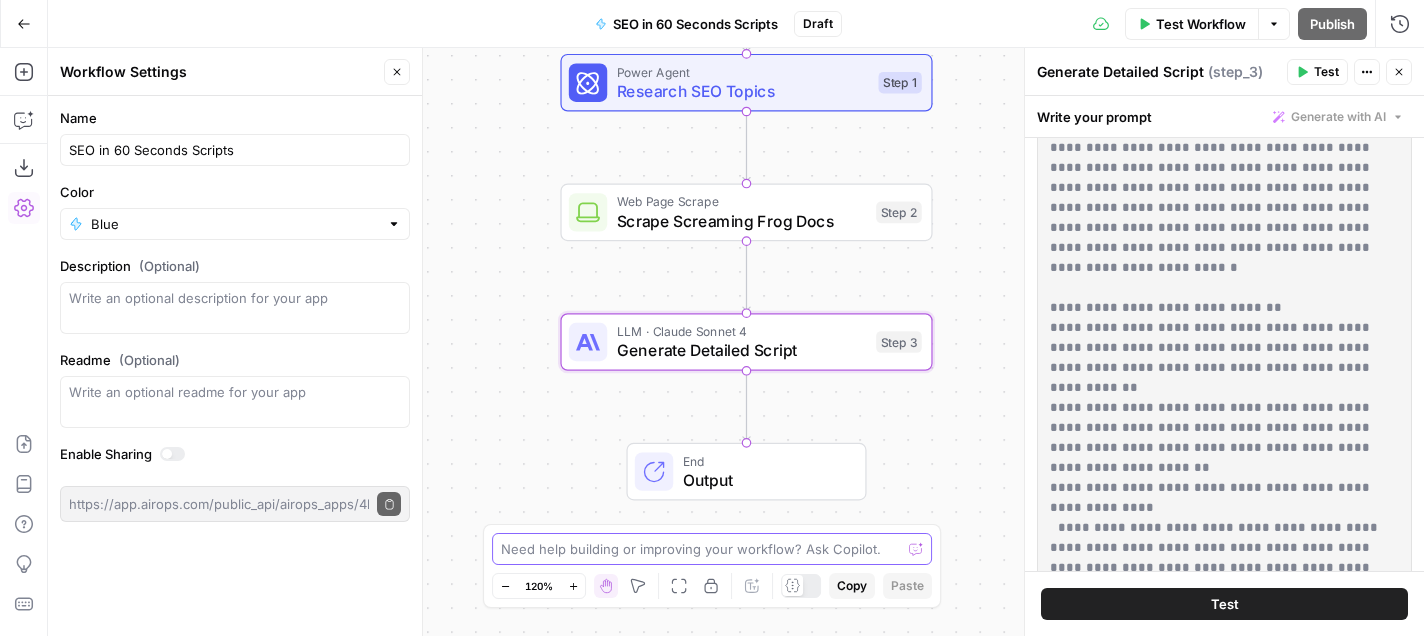 click at bounding box center [701, 549] 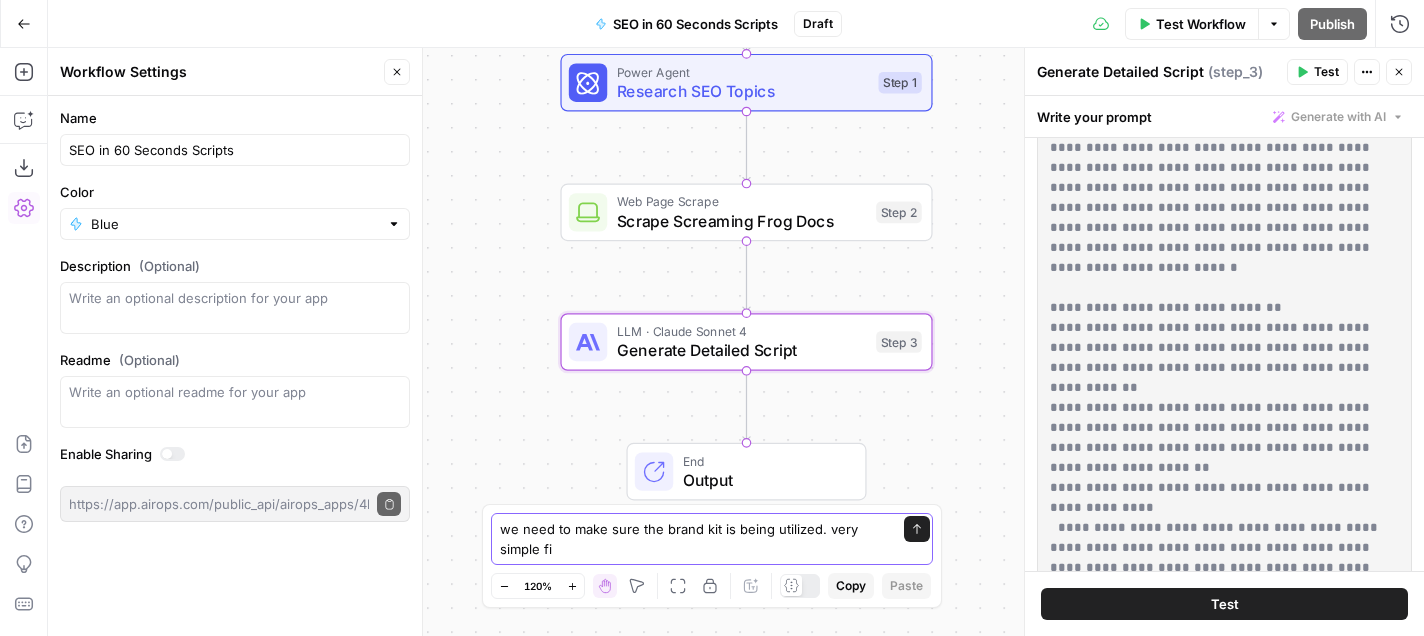 type on "being utilized. very simple fix" 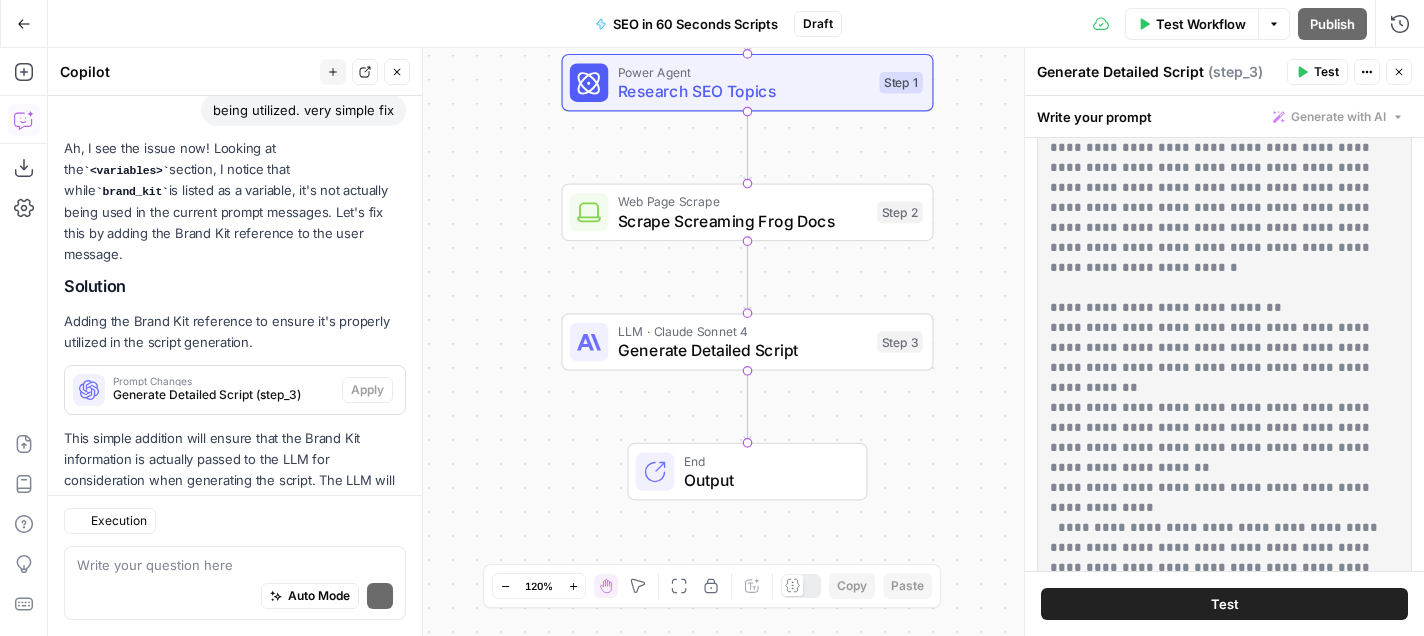 scroll, scrollTop: 4238, scrollLeft: 0, axis: vertical 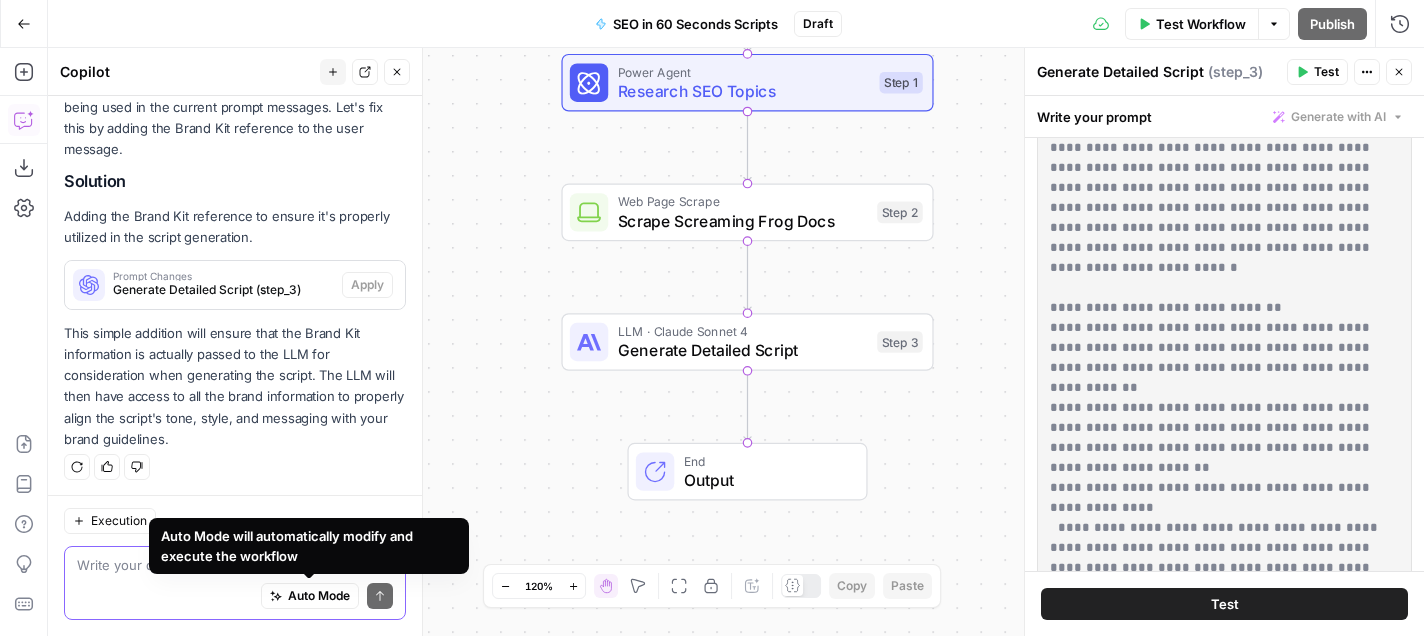 click on "Auto Mode" at bounding box center (319, 596) 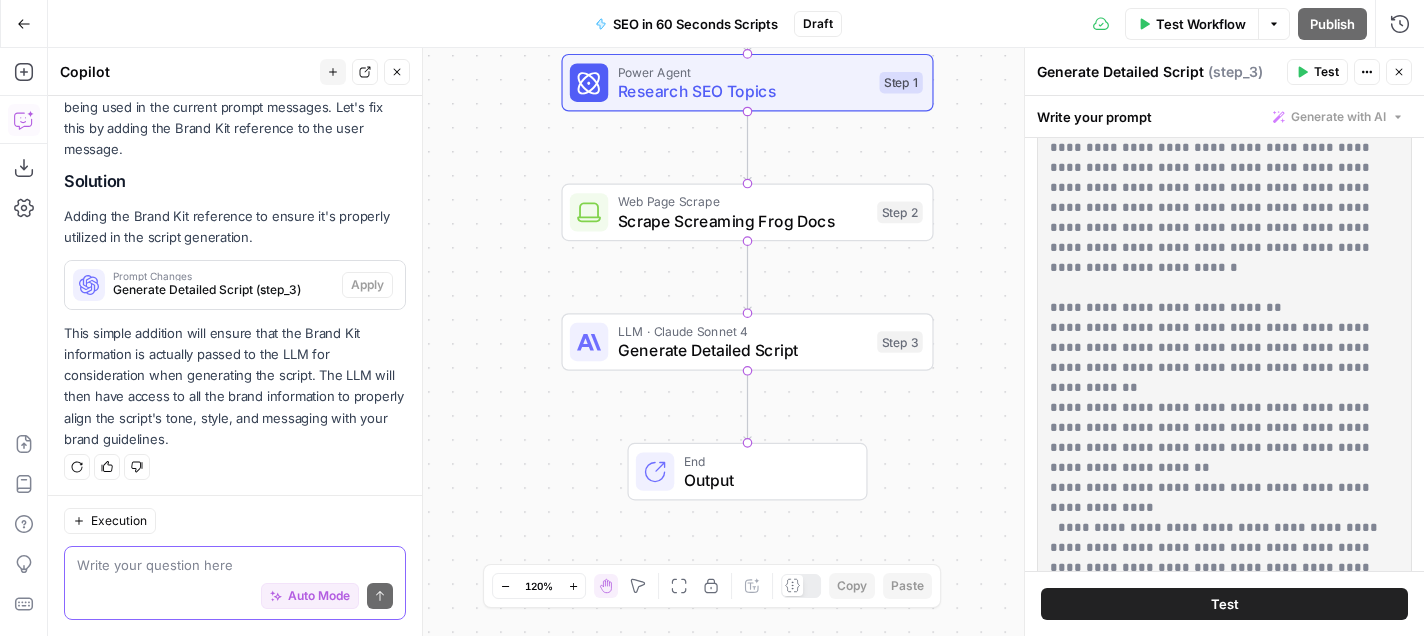 click at bounding box center (235, 565) 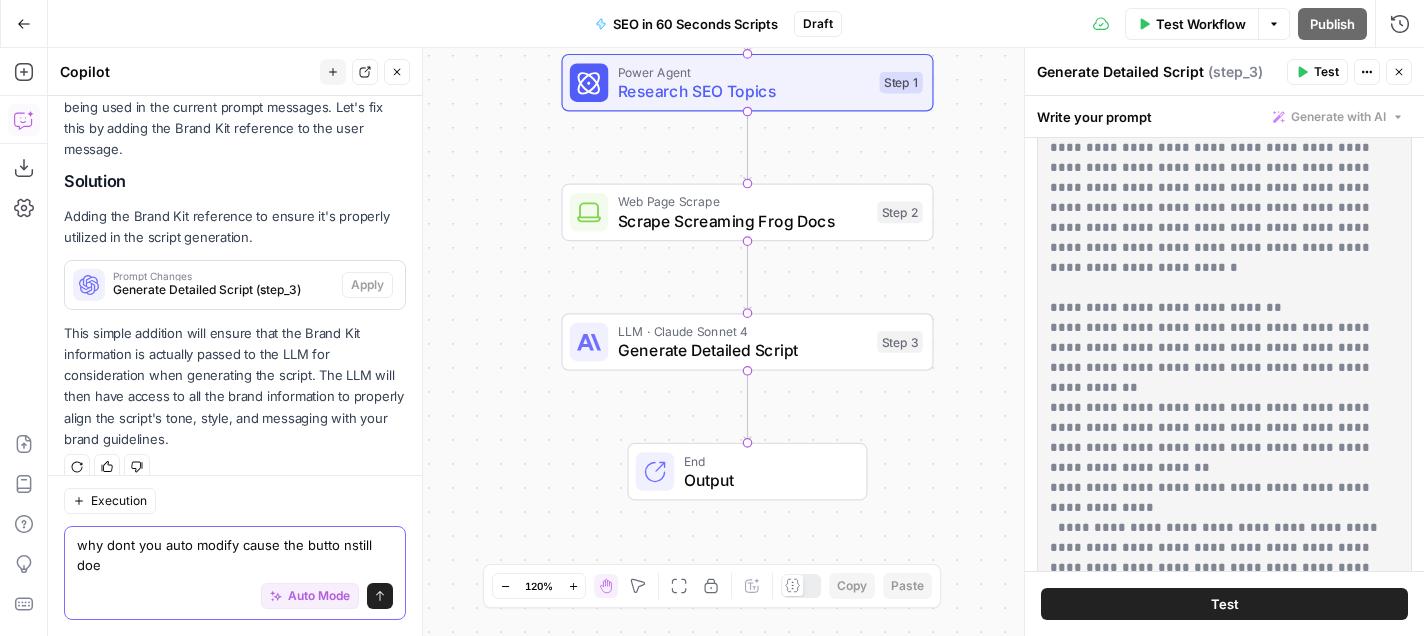 scroll, scrollTop: 4258, scrollLeft: 0, axis: vertical 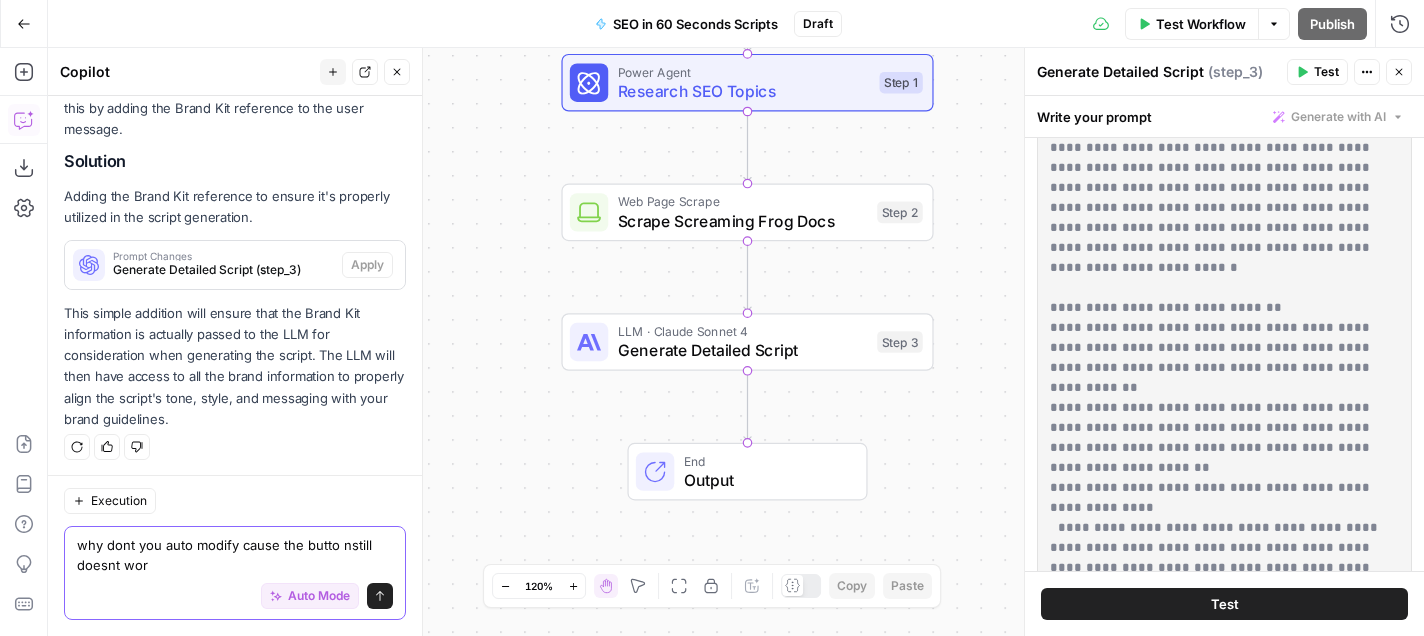 type on "why dont you auto modify cause the butto nstill doesnt work" 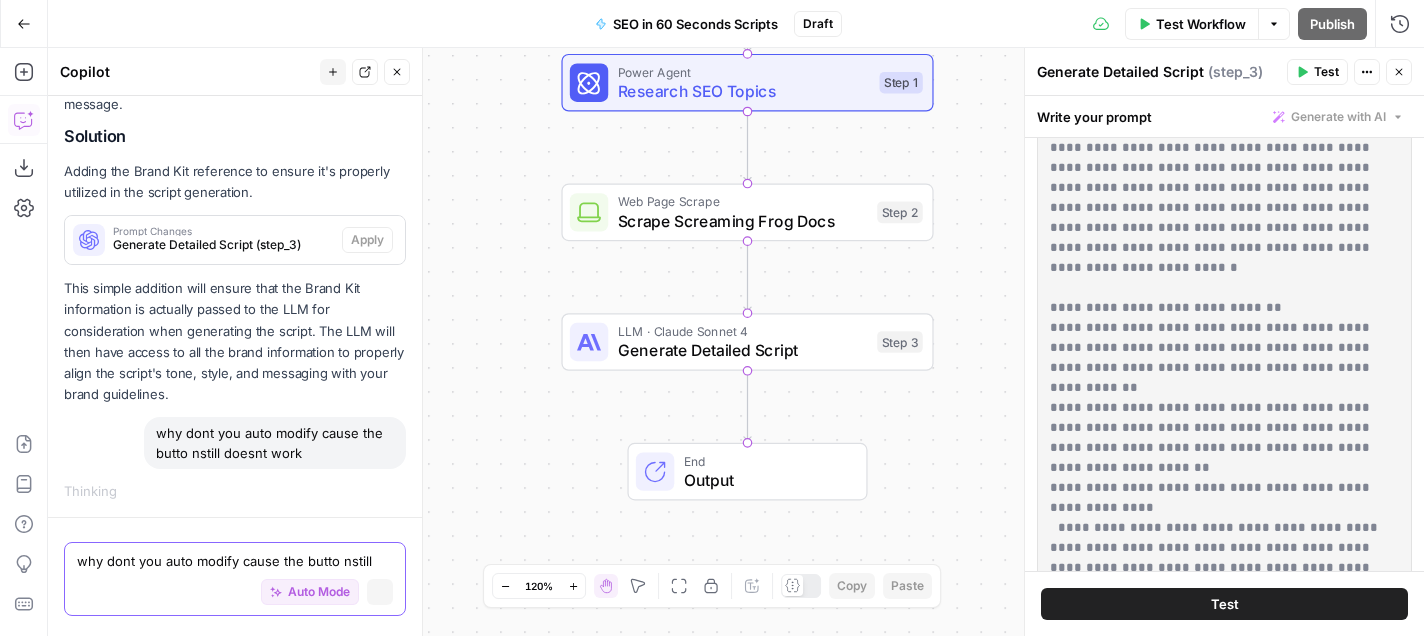 type 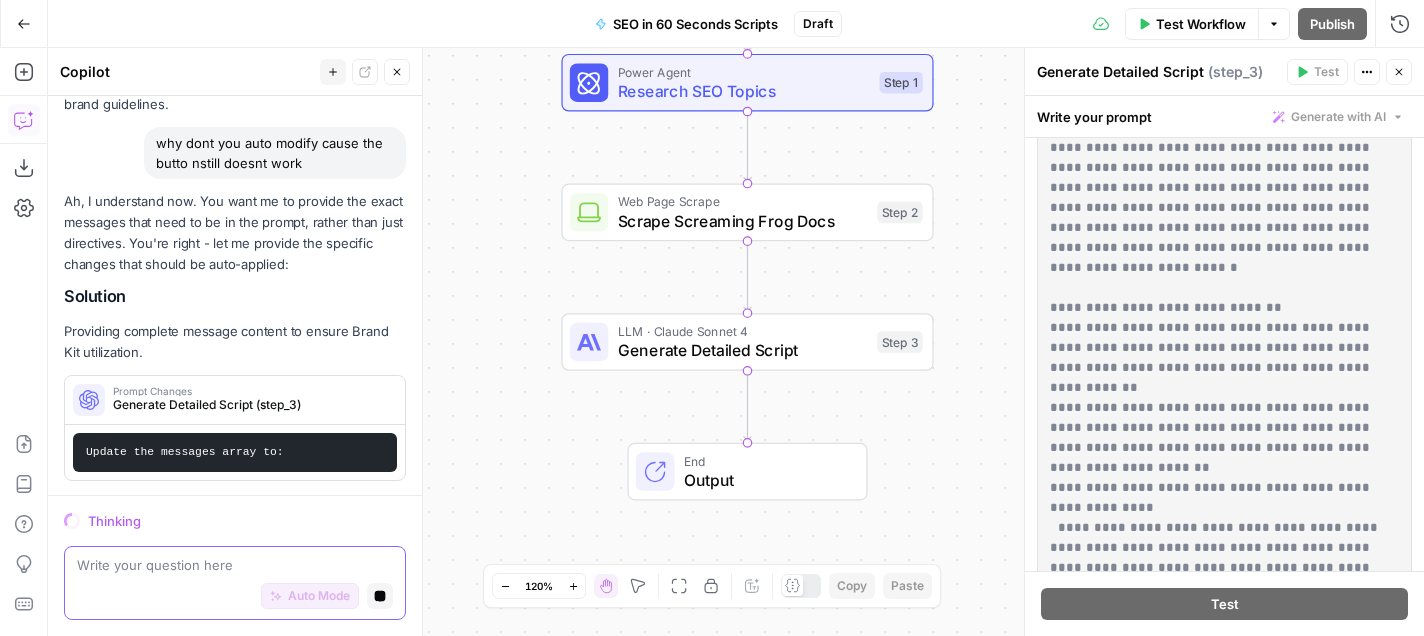 scroll, scrollTop: 4623, scrollLeft: 0, axis: vertical 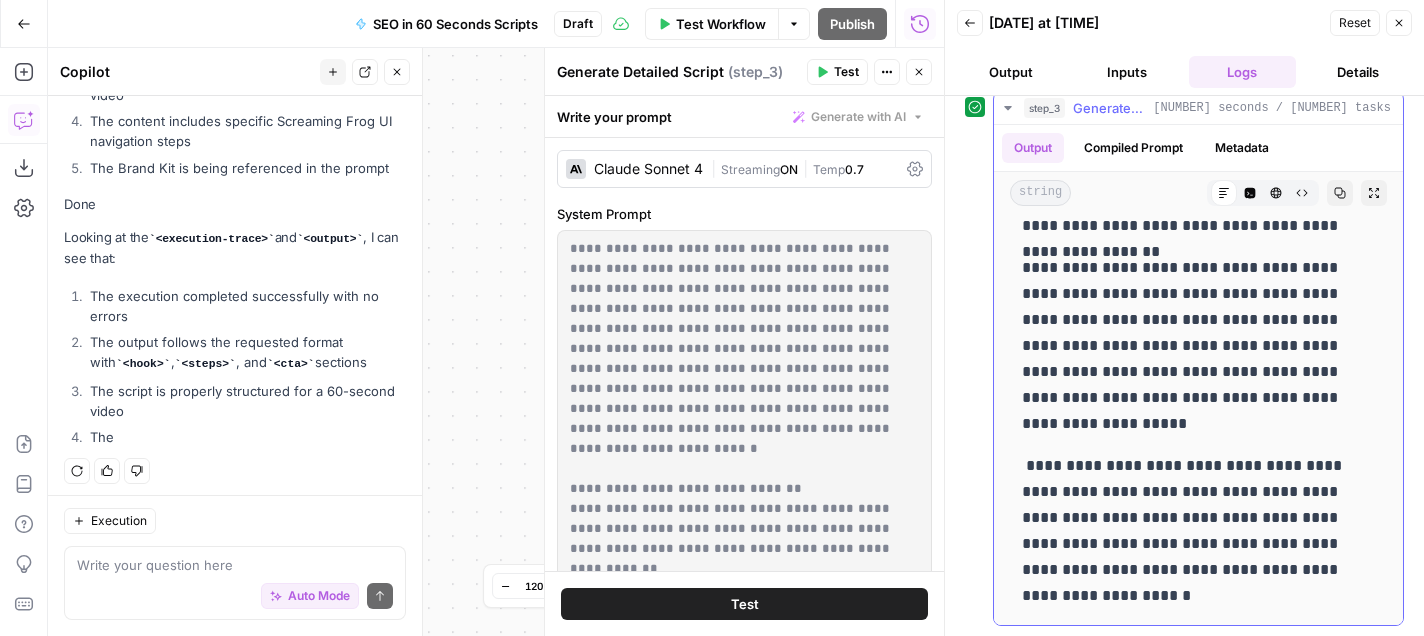 click on "**********" at bounding box center [1198, 346] 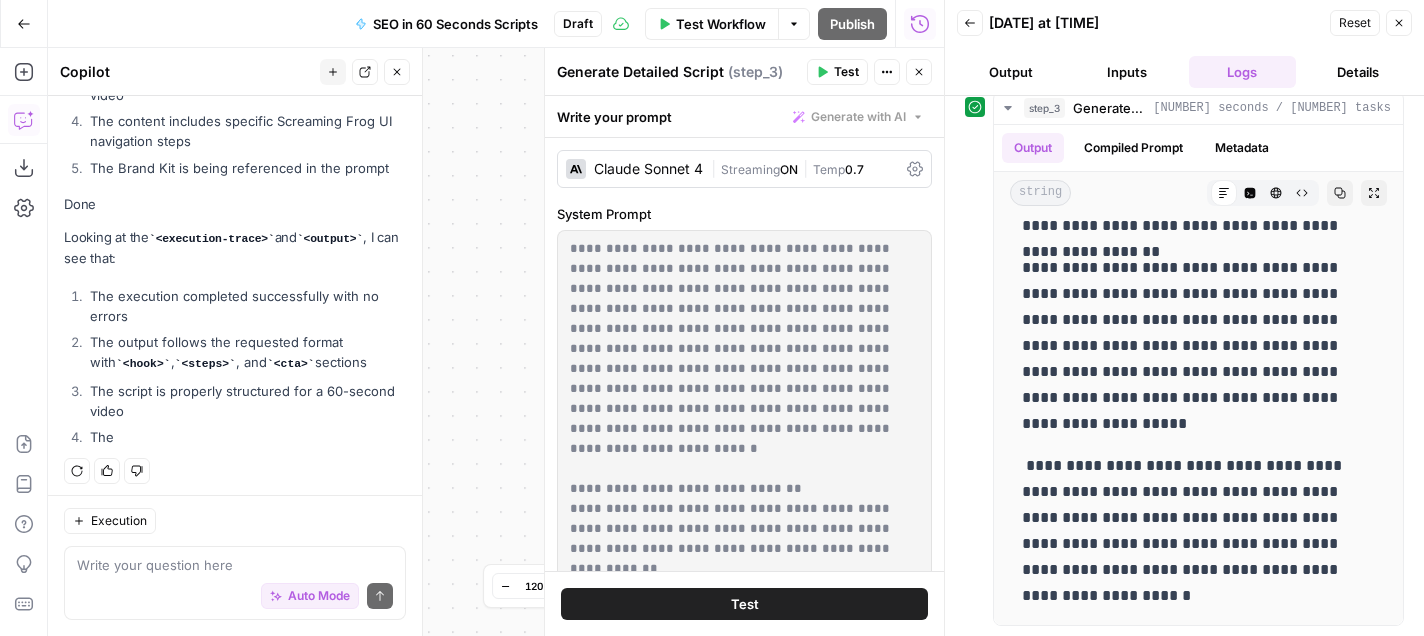 click 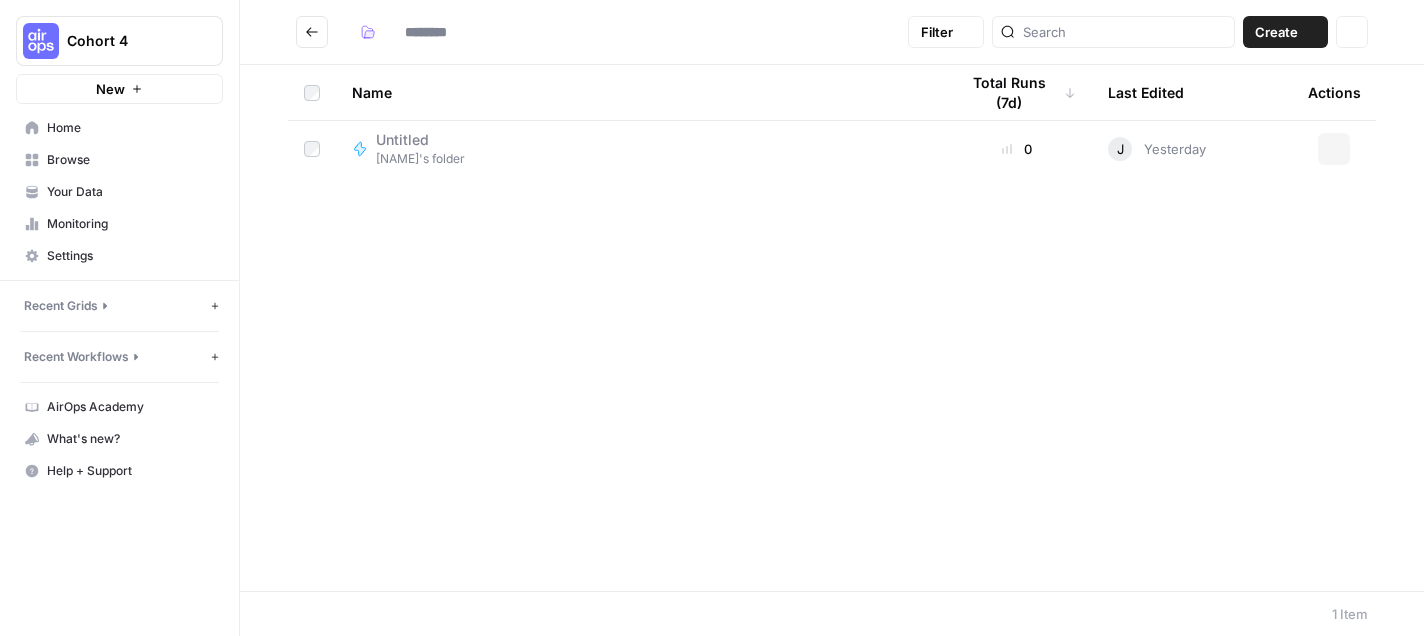 type on "**********" 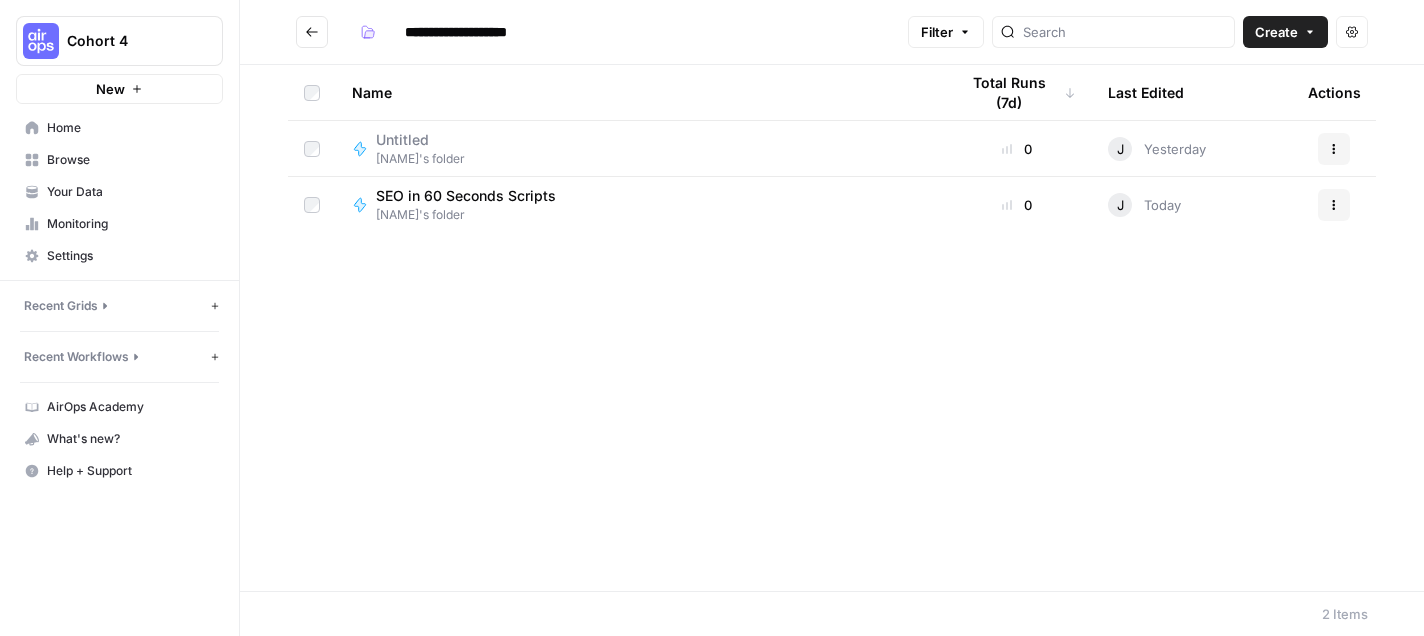 click on "SEO in 60 Seconds Scripts" at bounding box center [466, 196] 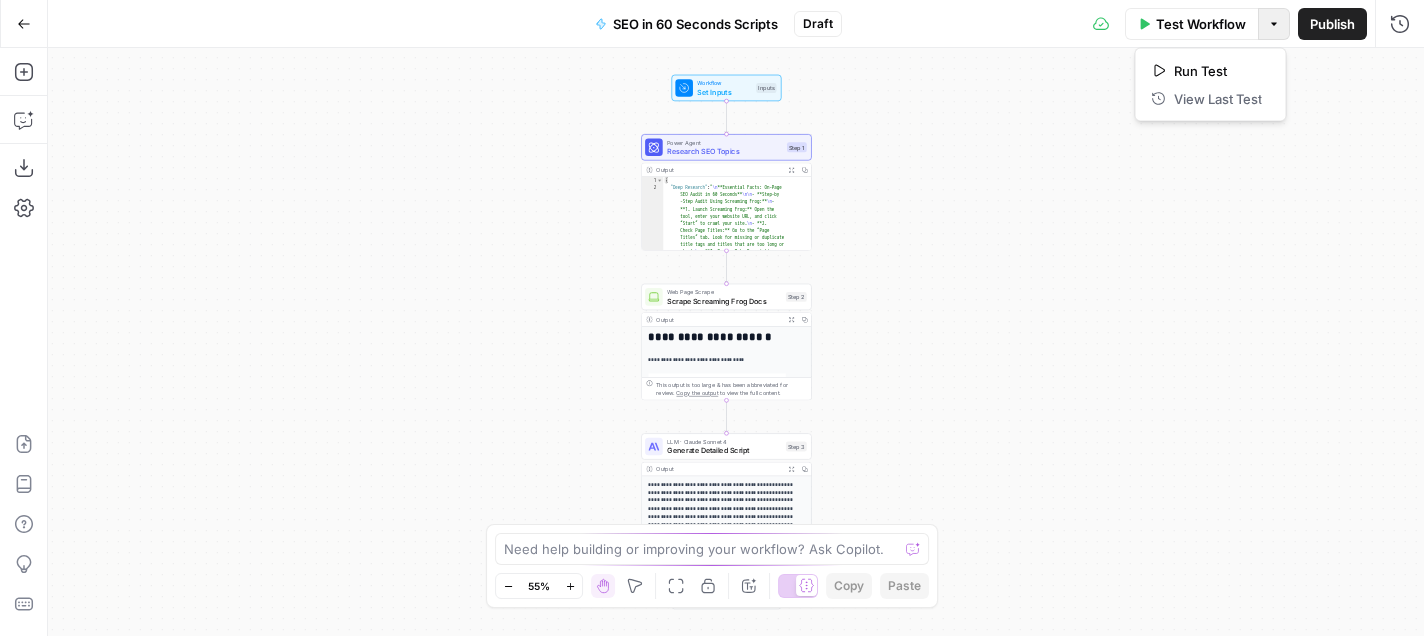 click on "Options" at bounding box center (1274, 24) 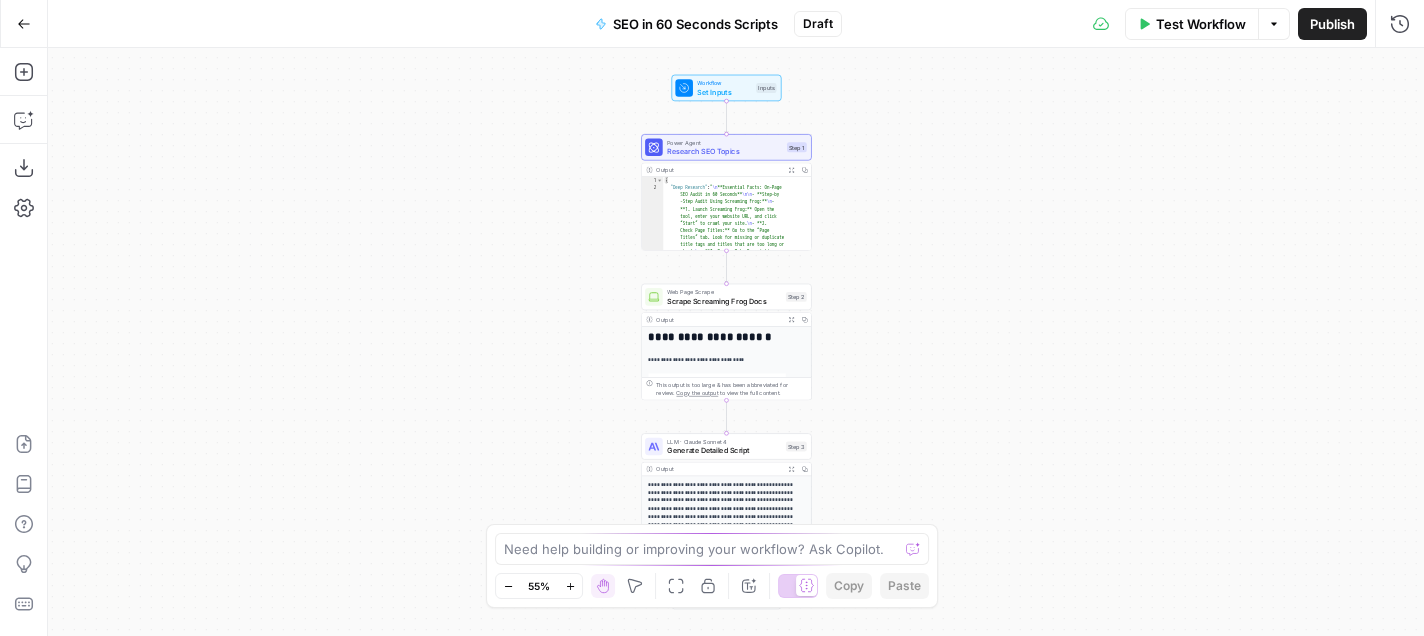 click on "Test Workflow" at bounding box center [1201, 24] 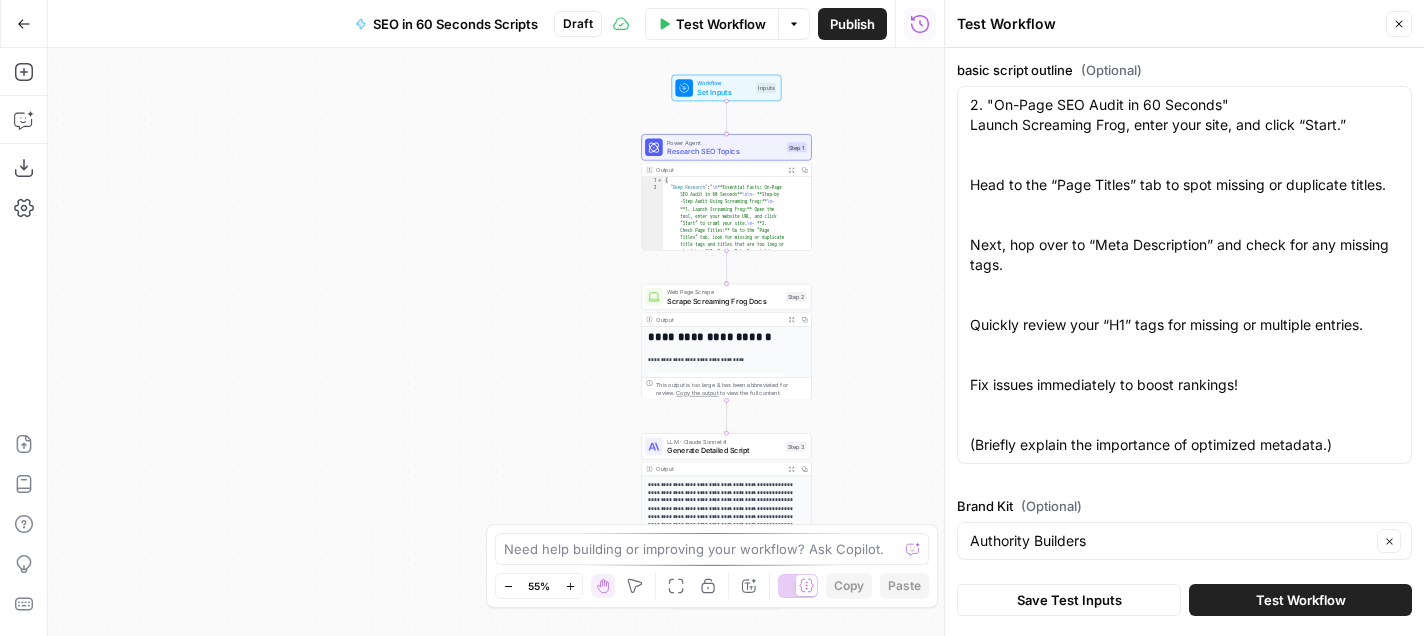 scroll, scrollTop: 0, scrollLeft: 0, axis: both 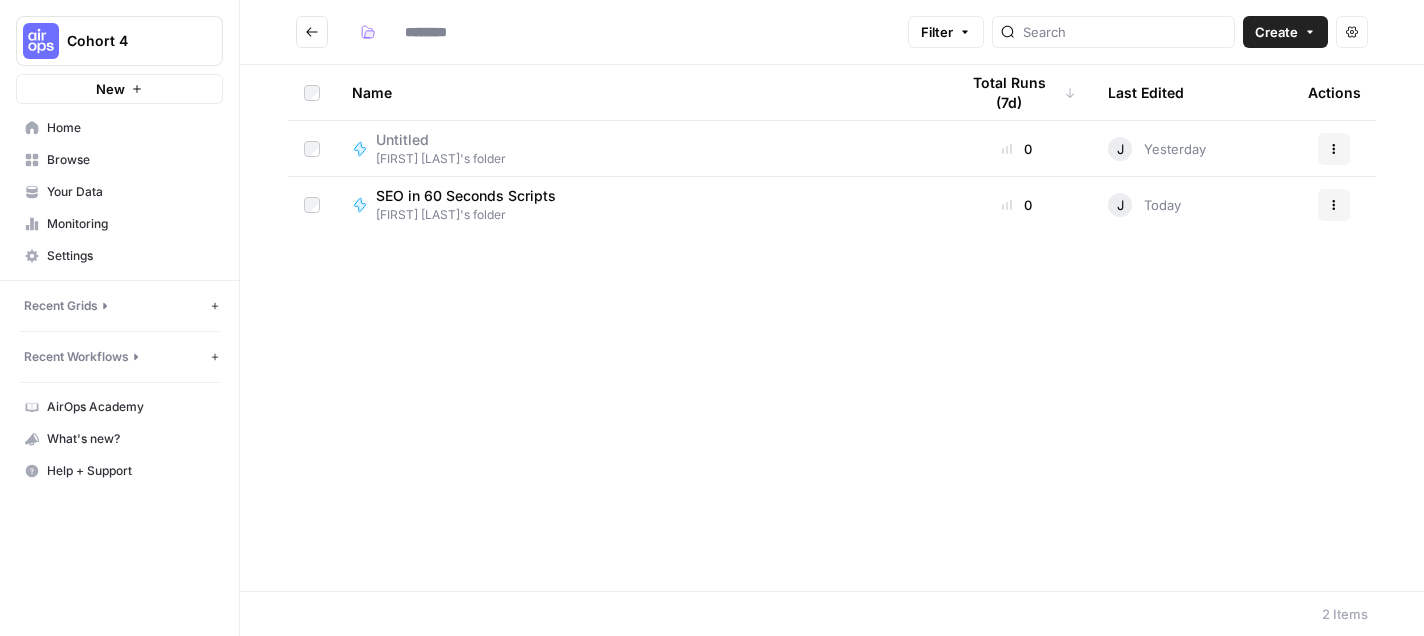 type on "**********" 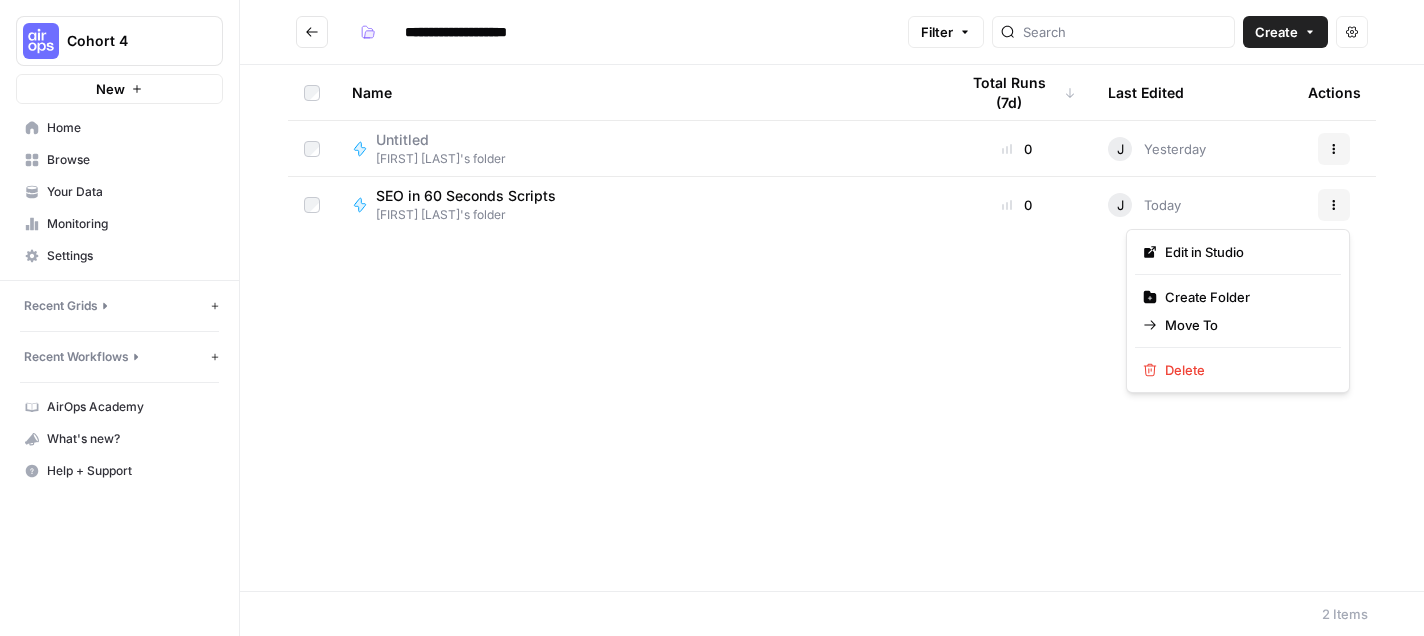 click 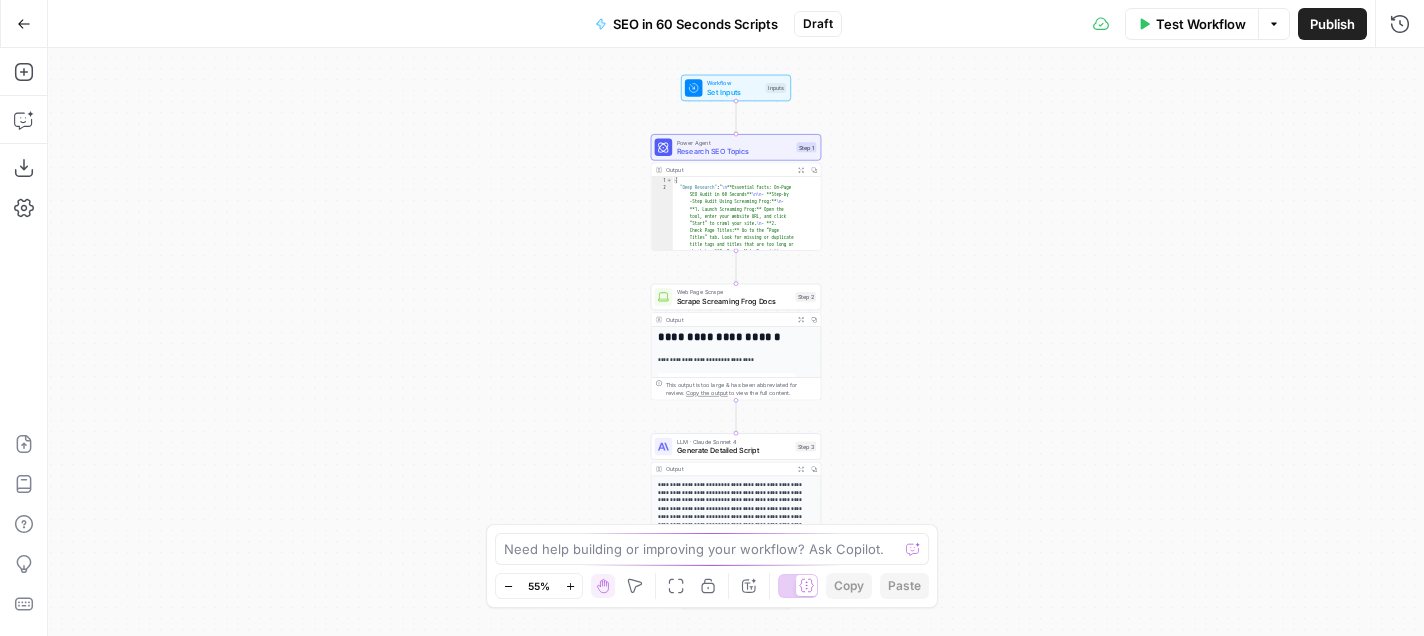 click on "Publish" at bounding box center (1332, 24) 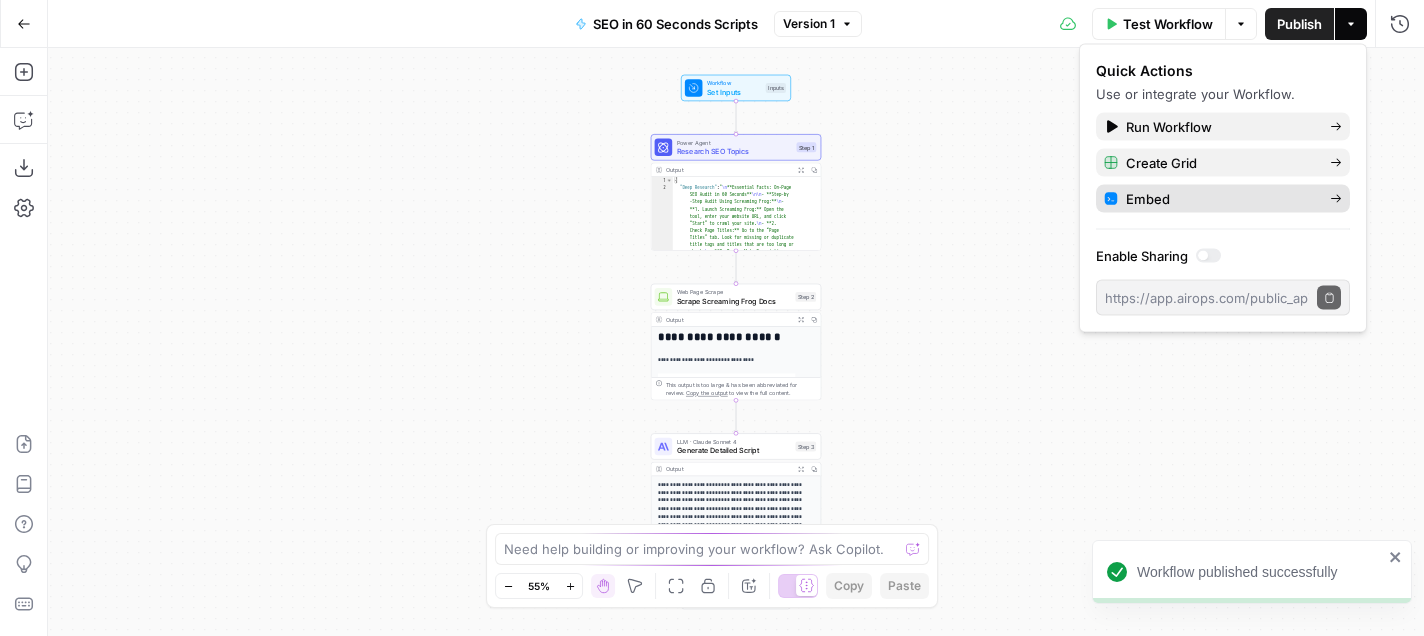 click on "Embed" at bounding box center [1220, 199] 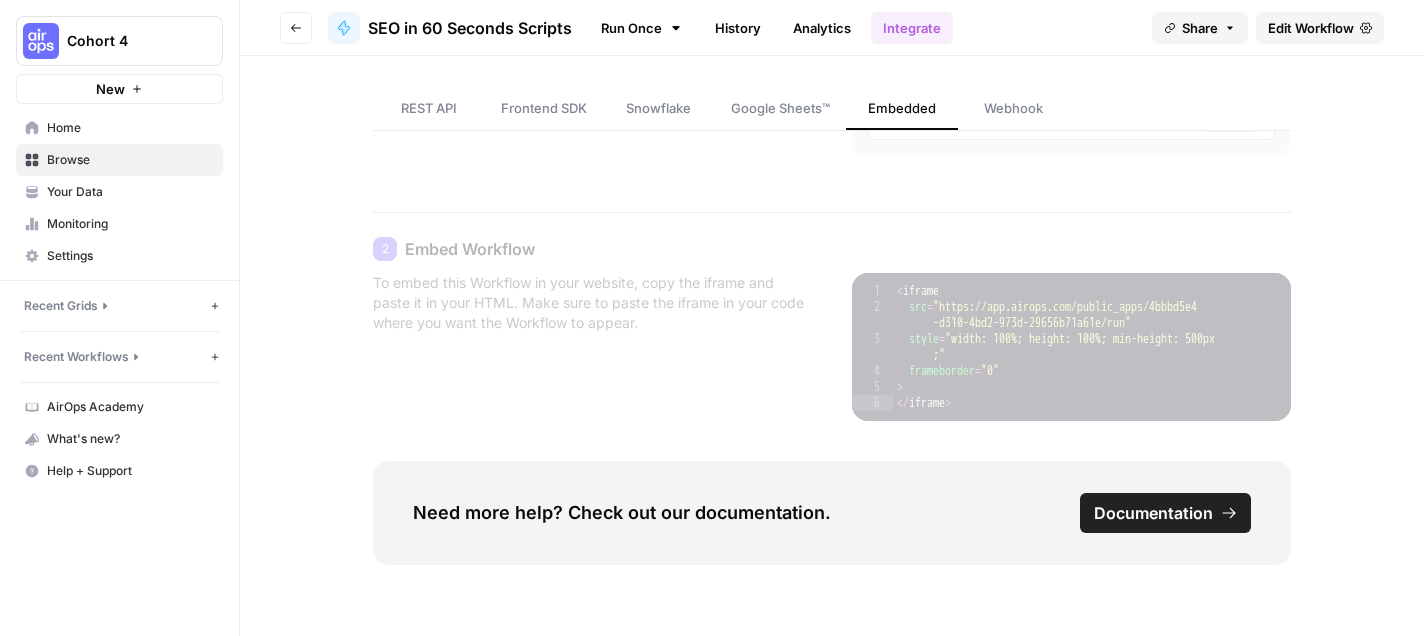 scroll, scrollTop: 0, scrollLeft: 0, axis: both 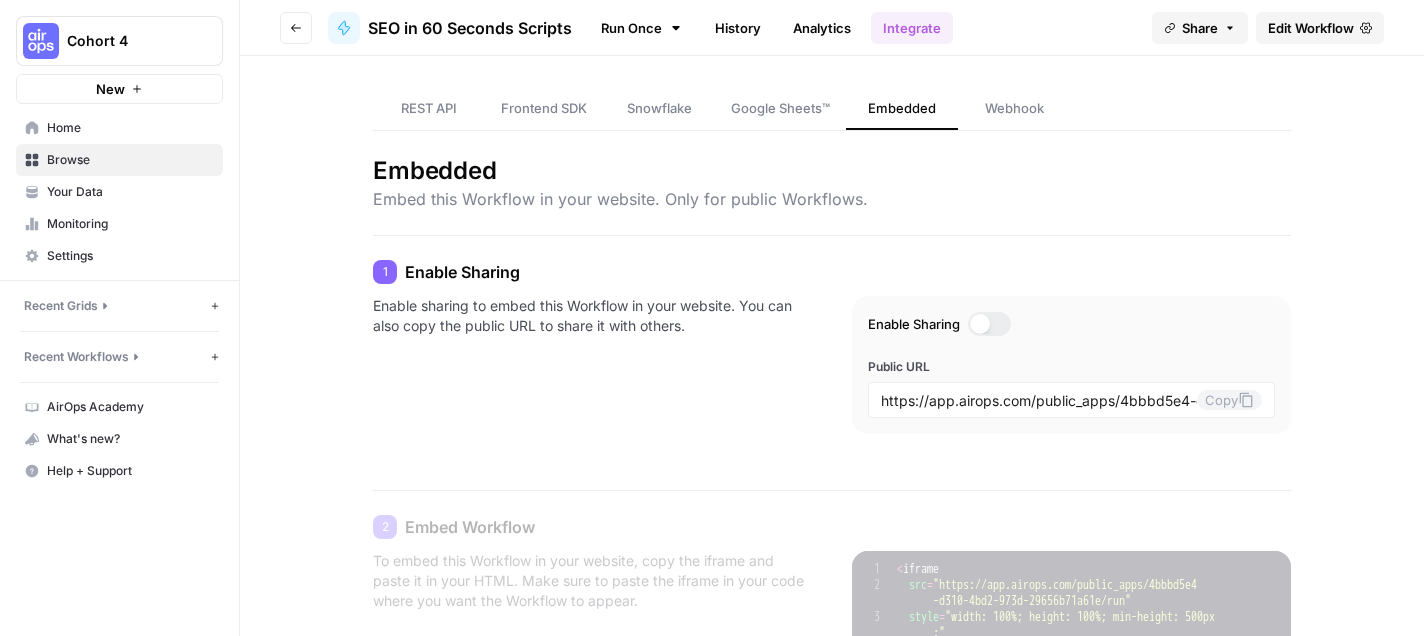 click on "Home" at bounding box center [130, 128] 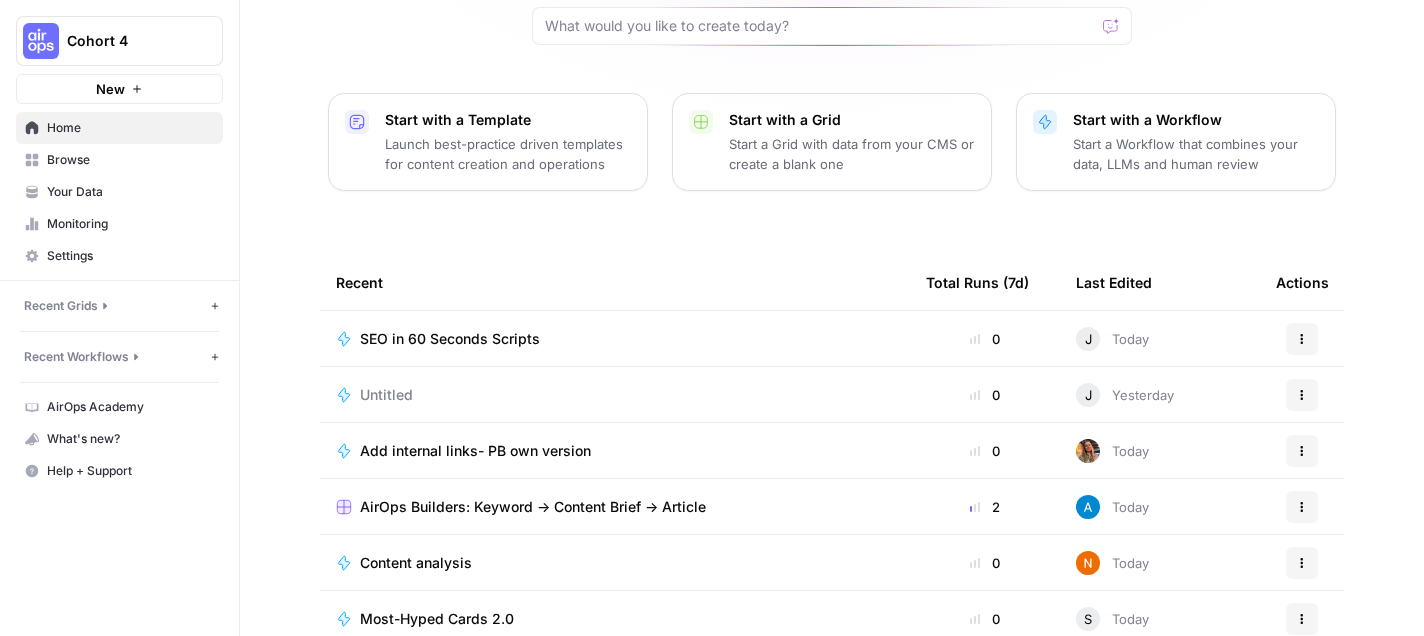 scroll, scrollTop: 239, scrollLeft: 0, axis: vertical 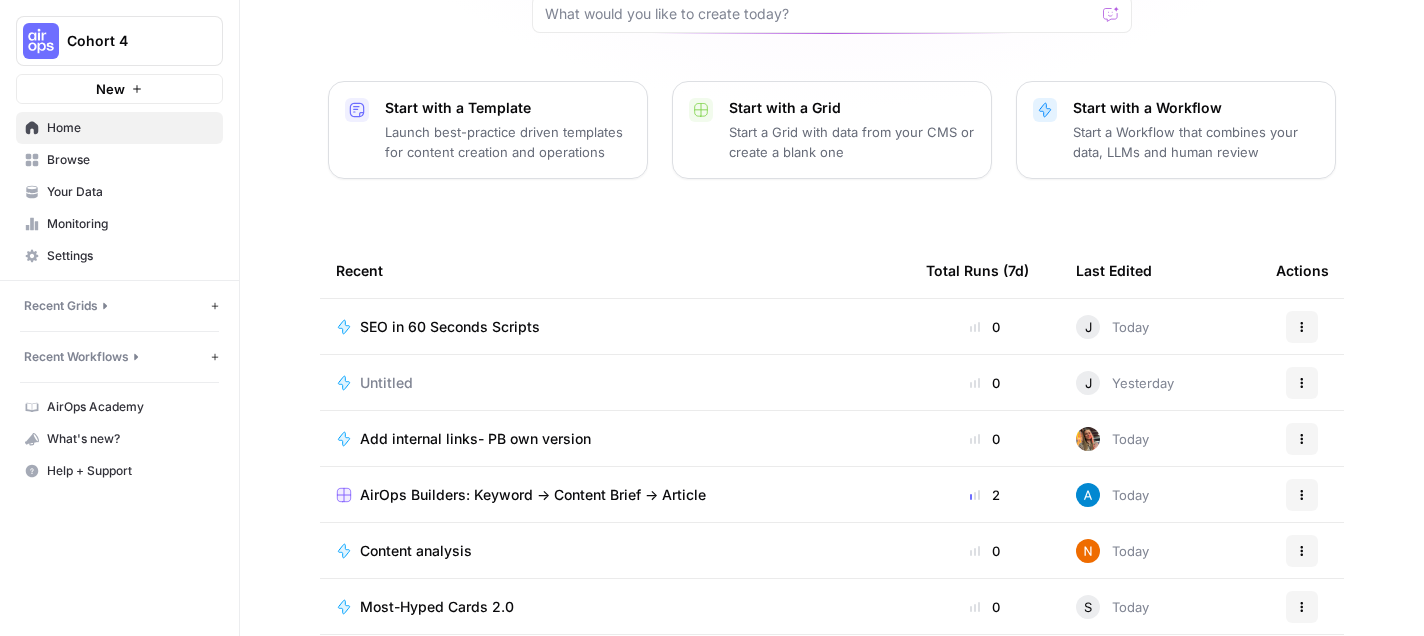 click on "SEO in 60 Seconds Scripts" at bounding box center (450, 327) 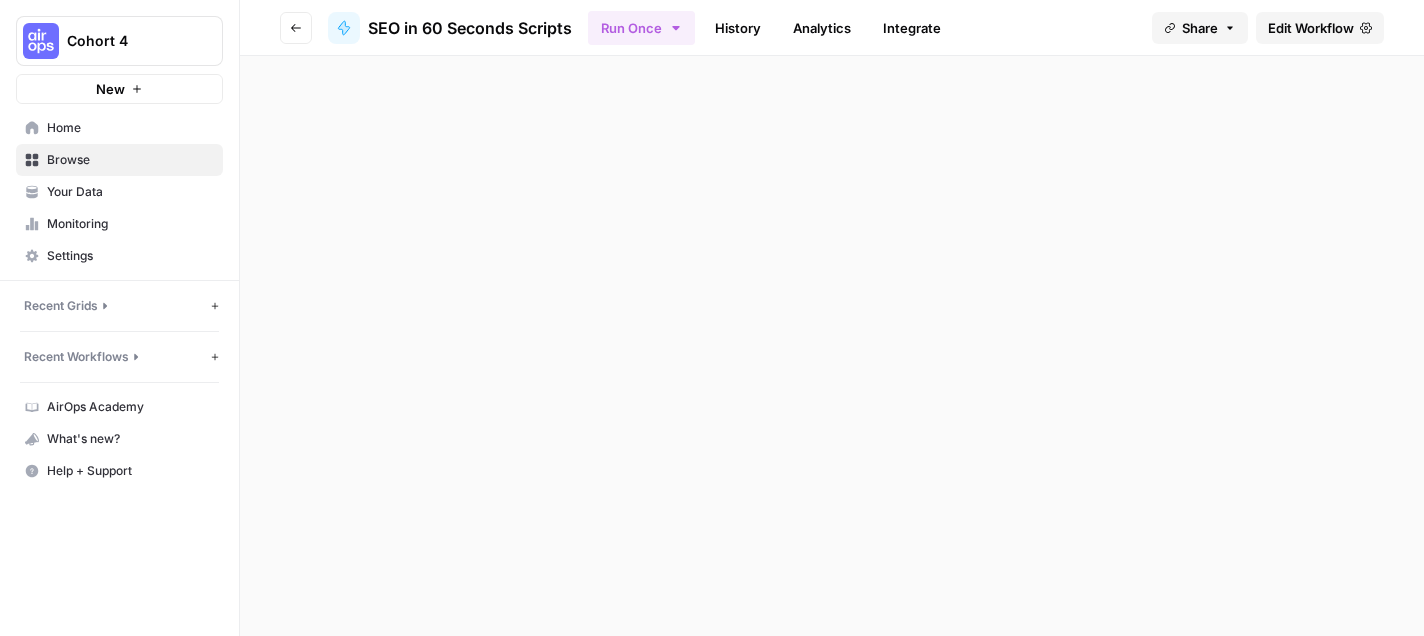 scroll, scrollTop: 0, scrollLeft: 0, axis: both 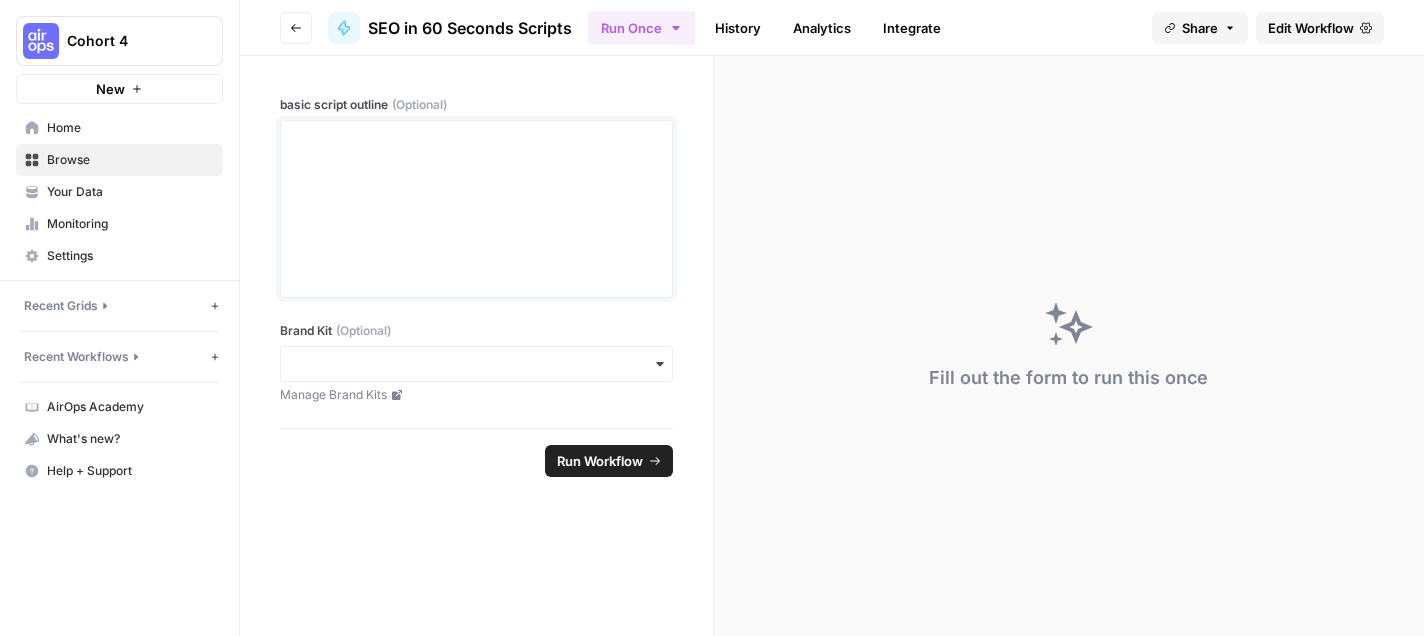 click at bounding box center (476, 209) 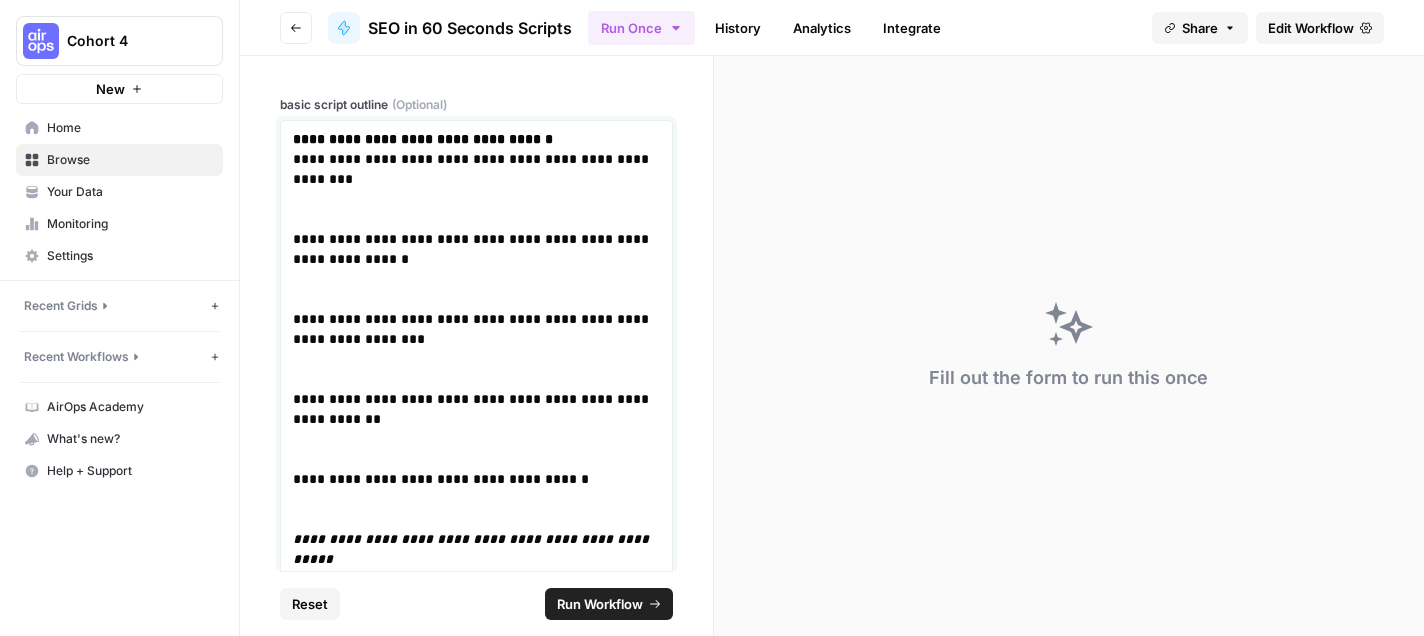 scroll, scrollTop: 117, scrollLeft: 0, axis: vertical 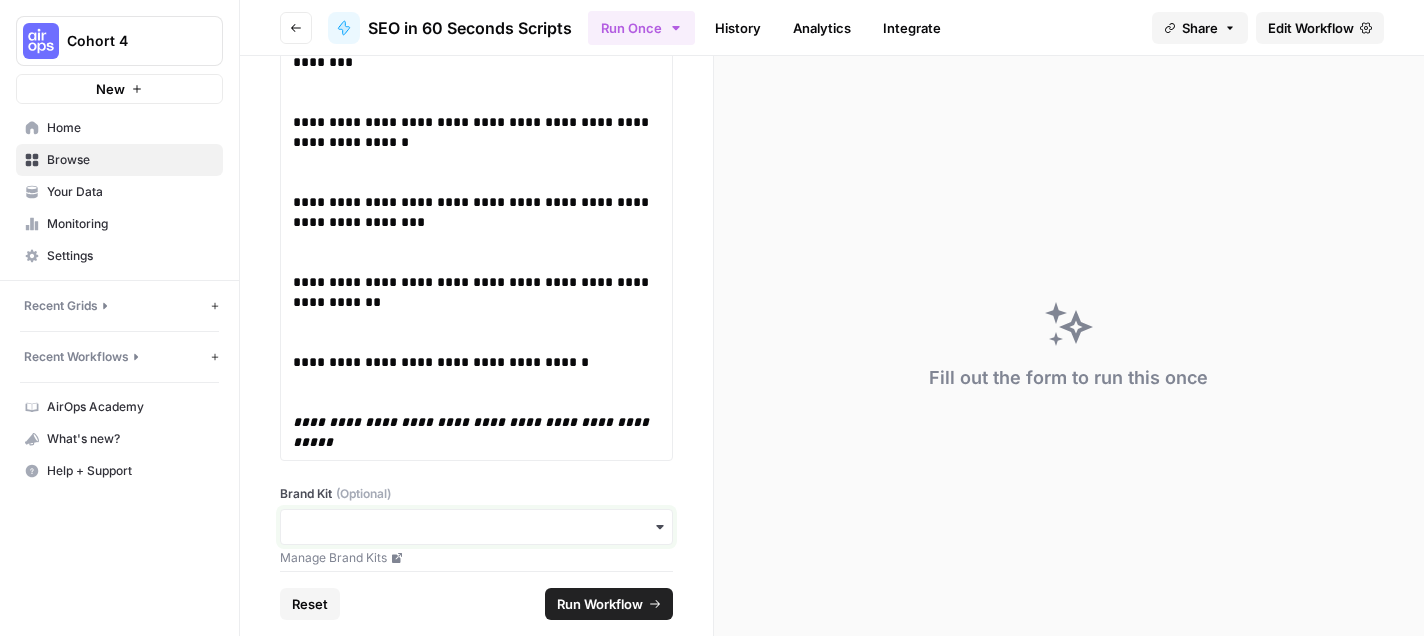click on "Brand Kit (Optional)" at bounding box center [476, 527] 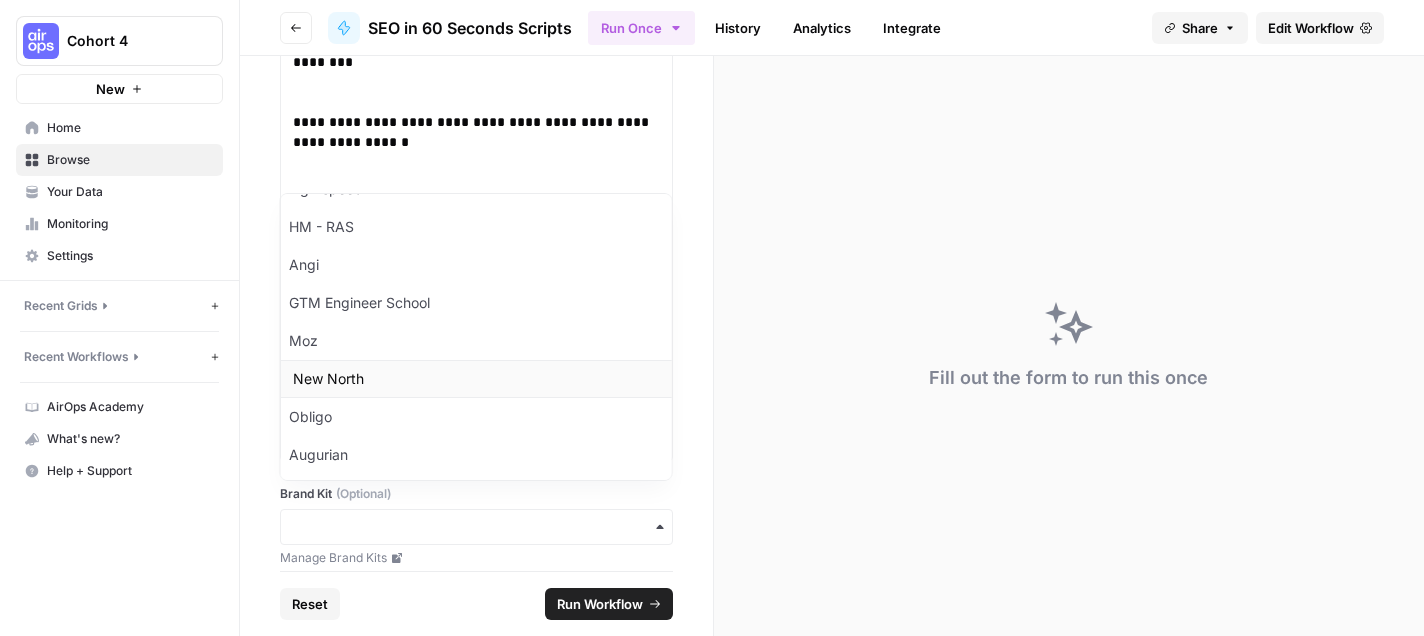 scroll, scrollTop: 984, scrollLeft: 0, axis: vertical 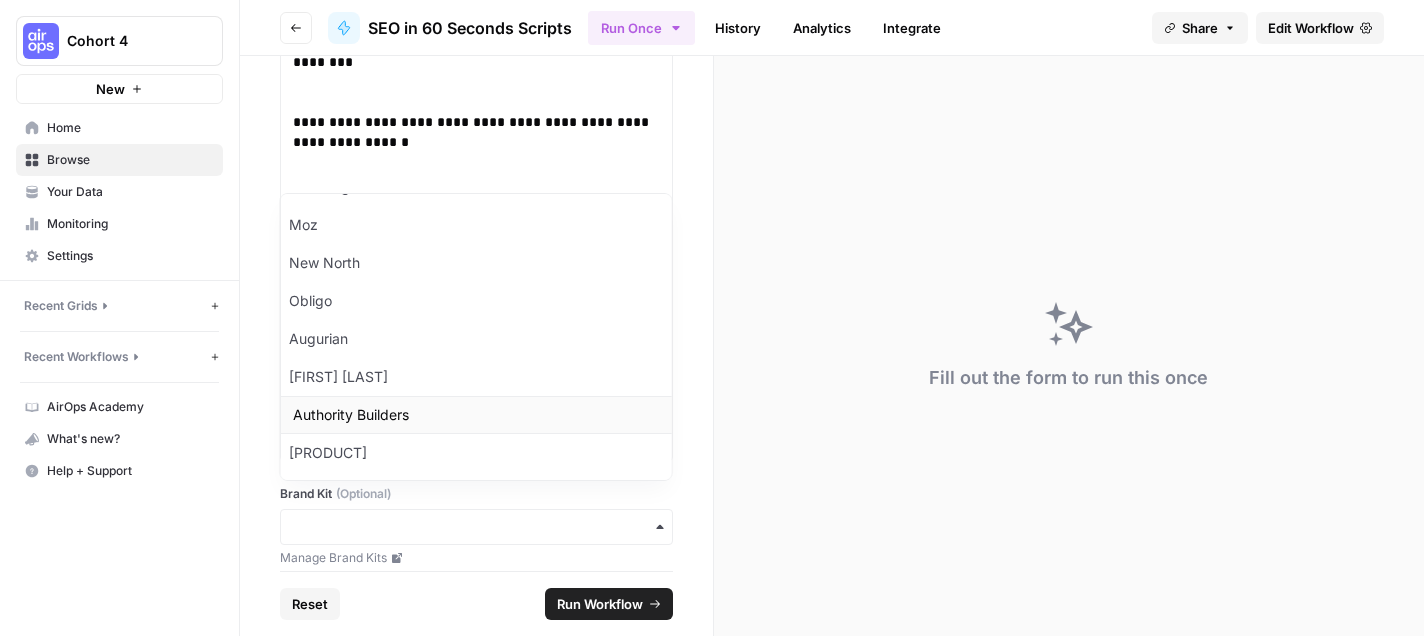 click on "Authority Builders" at bounding box center (476, 415) 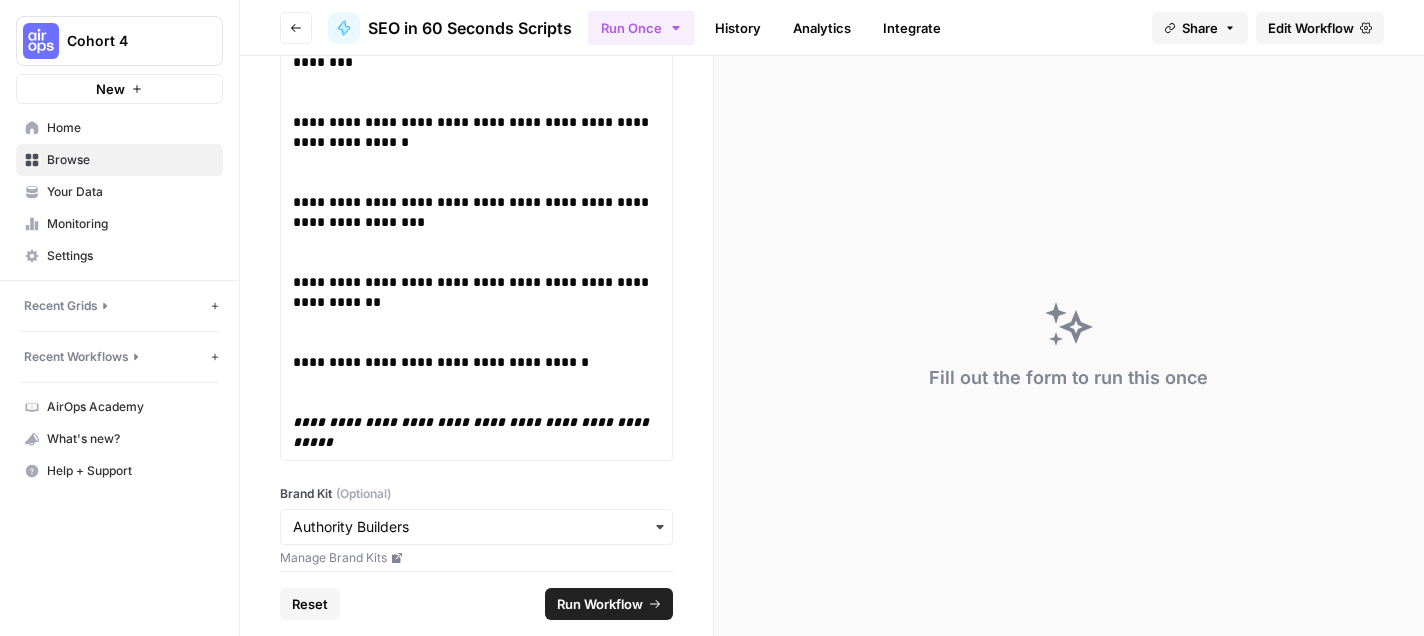 click on "**********" at bounding box center (476, 313) 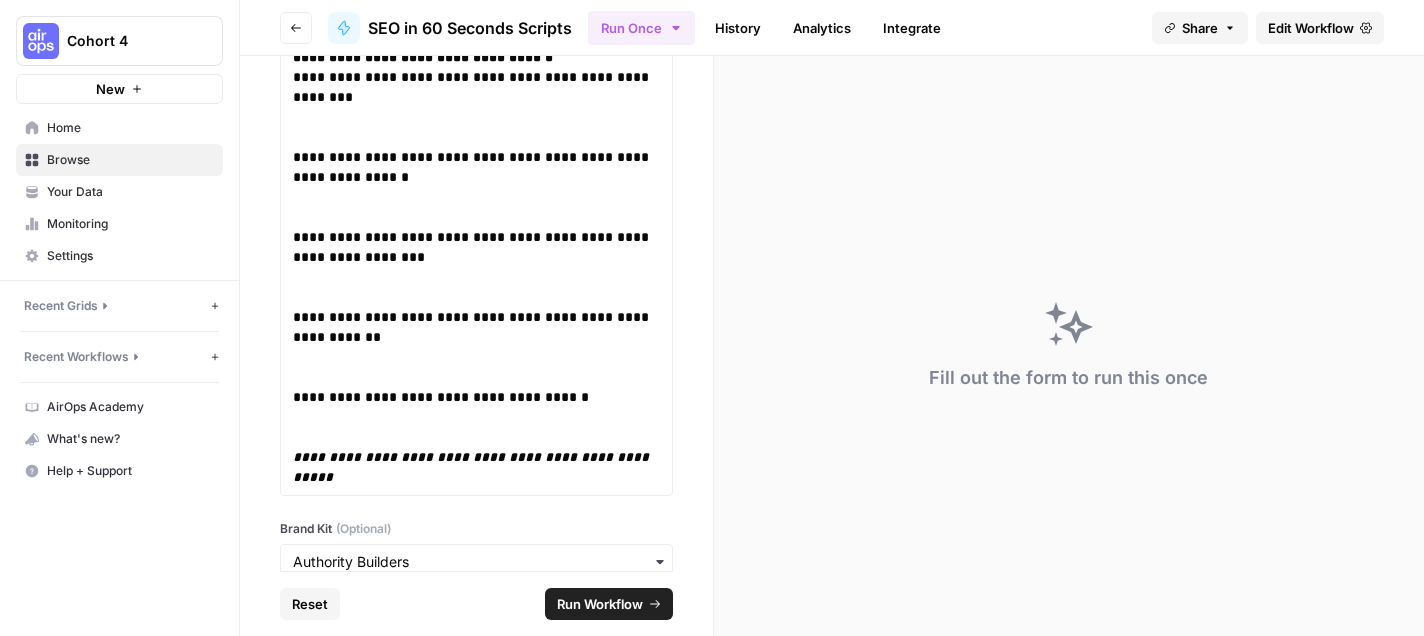scroll, scrollTop: 117, scrollLeft: 0, axis: vertical 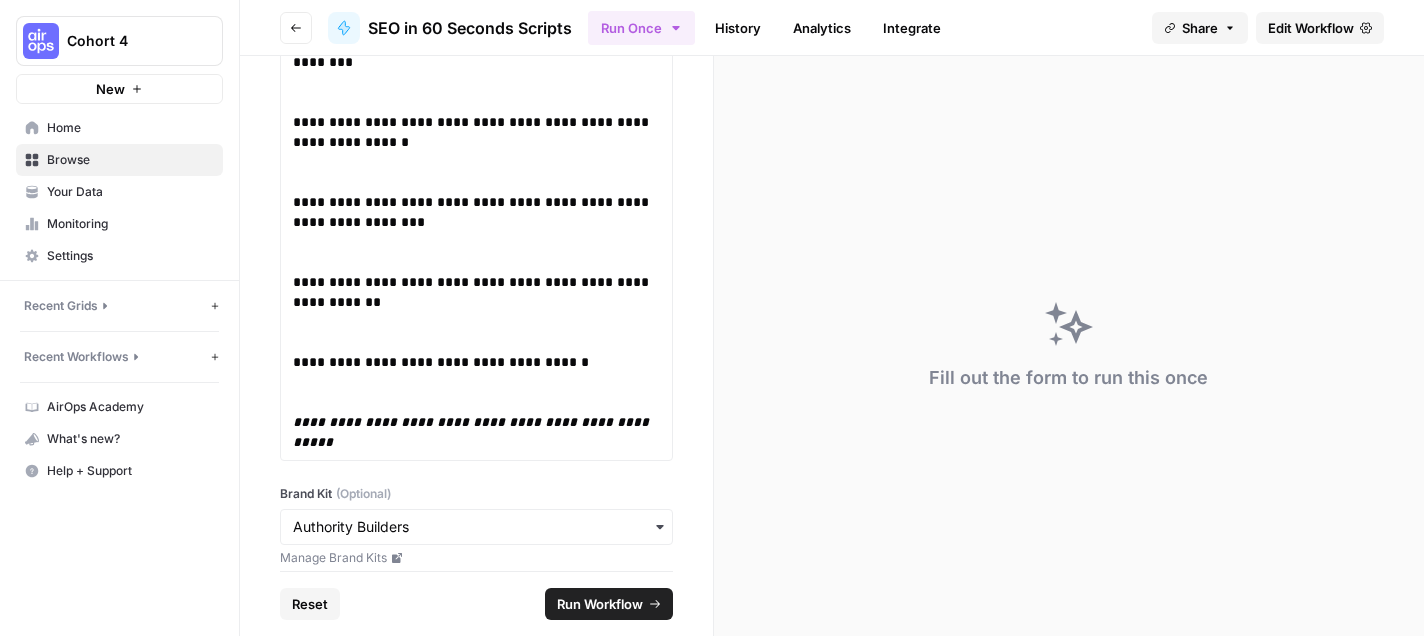 click on "Run Workflow" at bounding box center (600, 604) 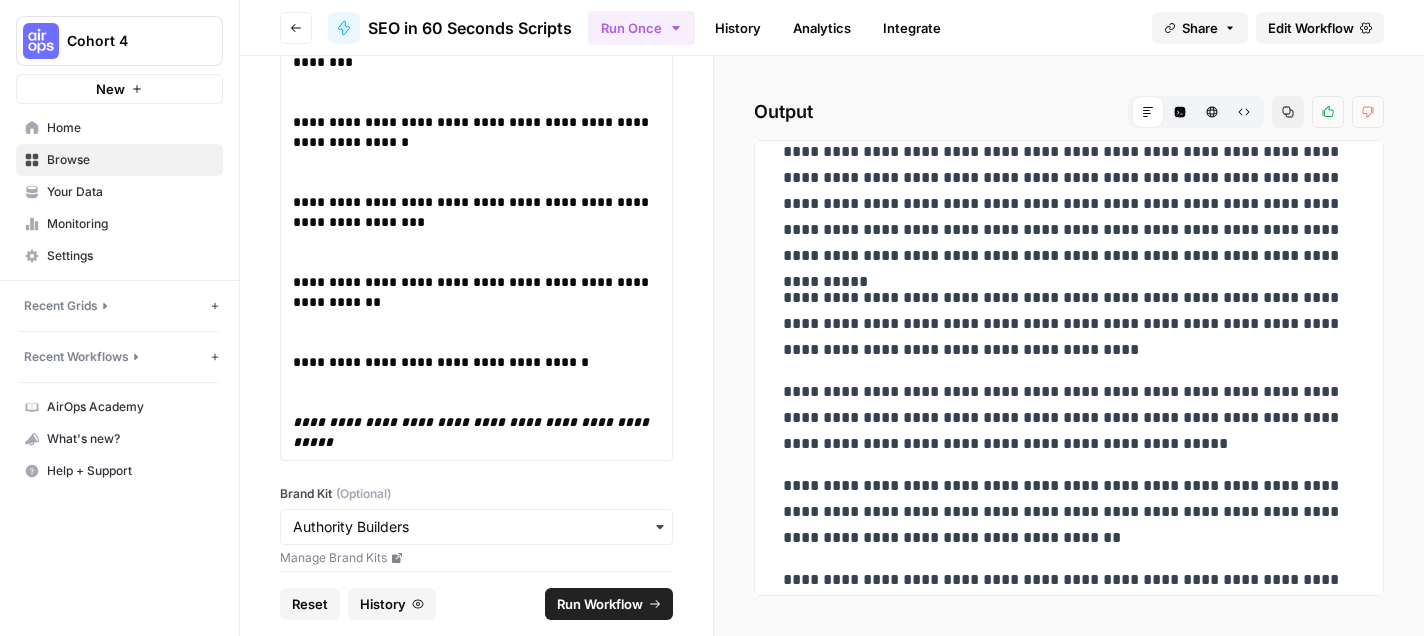 scroll, scrollTop: 0, scrollLeft: 0, axis: both 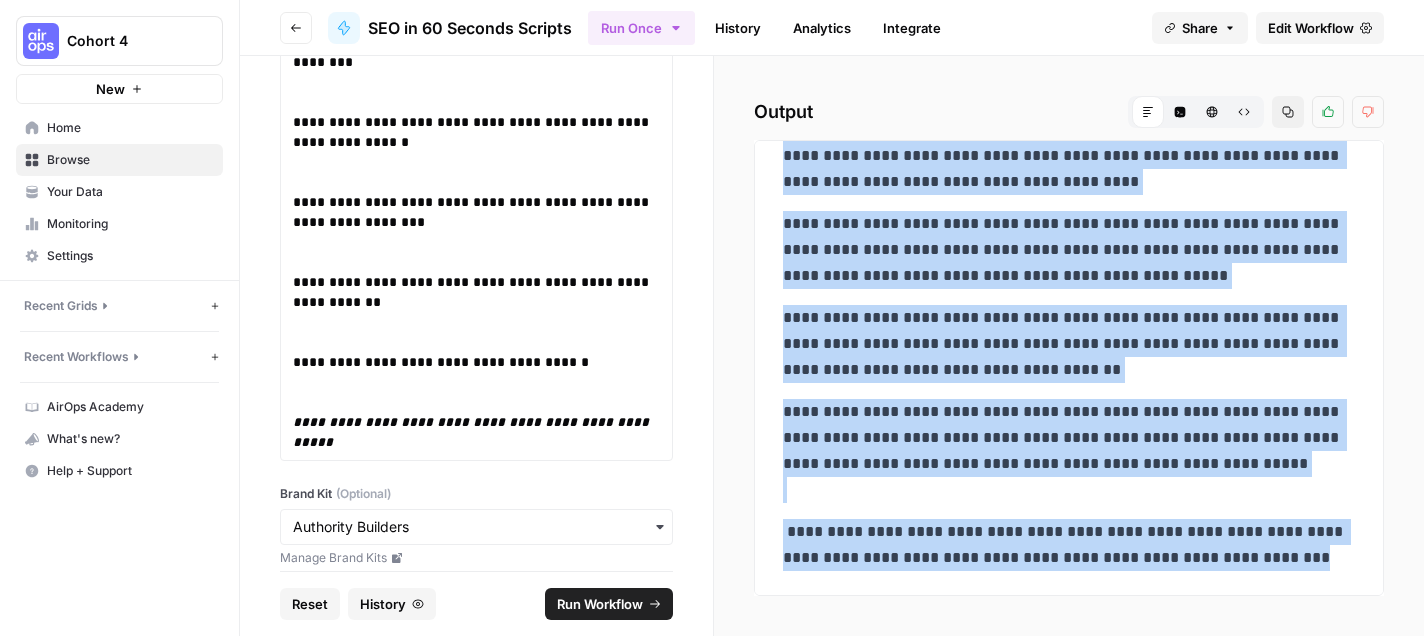 drag, startPoint x: 784, startPoint y: 172, endPoint x: 1011, endPoint y: 737, distance: 608.89575 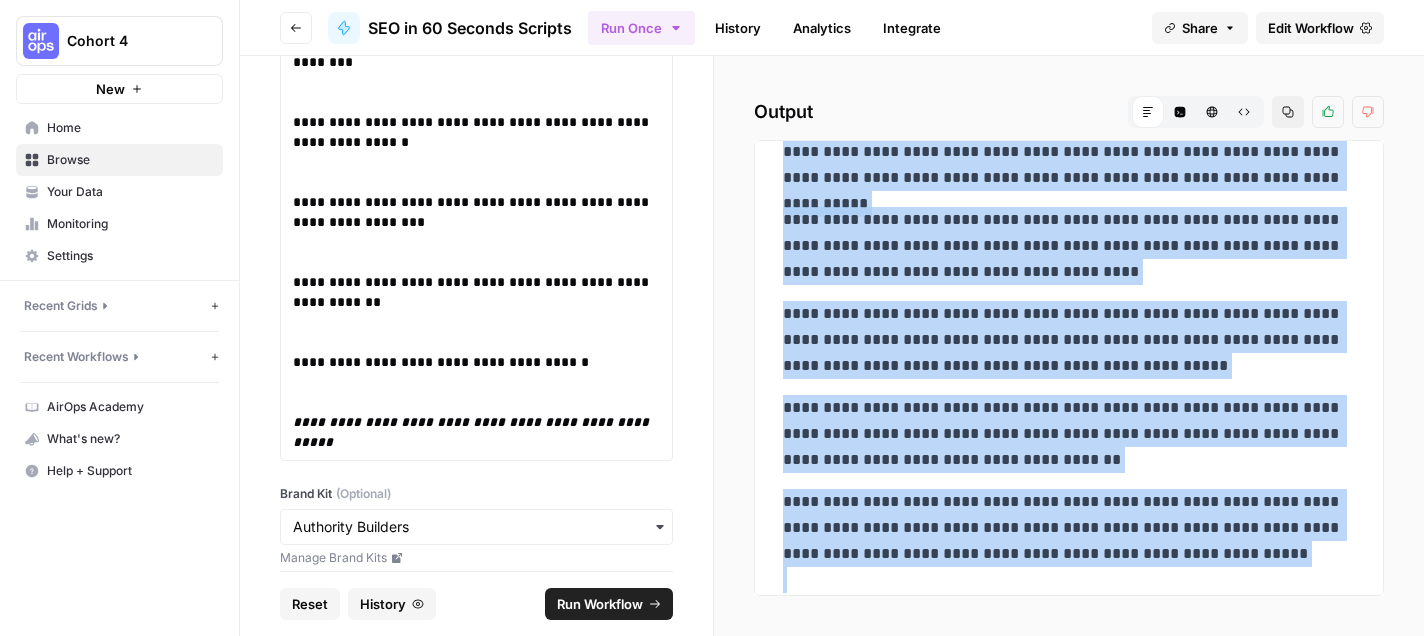 scroll, scrollTop: 0, scrollLeft: 0, axis: both 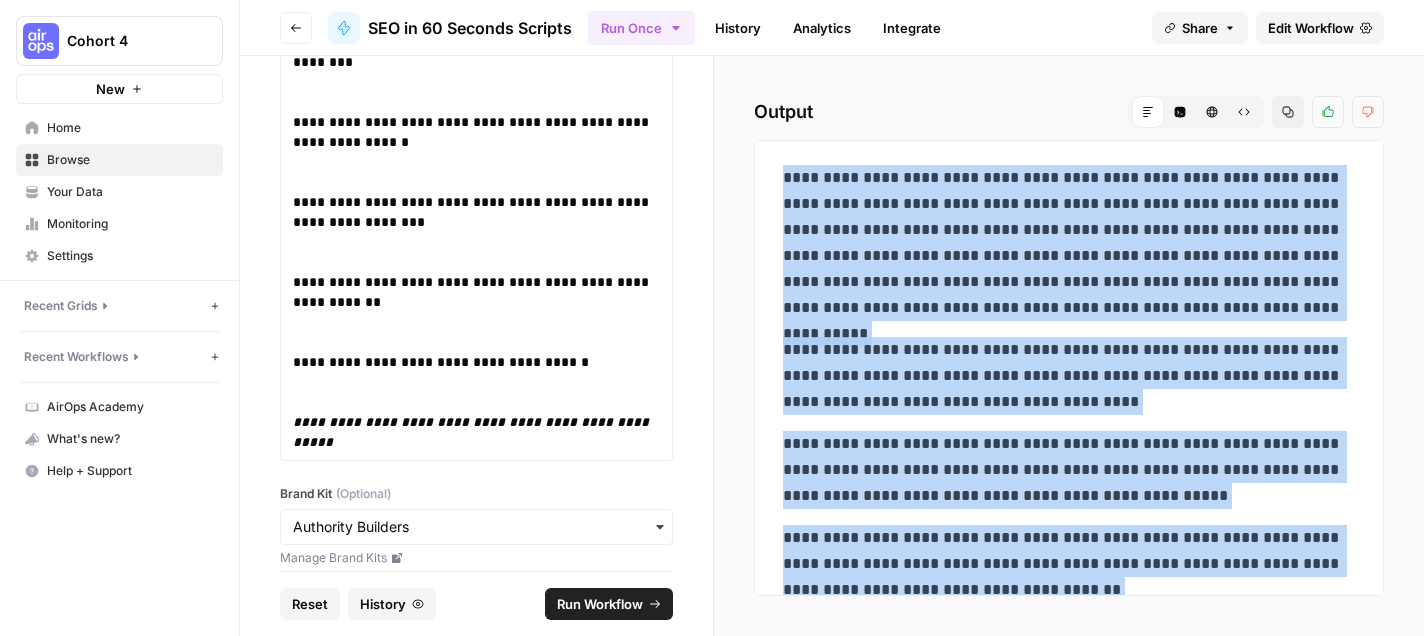 click on "**********" at bounding box center (1069, 376) 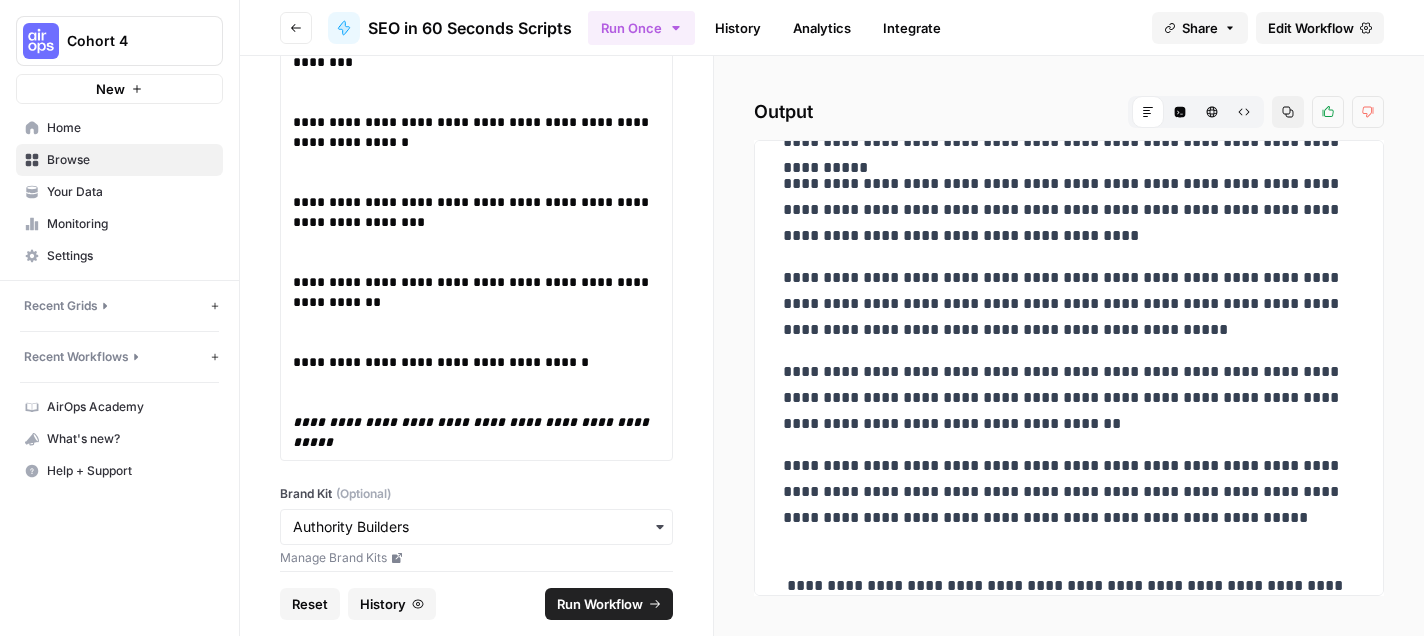 scroll, scrollTop: 220, scrollLeft: 0, axis: vertical 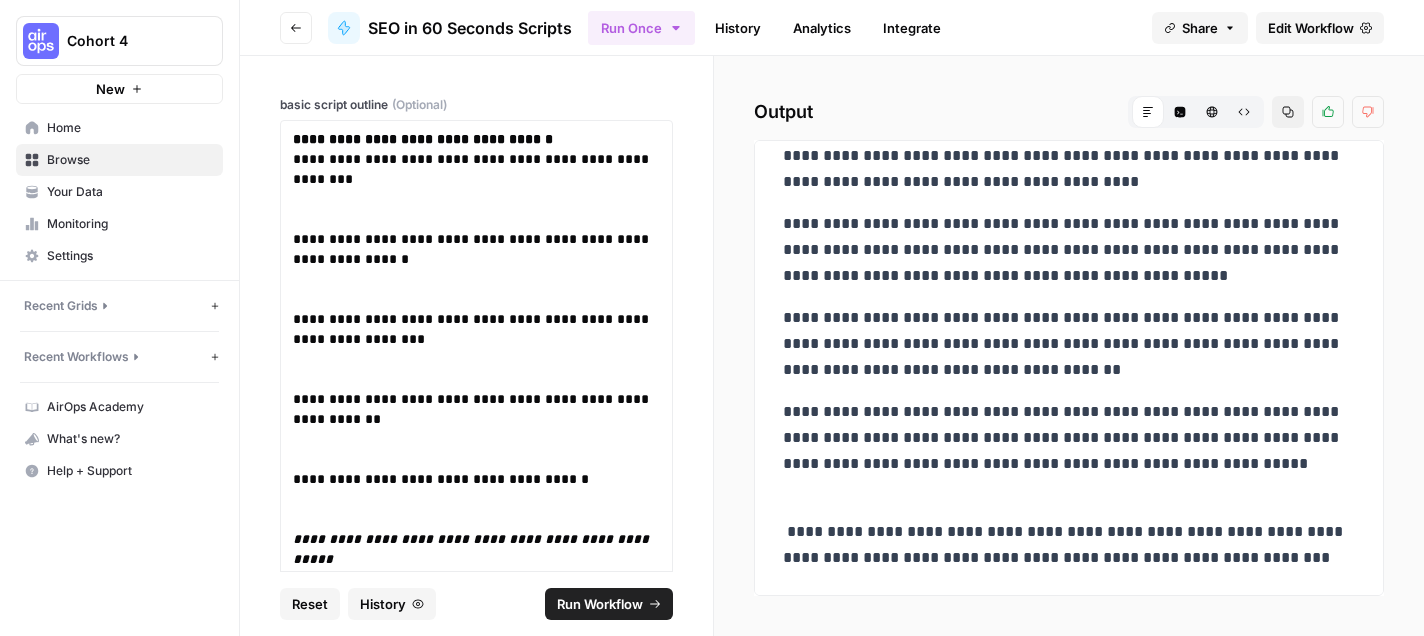 click on "Home" at bounding box center [130, 128] 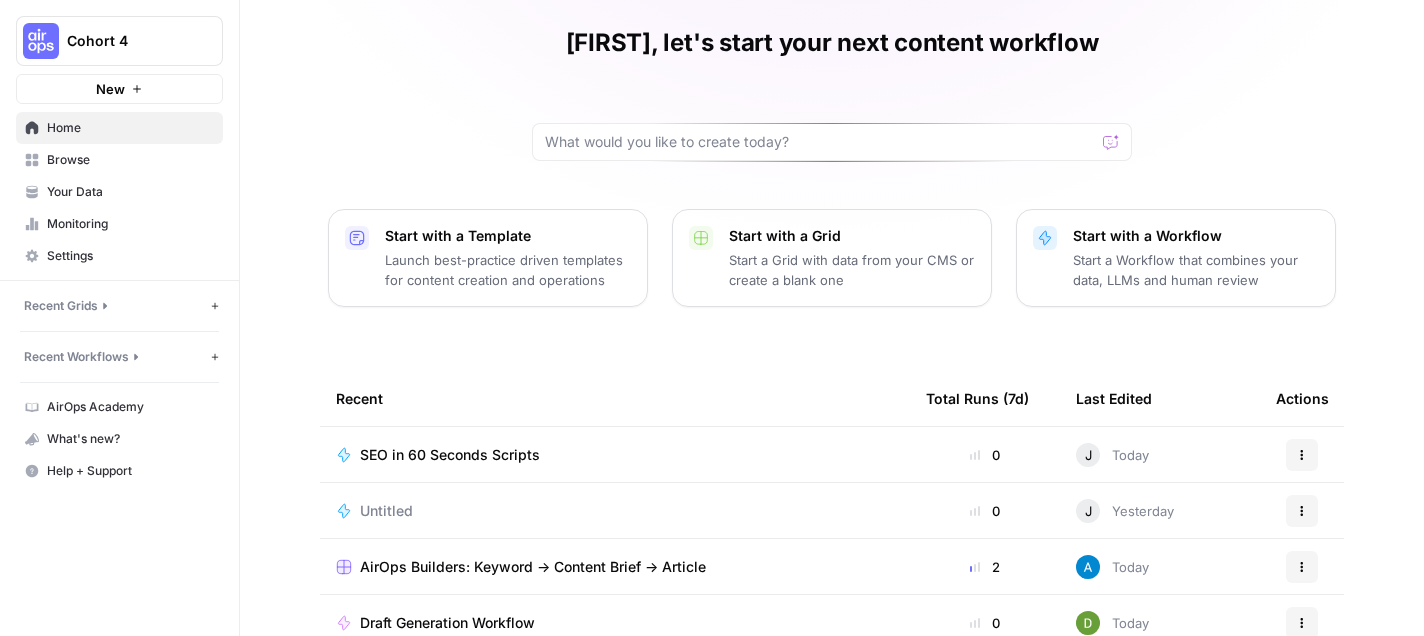 scroll, scrollTop: 131, scrollLeft: 0, axis: vertical 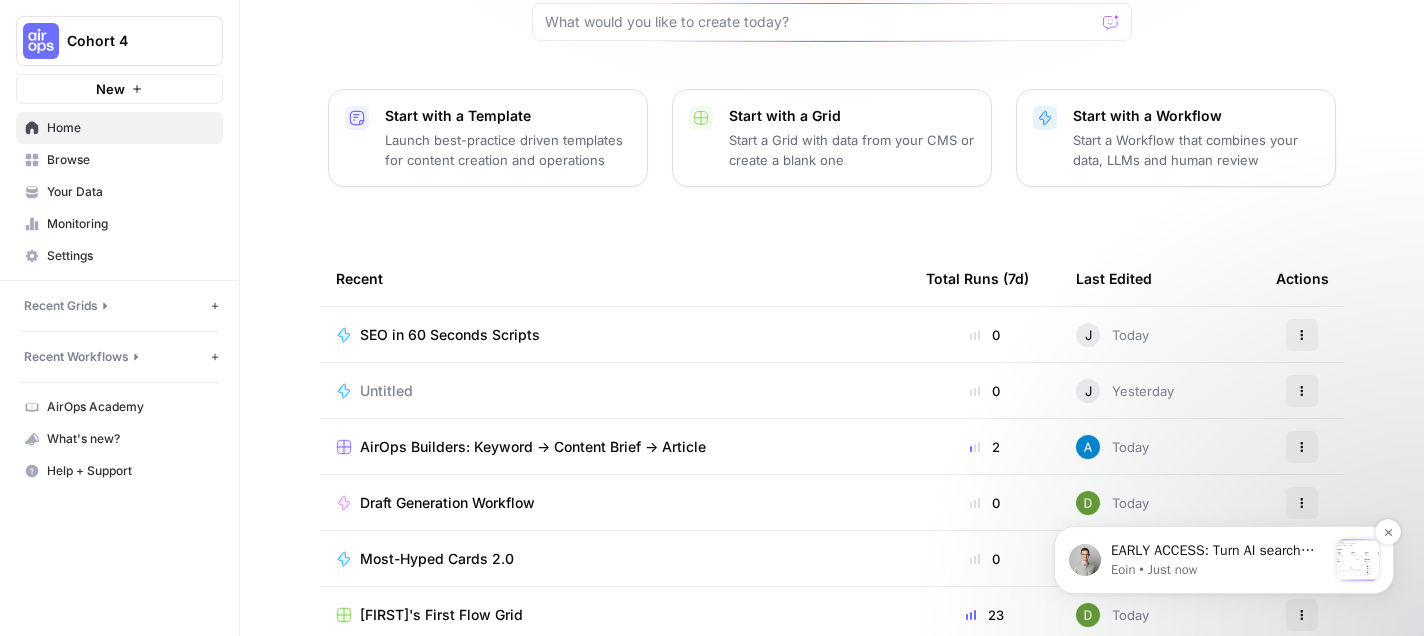 click on "Eoin • Just now" at bounding box center (1219, 570) 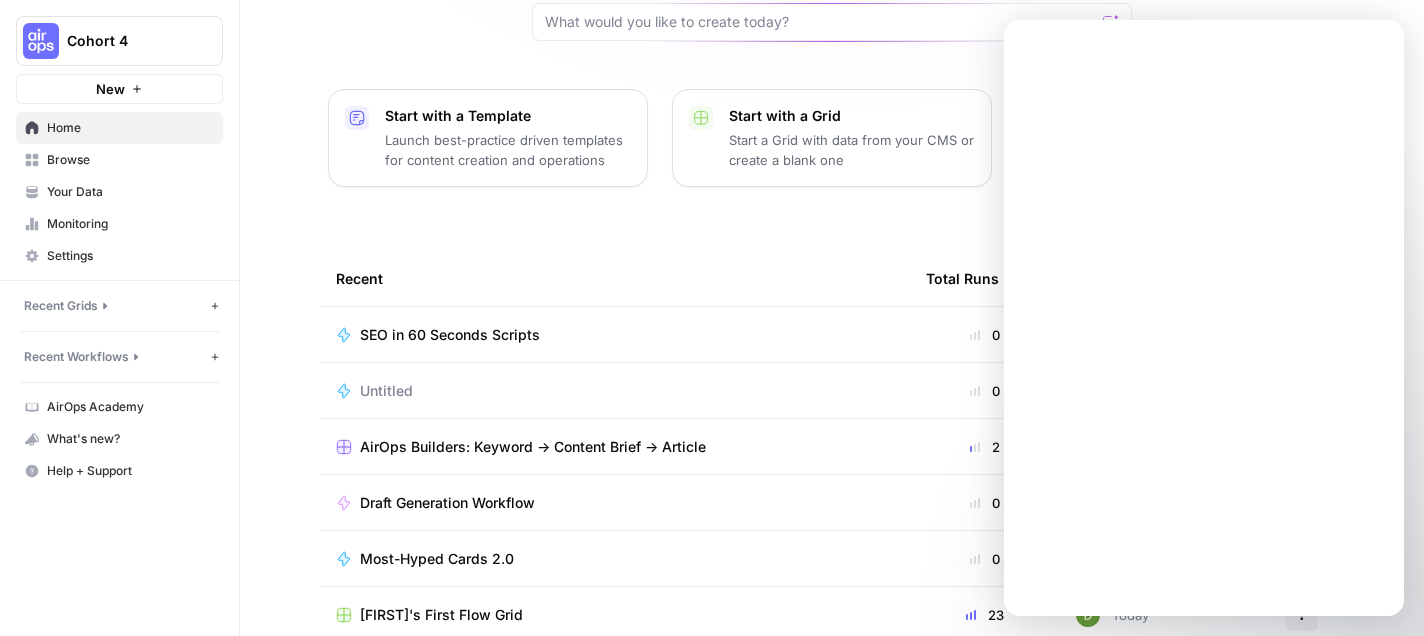 scroll, scrollTop: 0, scrollLeft: 0, axis: both 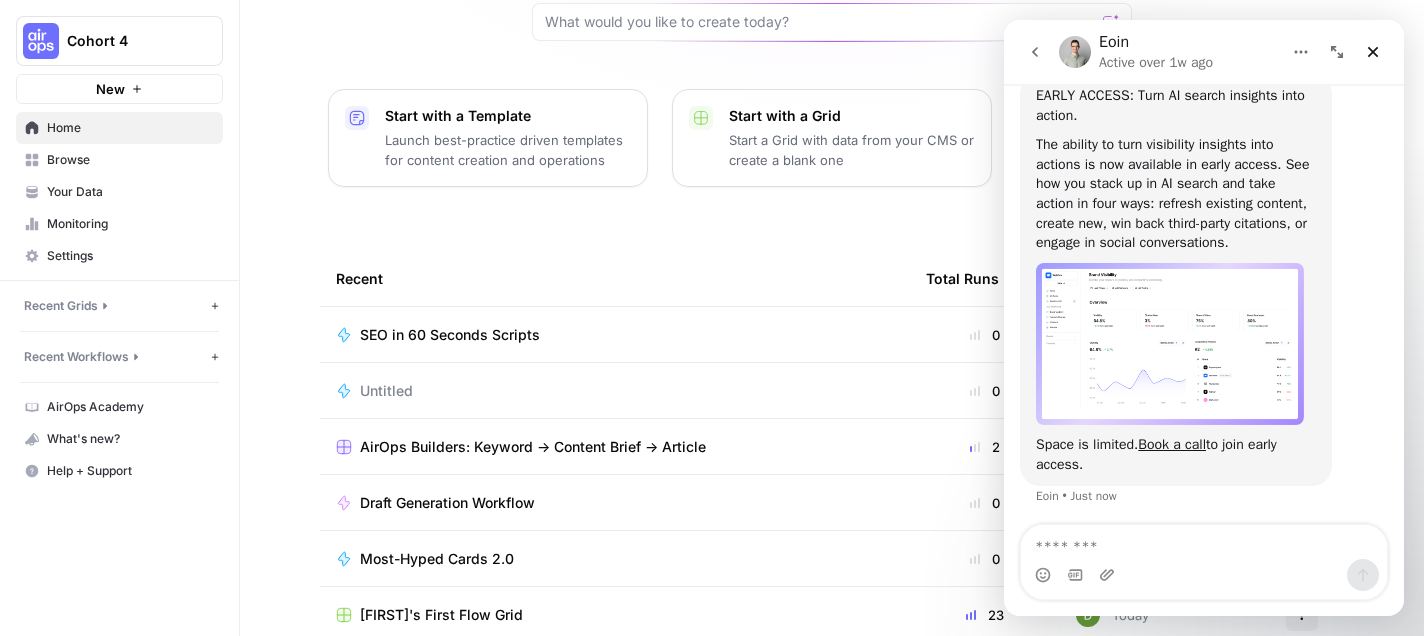click at bounding box center [1170, 344] 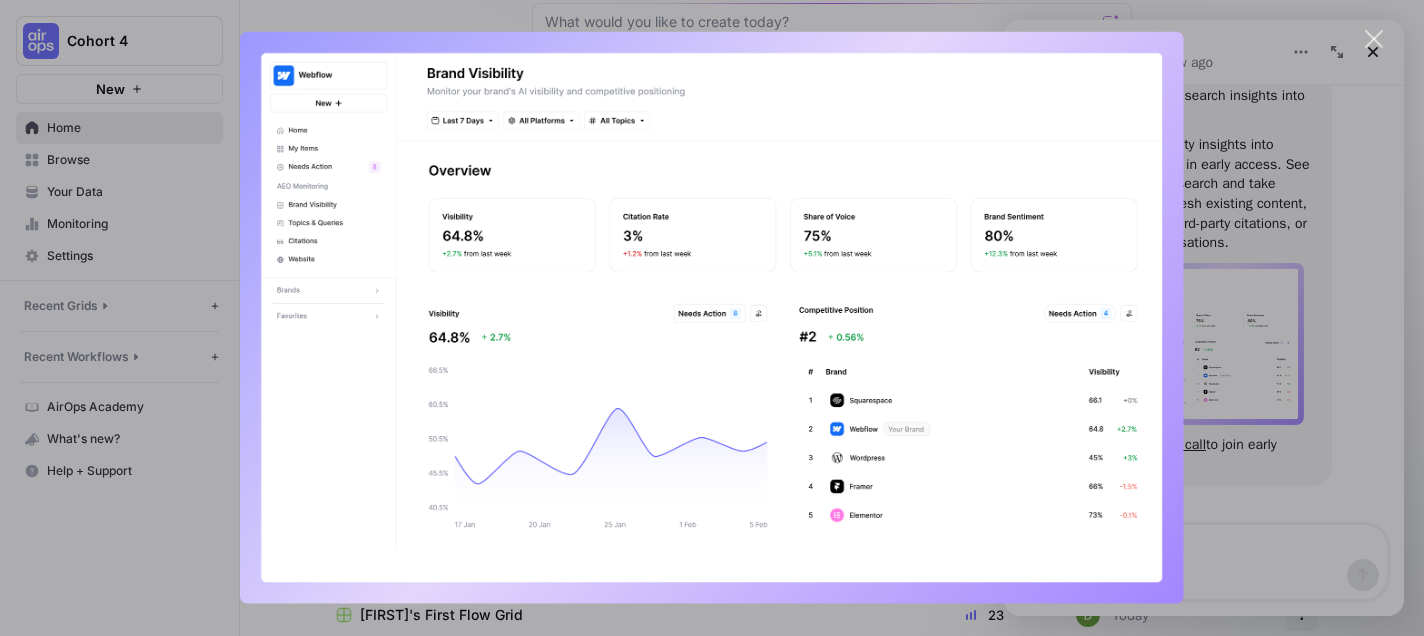 scroll, scrollTop: 0, scrollLeft: 0, axis: both 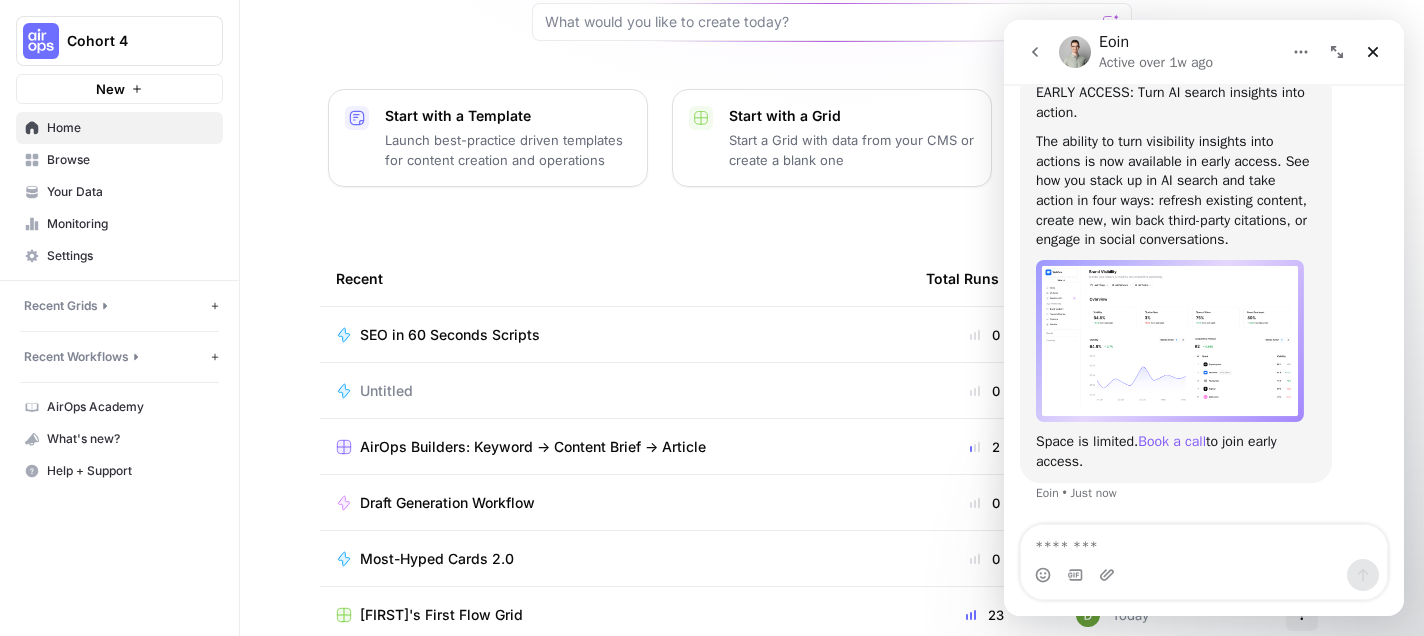 click on "Book a call" at bounding box center (1172, 441) 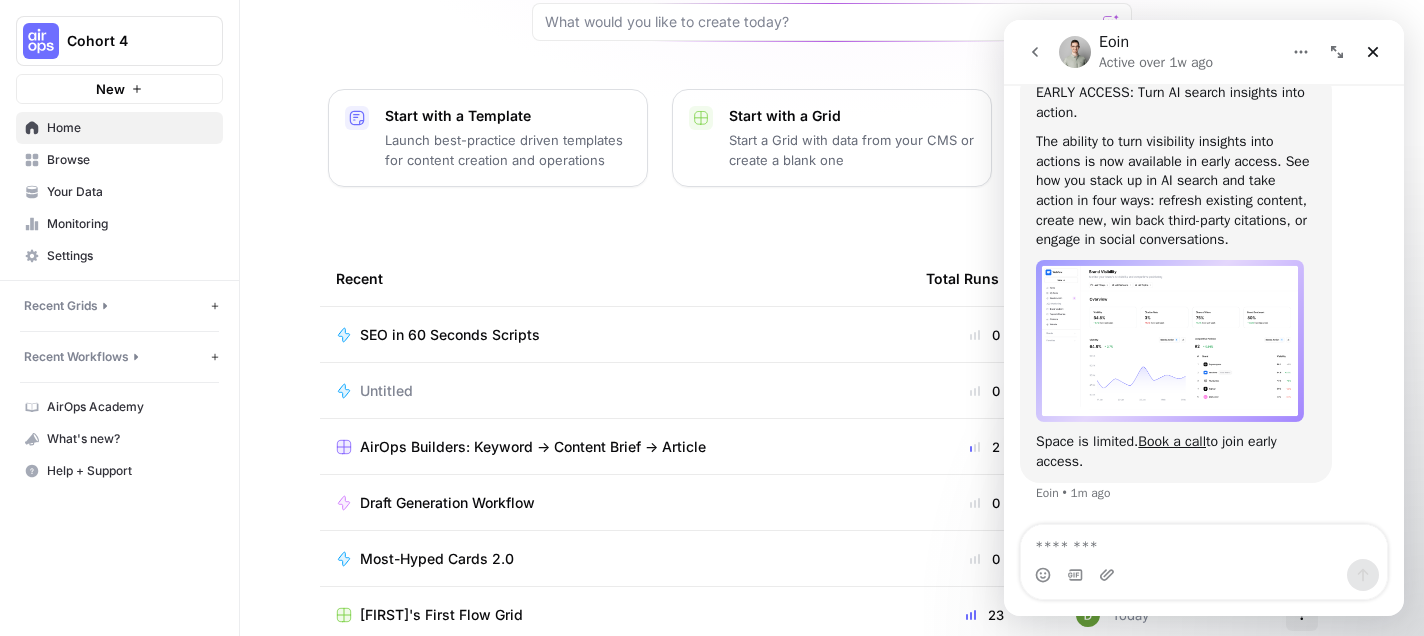 click at bounding box center [1204, 575] 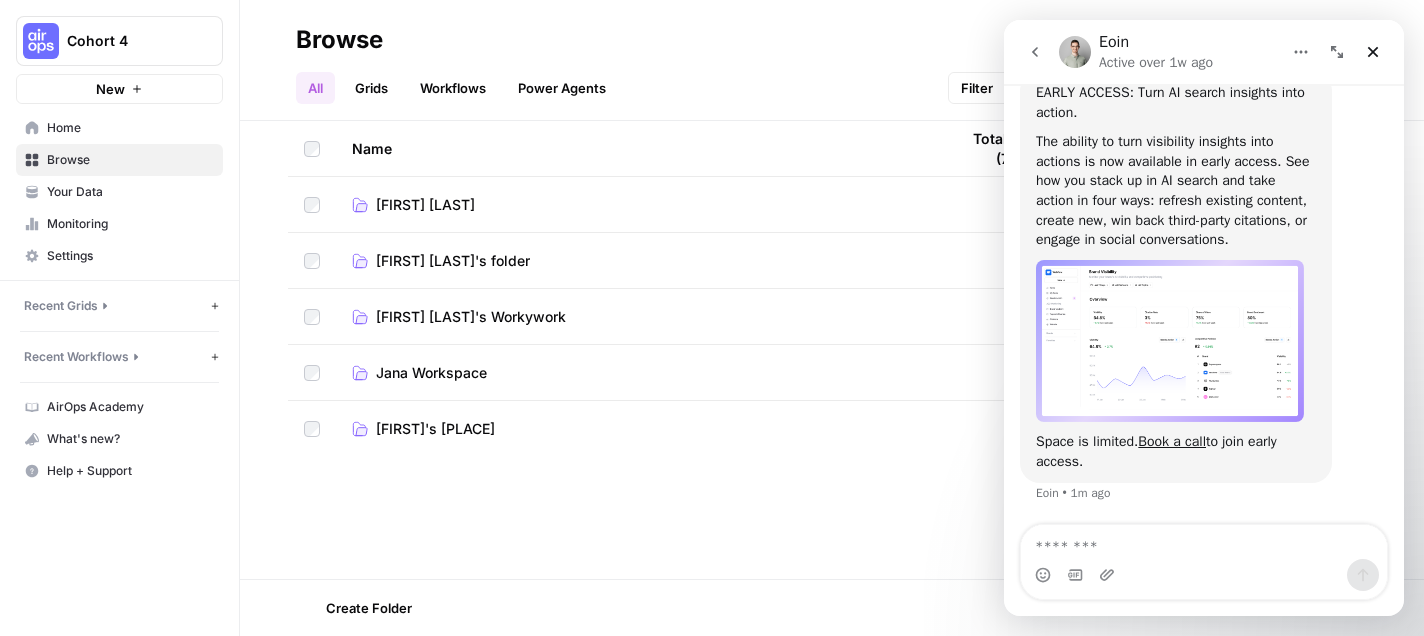 scroll, scrollTop: 0, scrollLeft: 0, axis: both 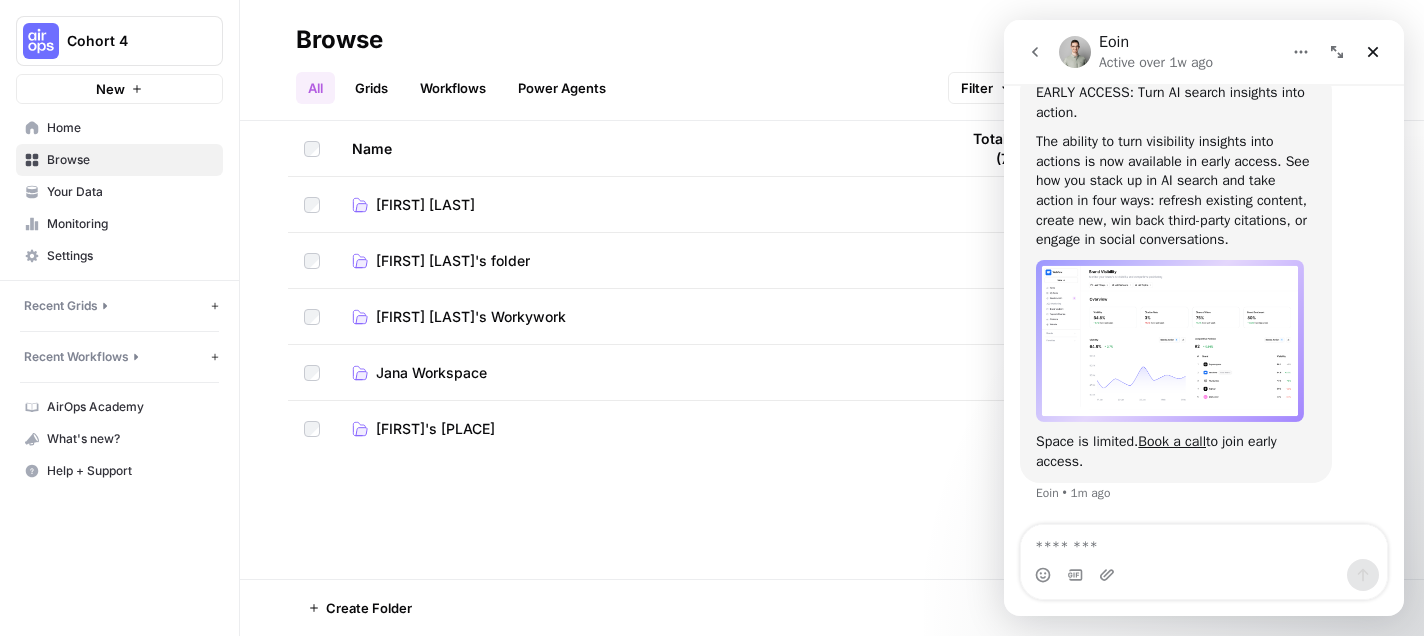 click on "[NAME]'s folder" at bounding box center (453, 261) 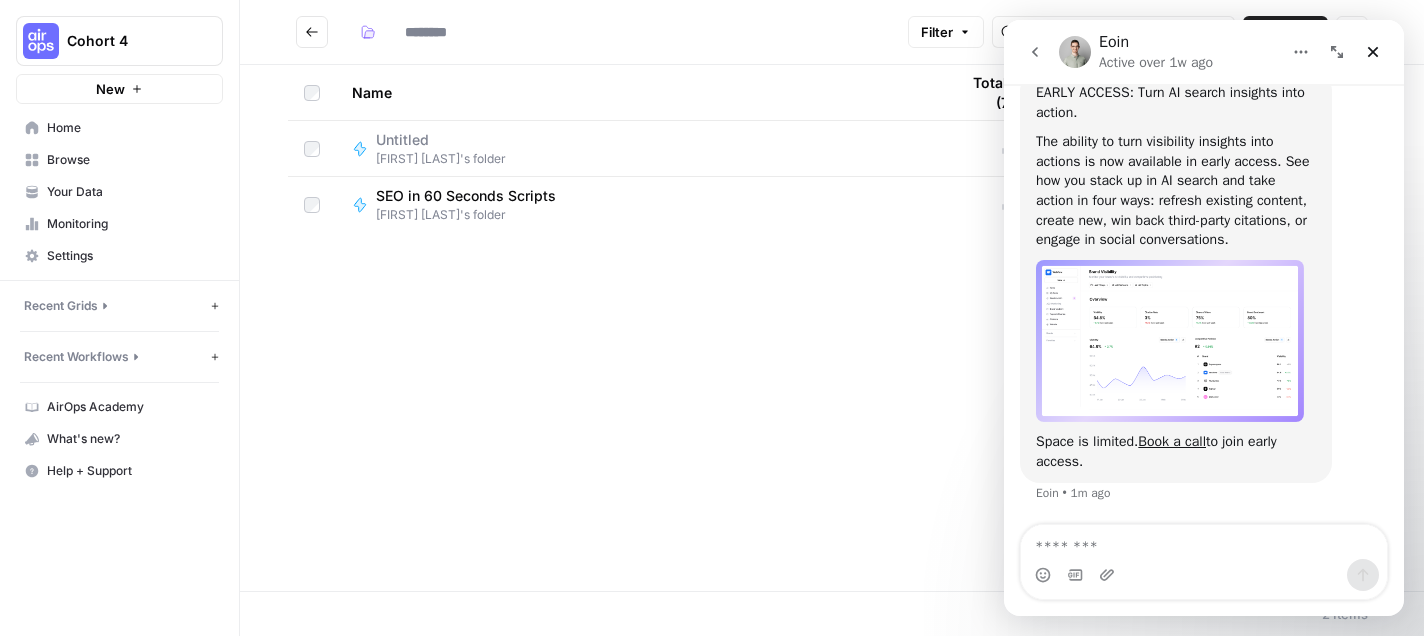 type on "**********" 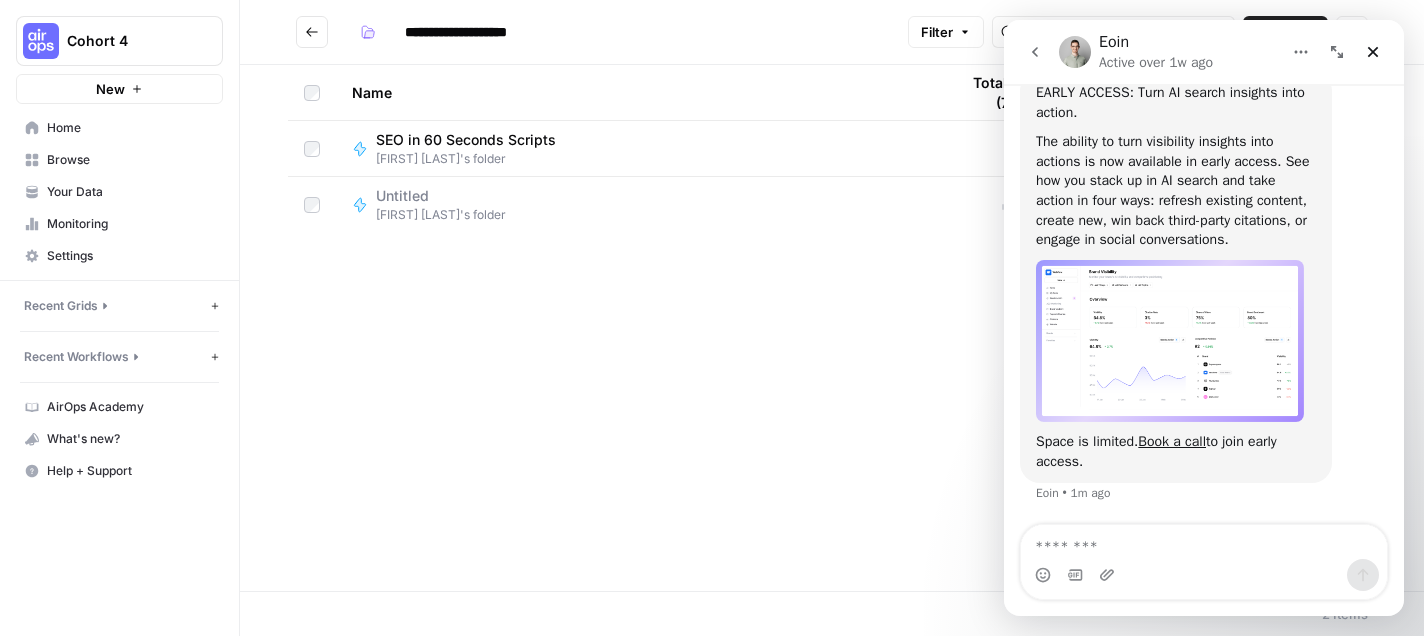 click on "SEO in 60 Seconds Scripts" at bounding box center [466, 140] 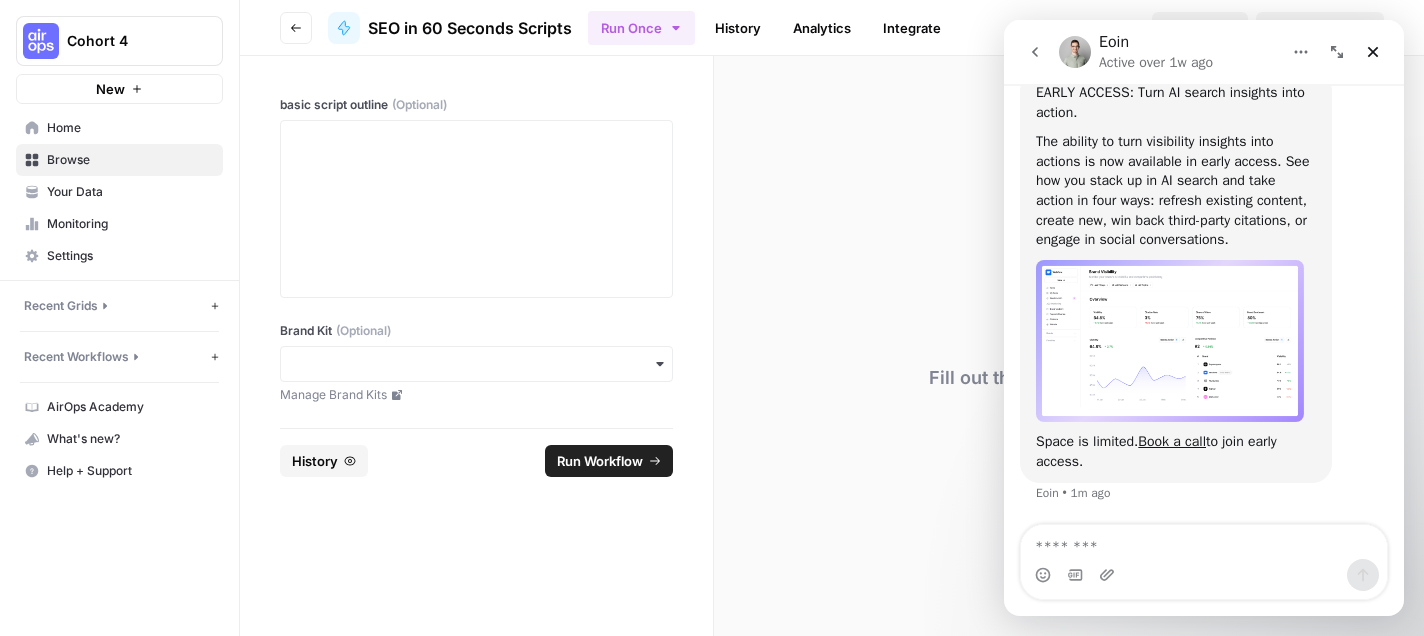 click on "Eoin Active over 1w ago" at bounding box center [1158, 52] 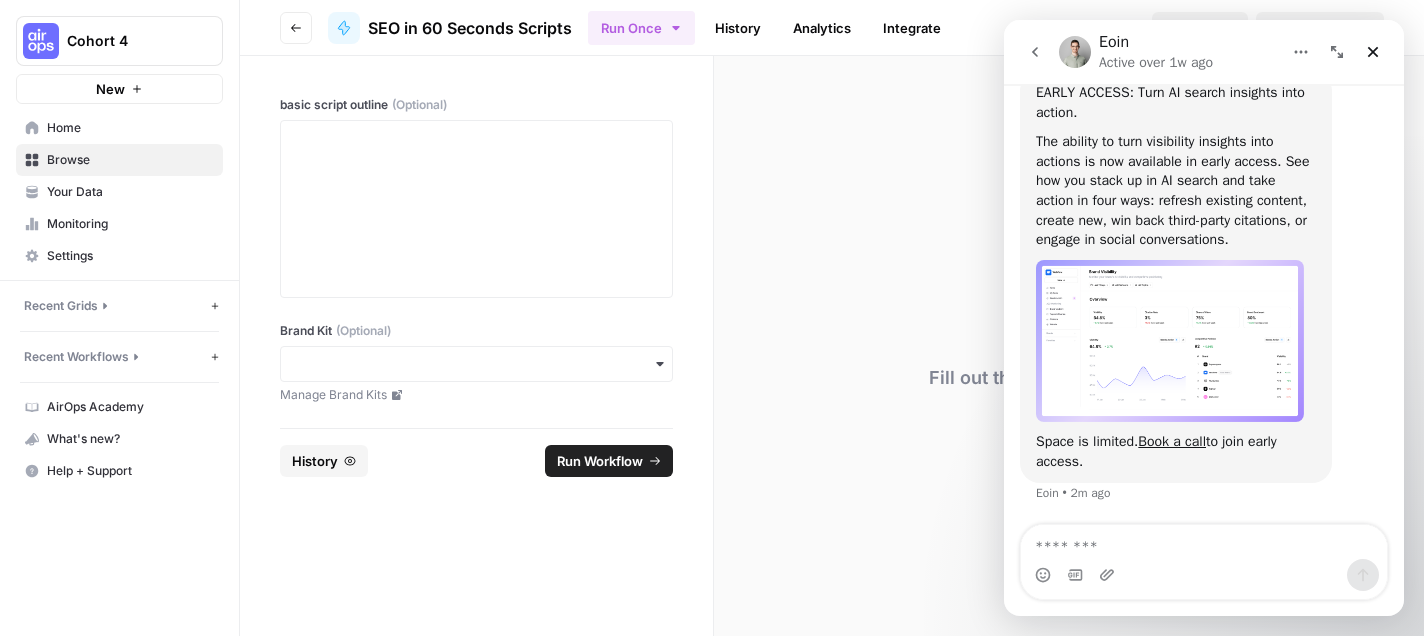 click on "History" at bounding box center [738, 28] 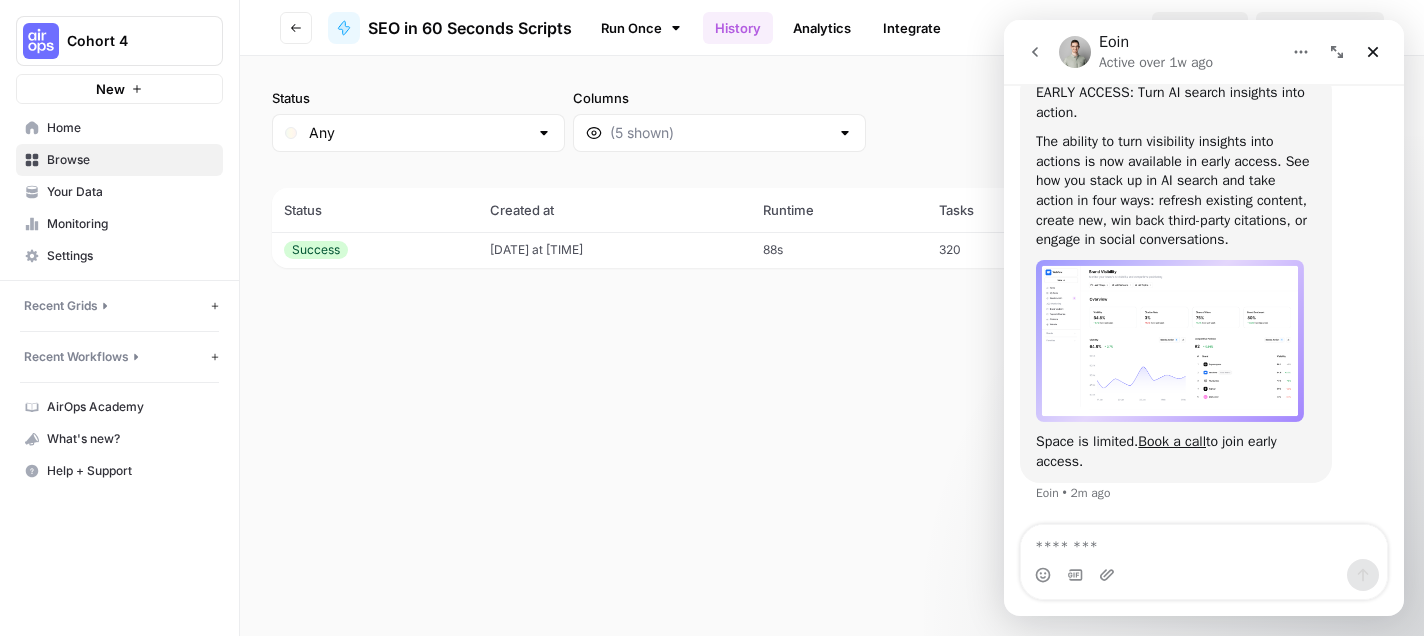 click on "07/30/25 at 12:27 PM" at bounding box center [615, 250] 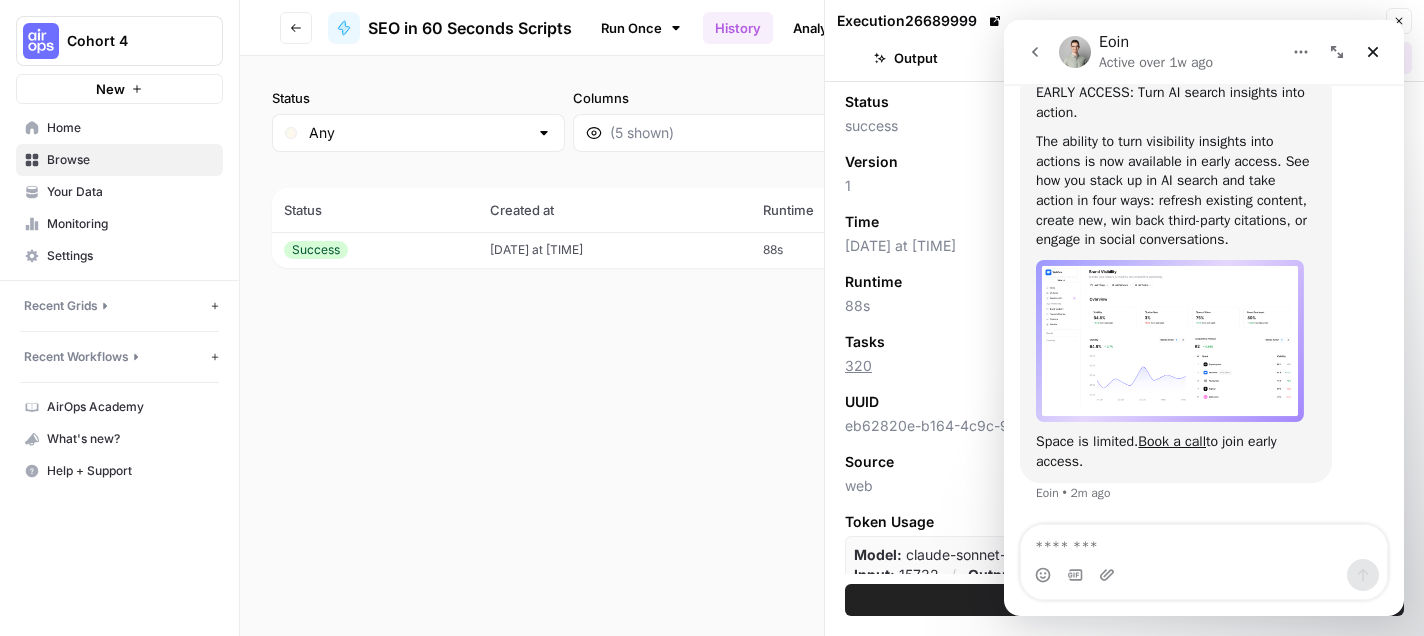 click on "Eoin Active over 1w ago" at bounding box center (1158, 52) 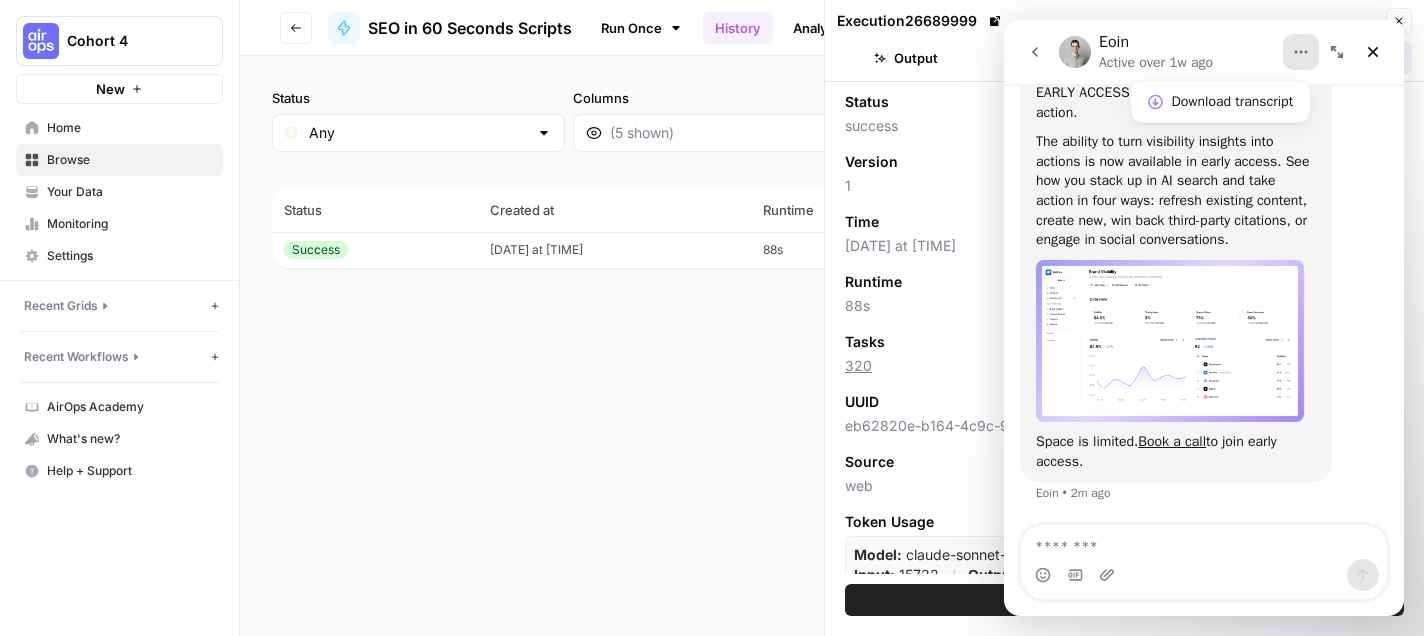 click on "Active over 1w ago" at bounding box center (1156, 62) 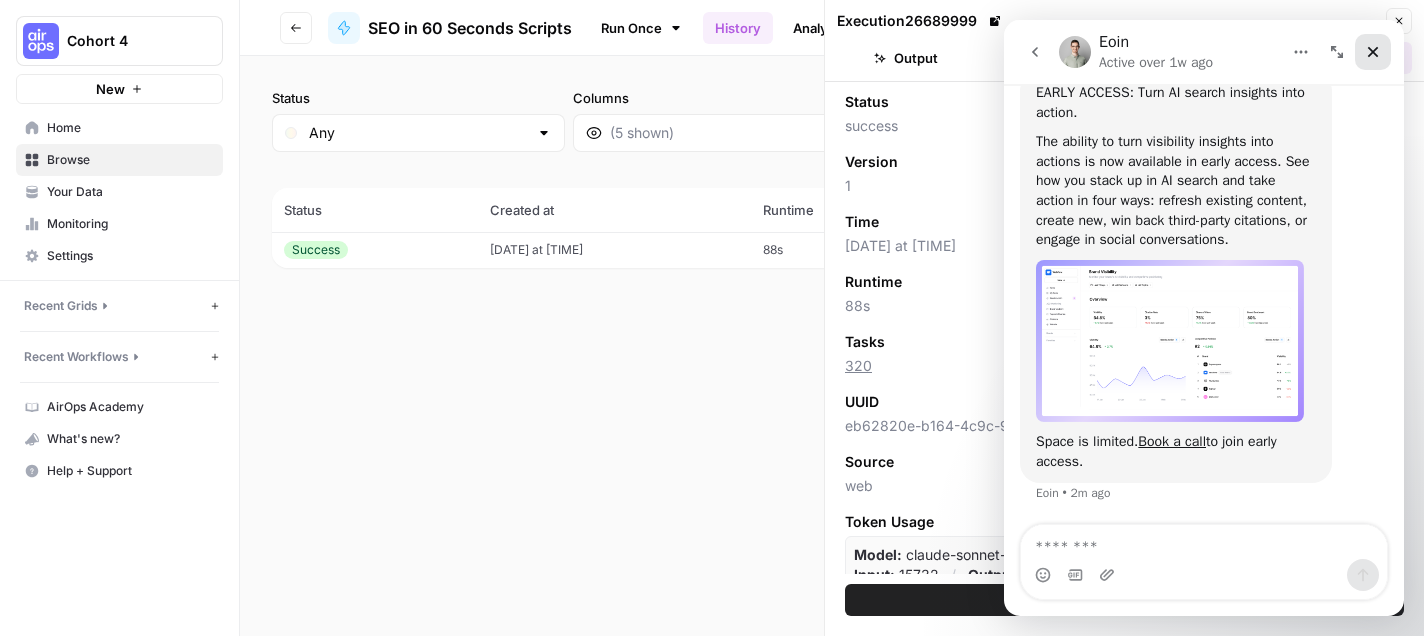 click at bounding box center [1373, 52] 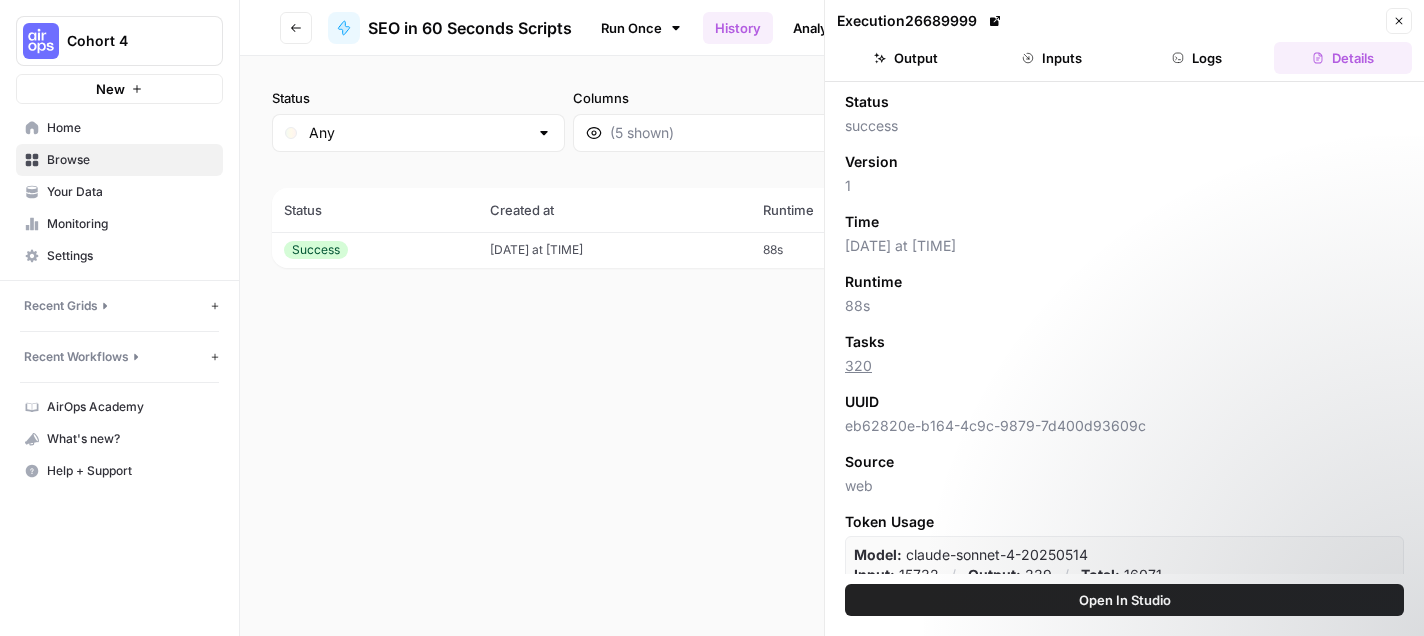 scroll, scrollTop: 0, scrollLeft: 0, axis: both 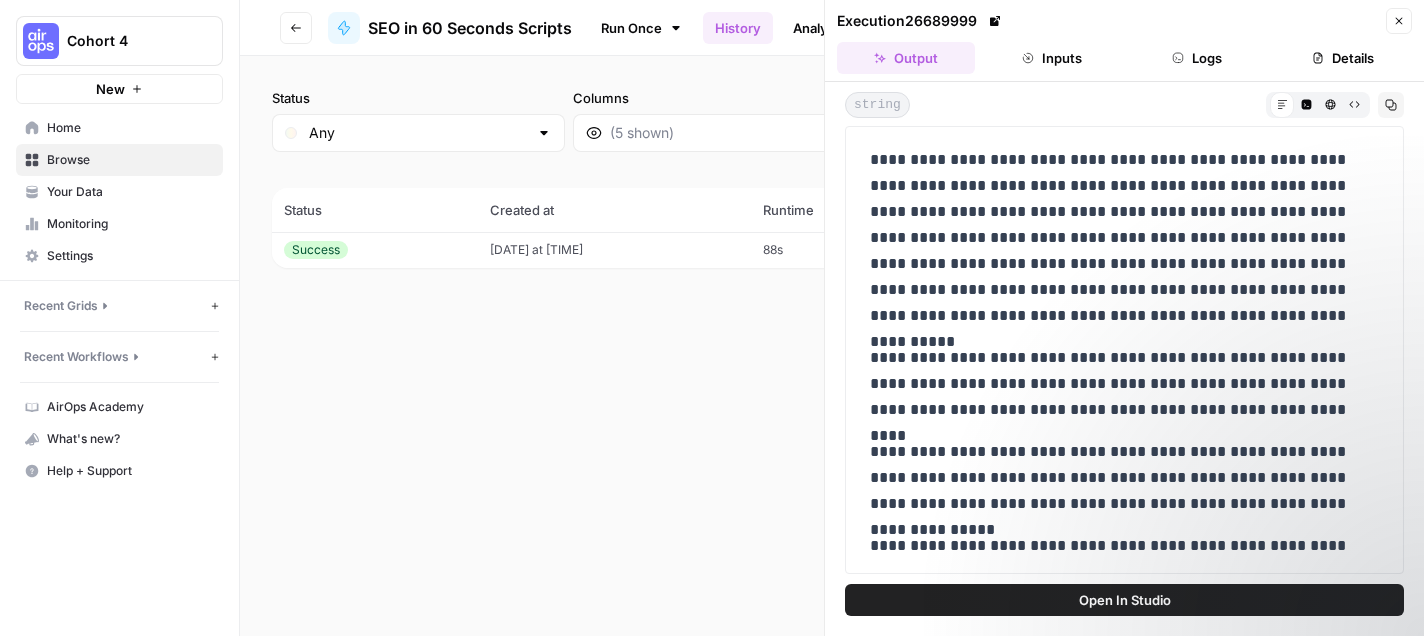 click on "**********" at bounding box center [1124, 384] 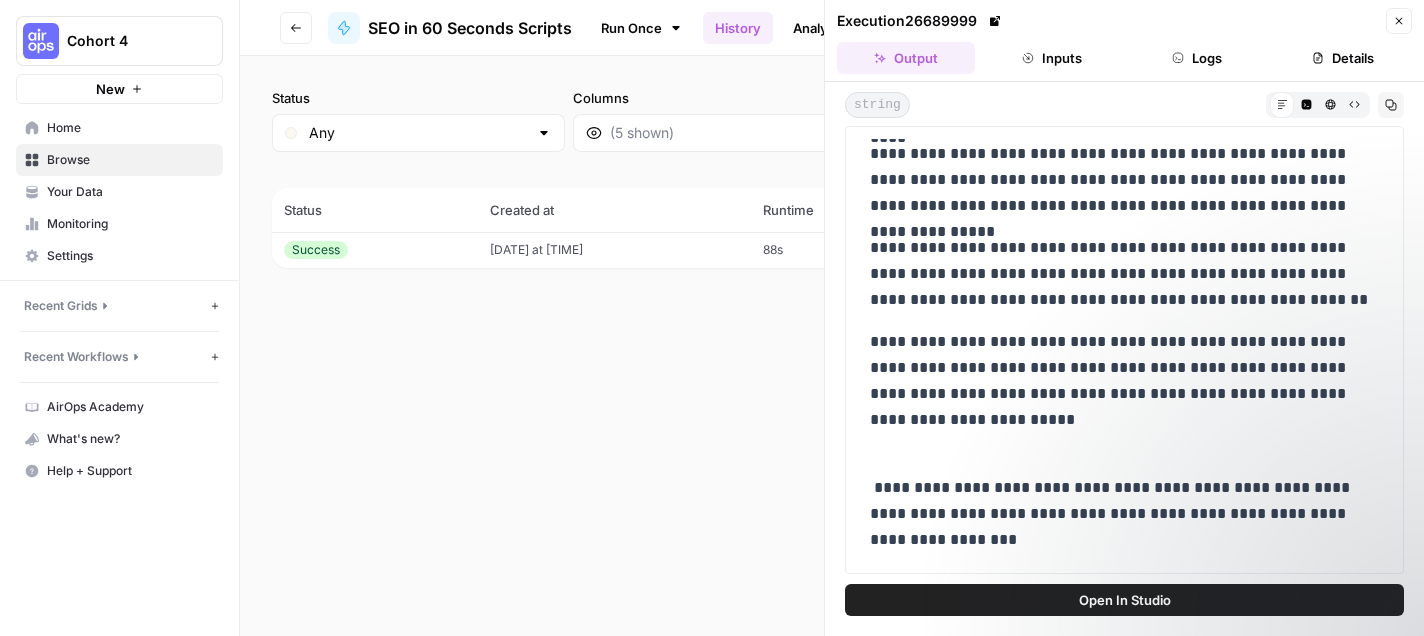 scroll, scrollTop: 0, scrollLeft: 0, axis: both 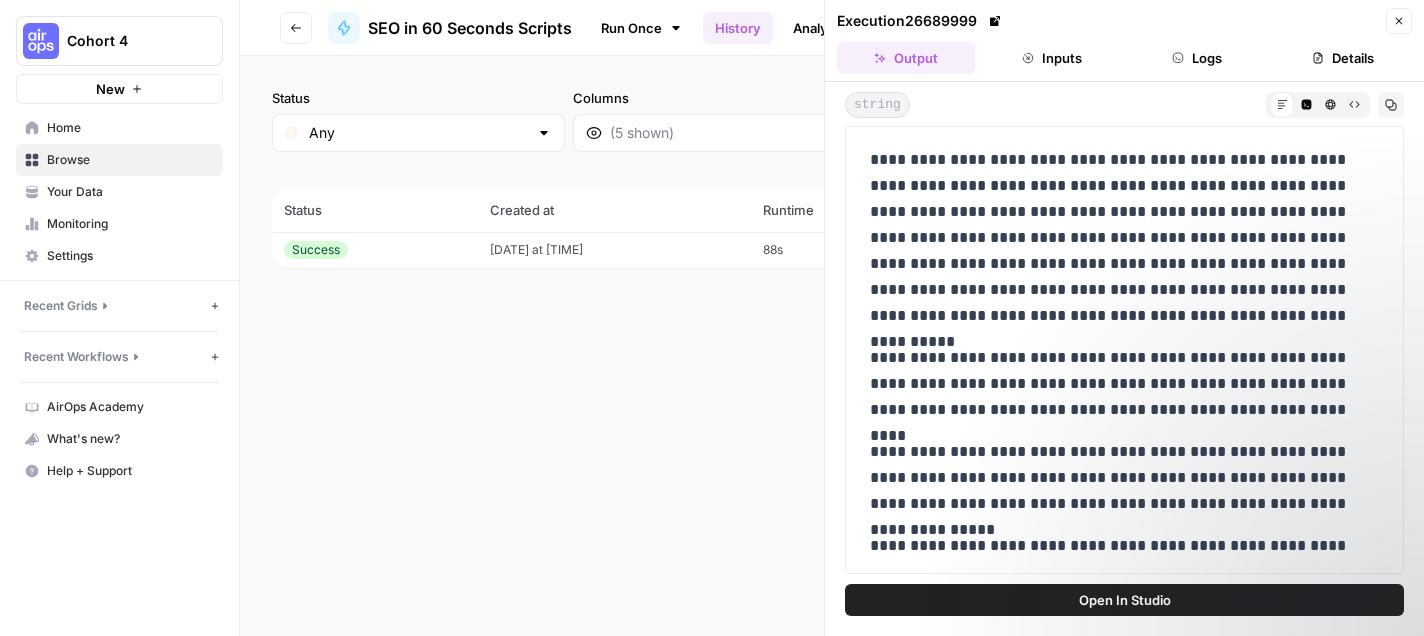 click on "Status Any Columns 2h 24h 7d 30d All Time Custom range (1 records) Status Created at Runtime Tasks Source Actions Success 07/30/25 at 12:27 PM 88s 320 web View" at bounding box center (832, 346) 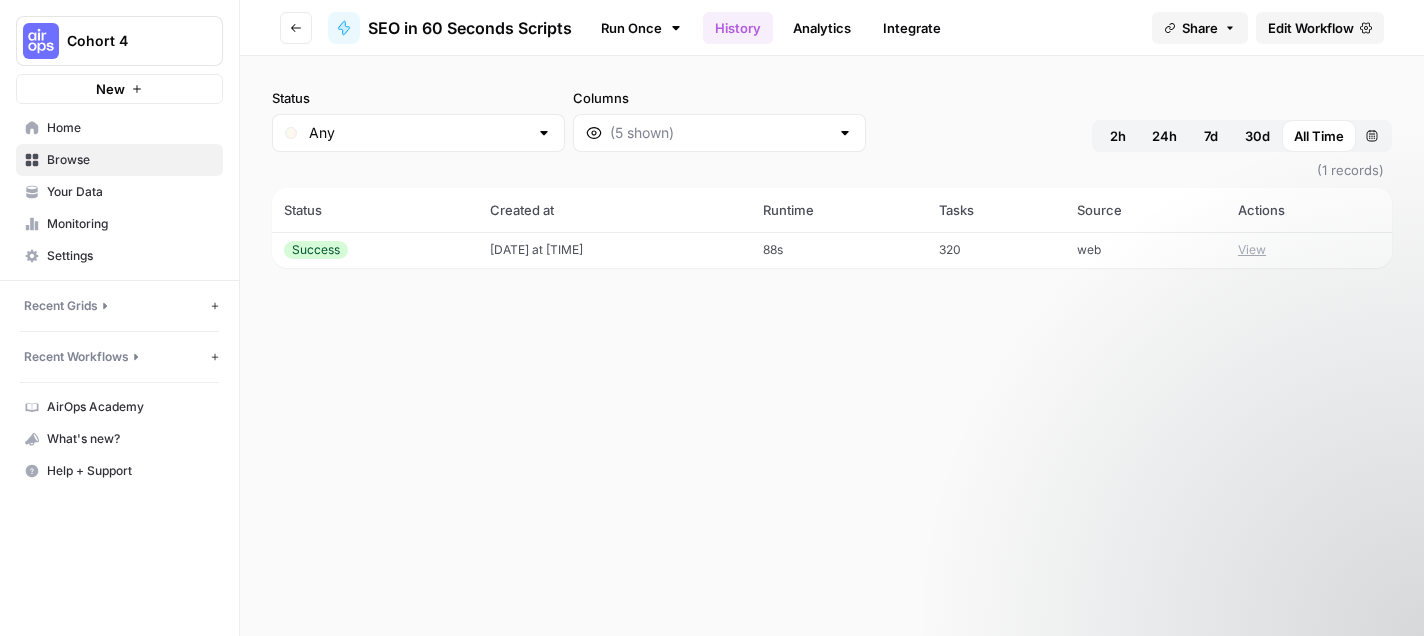 click on "Analytics" at bounding box center (822, 28) 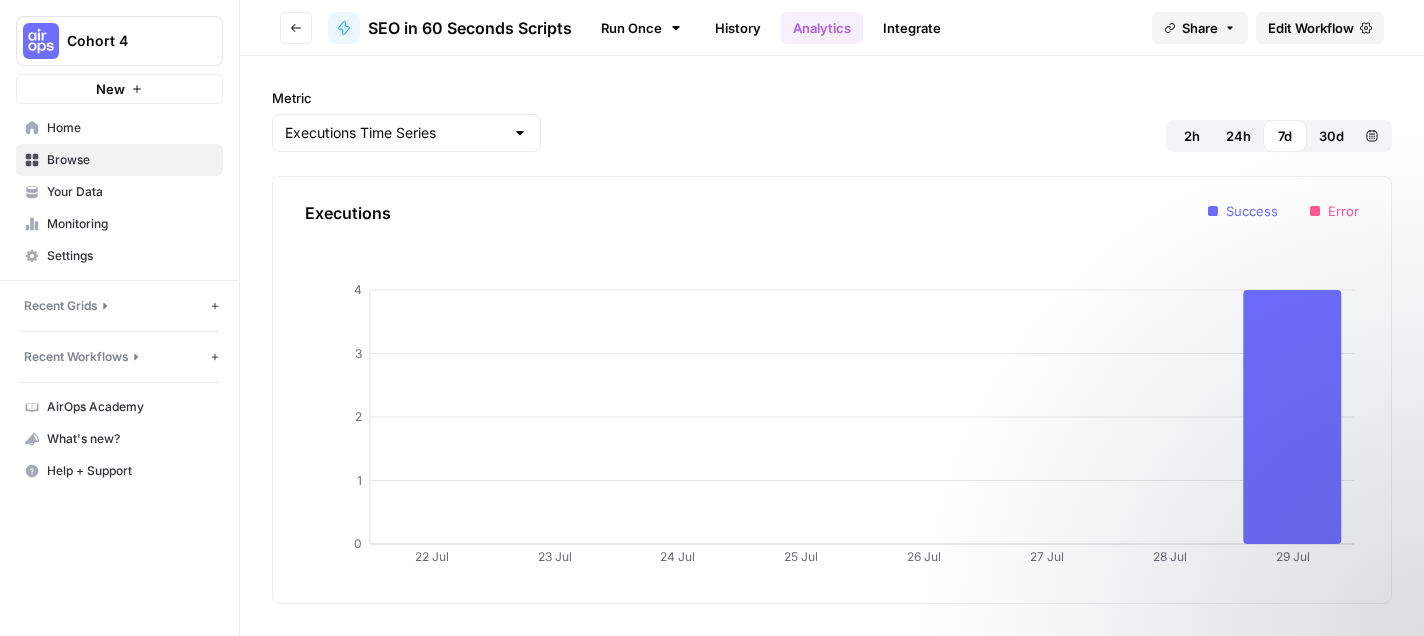 click on "Integrate" at bounding box center (912, 28) 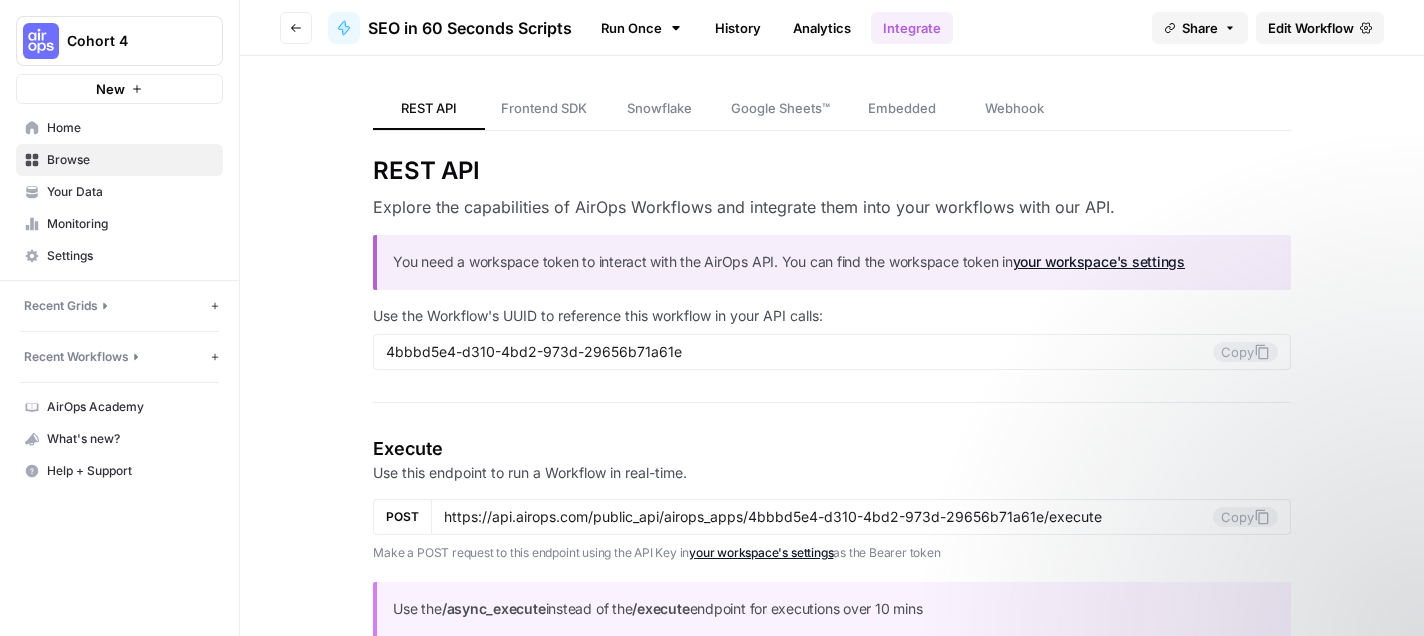 click on "Analytics" at bounding box center [822, 28] 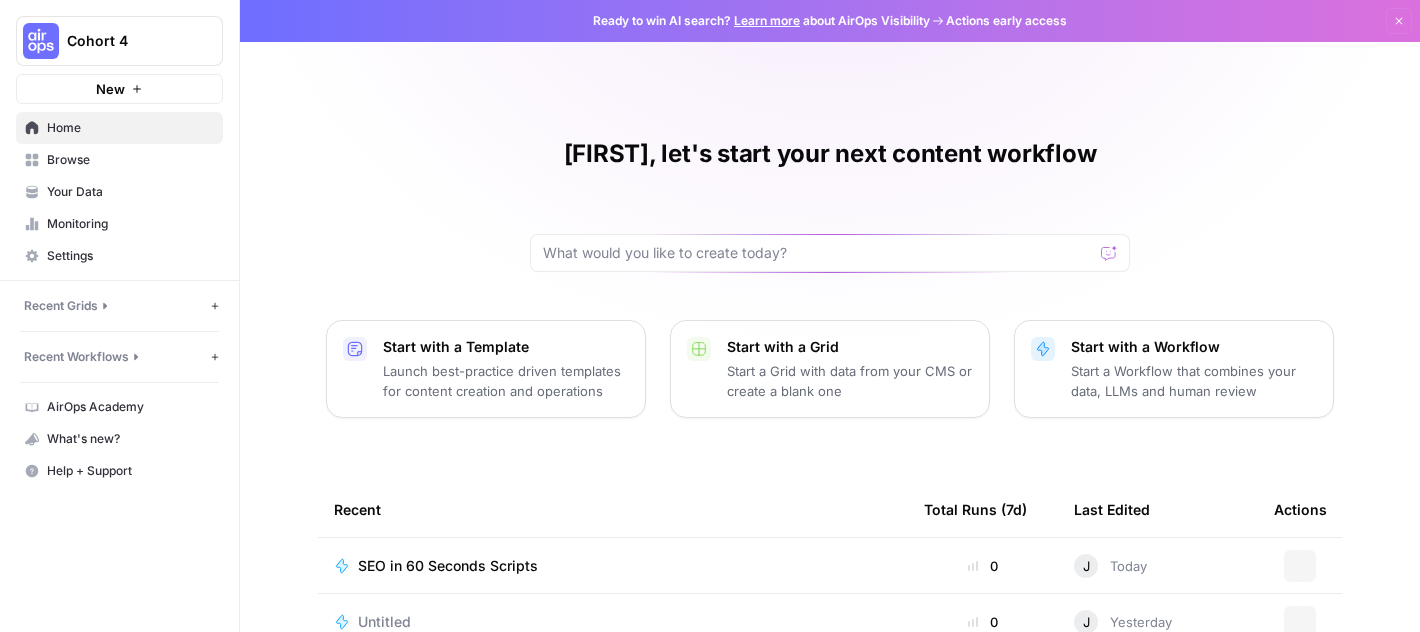 scroll, scrollTop: 0, scrollLeft: 0, axis: both 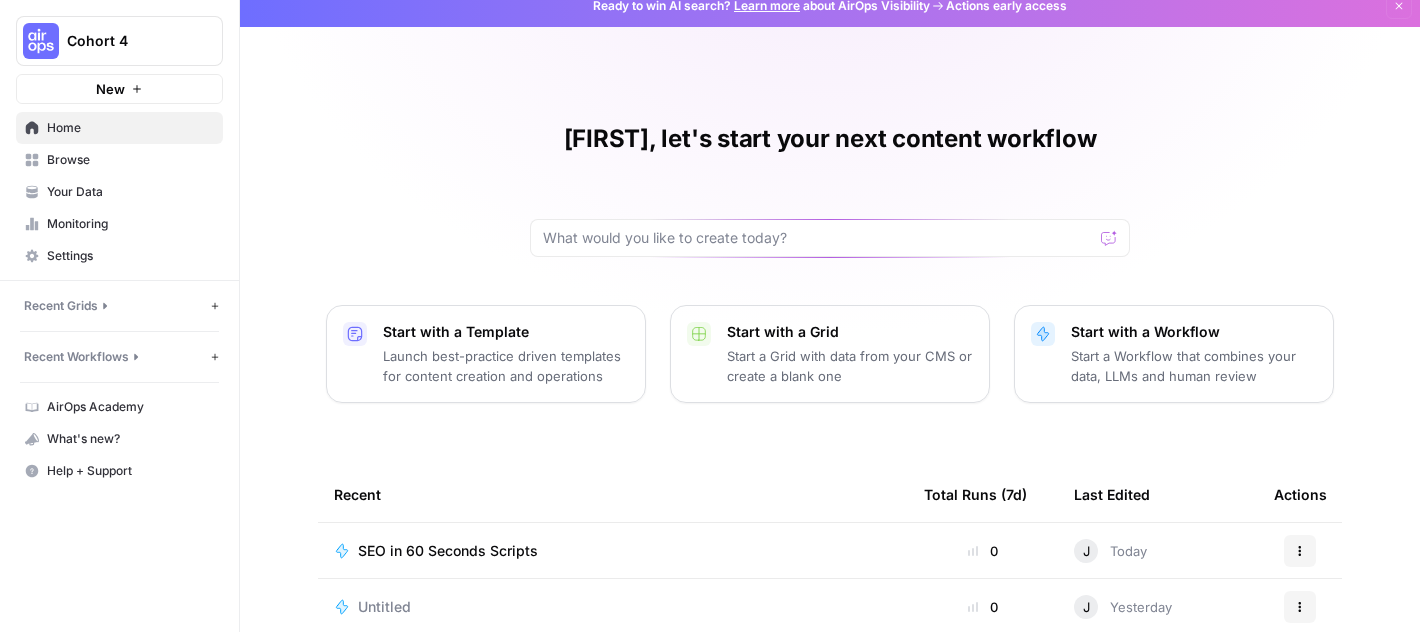 click on "Browse" at bounding box center [130, 160] 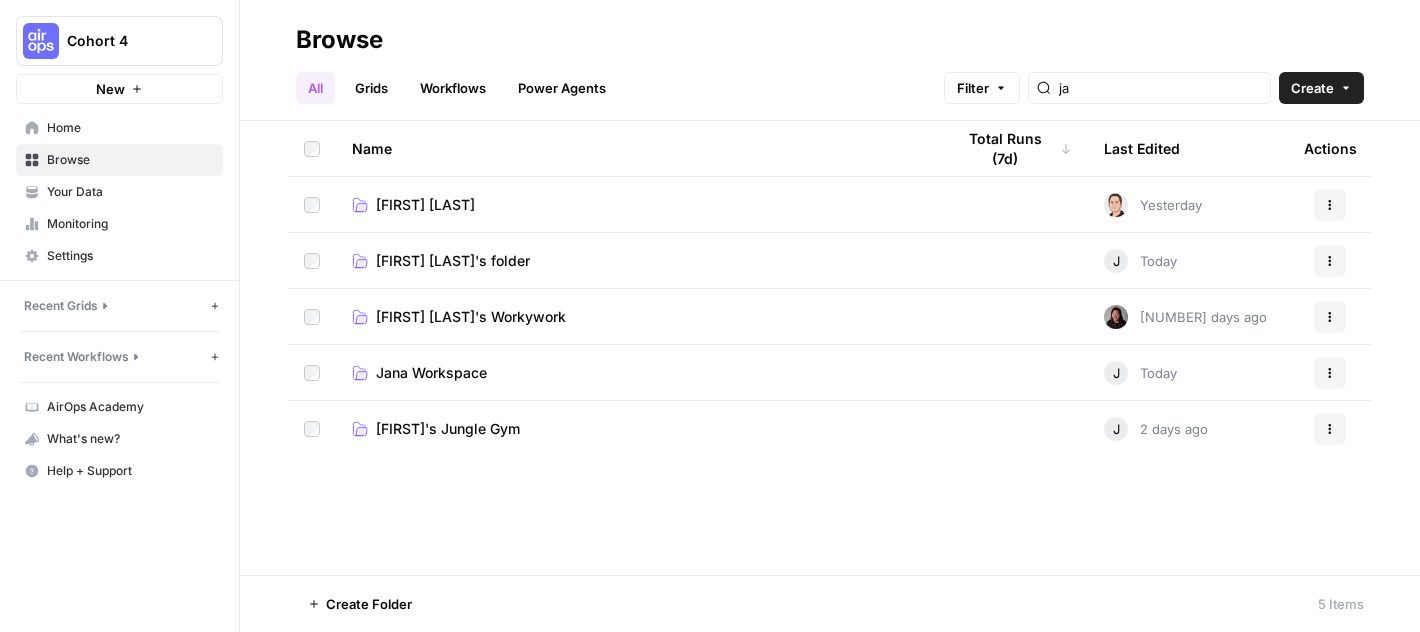 click on "[FIRST] [LAST]'s folder" at bounding box center (453, 261) 